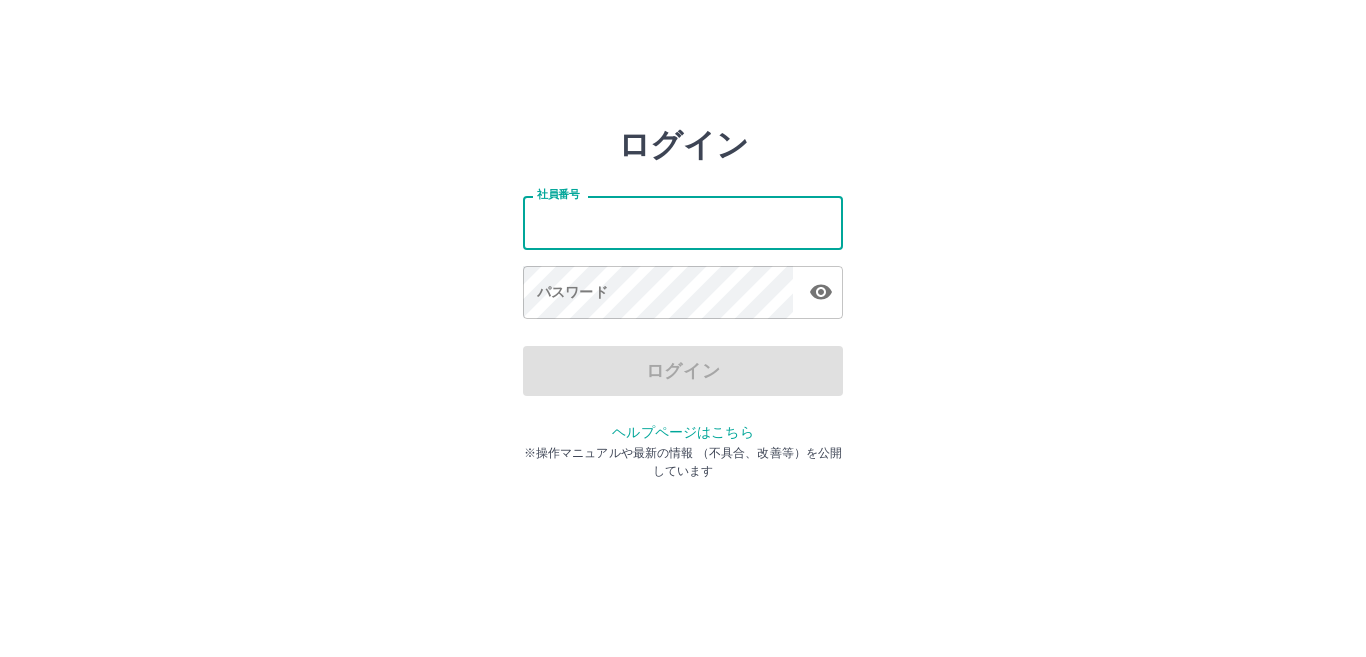 scroll, scrollTop: 0, scrollLeft: 0, axis: both 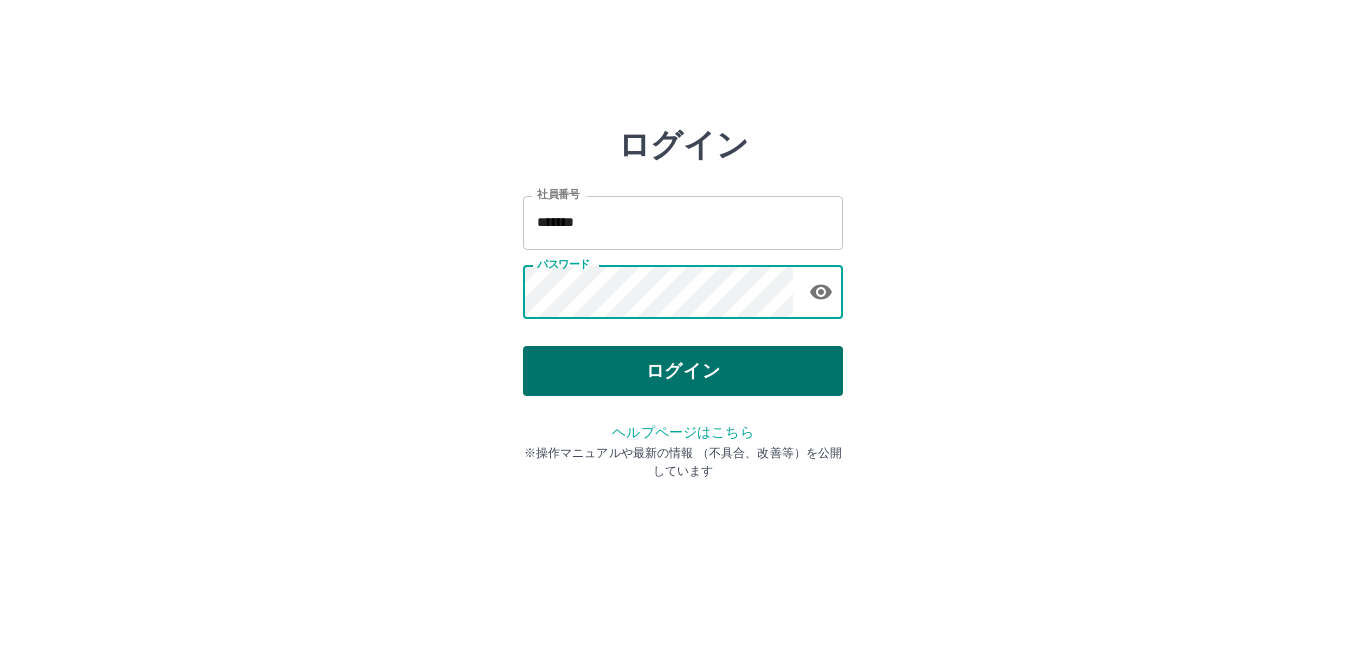 click on "ログイン" at bounding box center [683, 371] 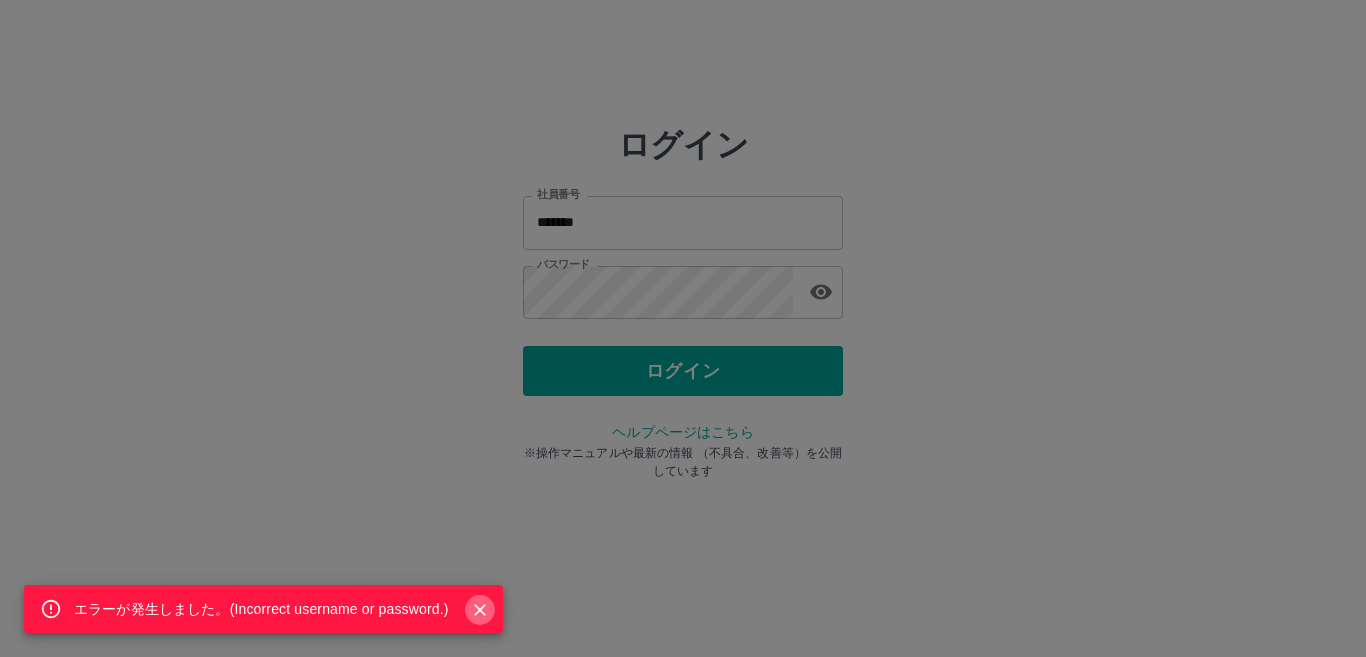 drag, startPoint x: 480, startPoint y: 610, endPoint x: 644, endPoint y: 371, distance: 289.85687 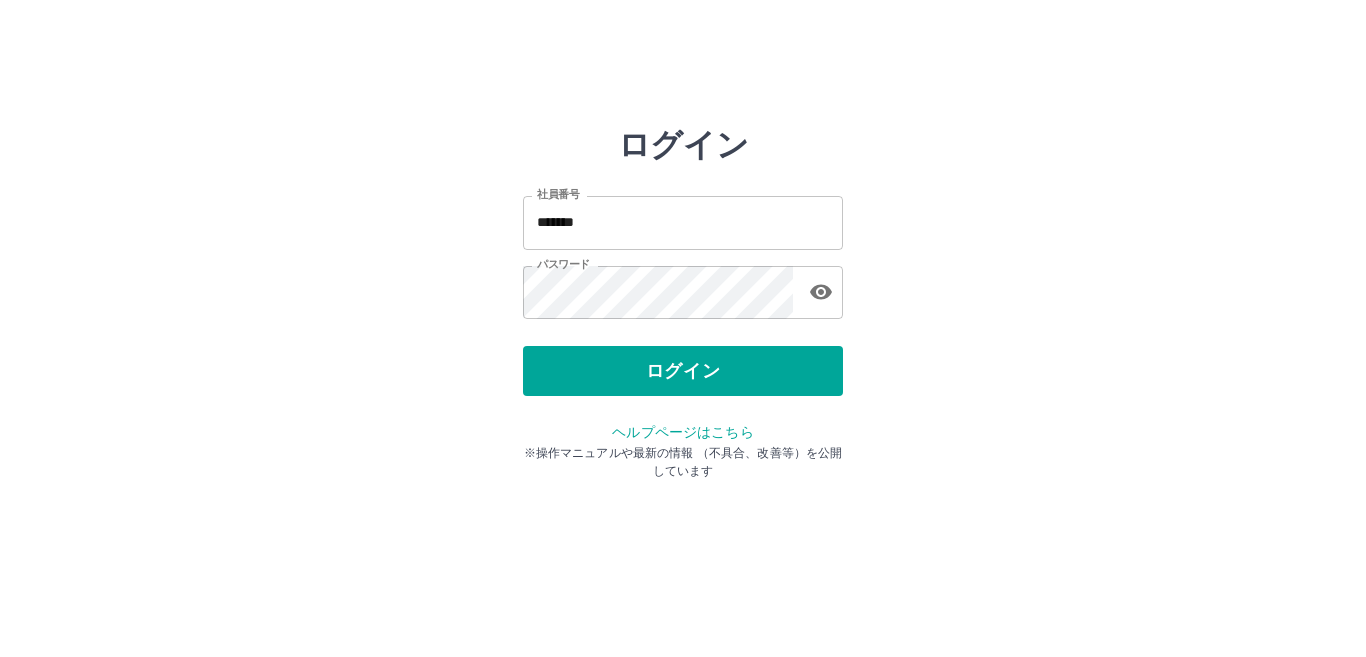 click 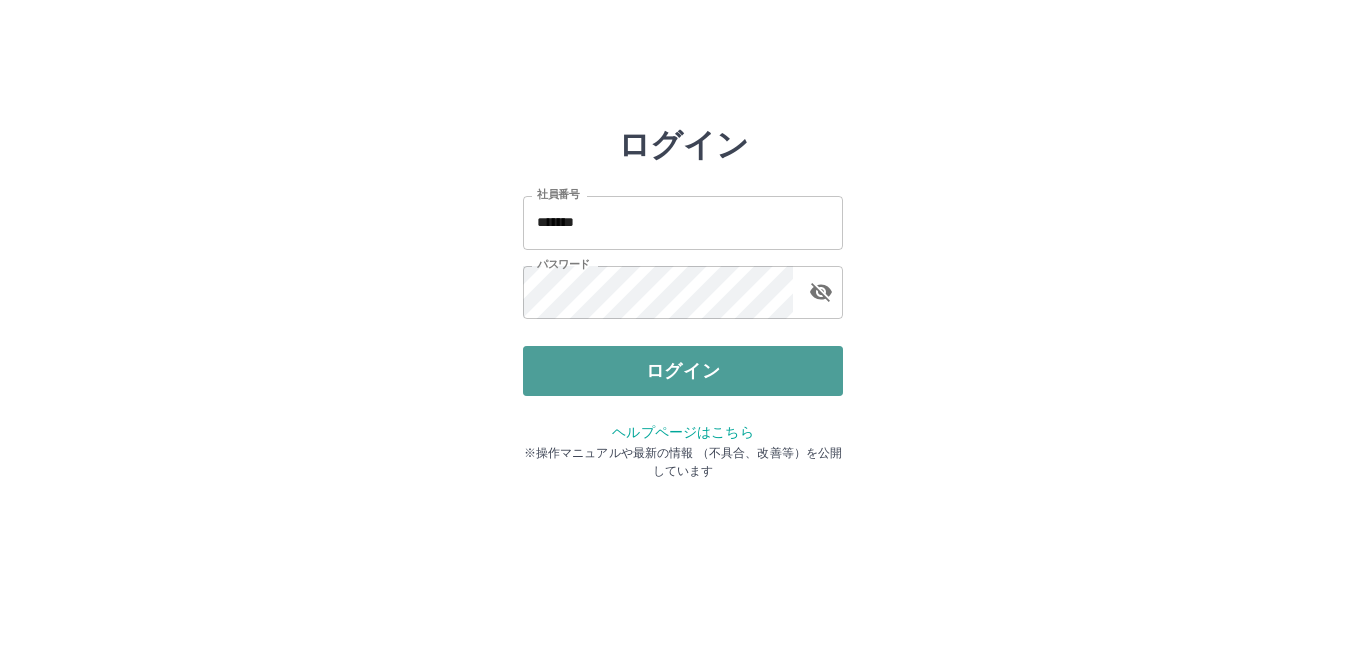 click on "ログイン" at bounding box center (683, 371) 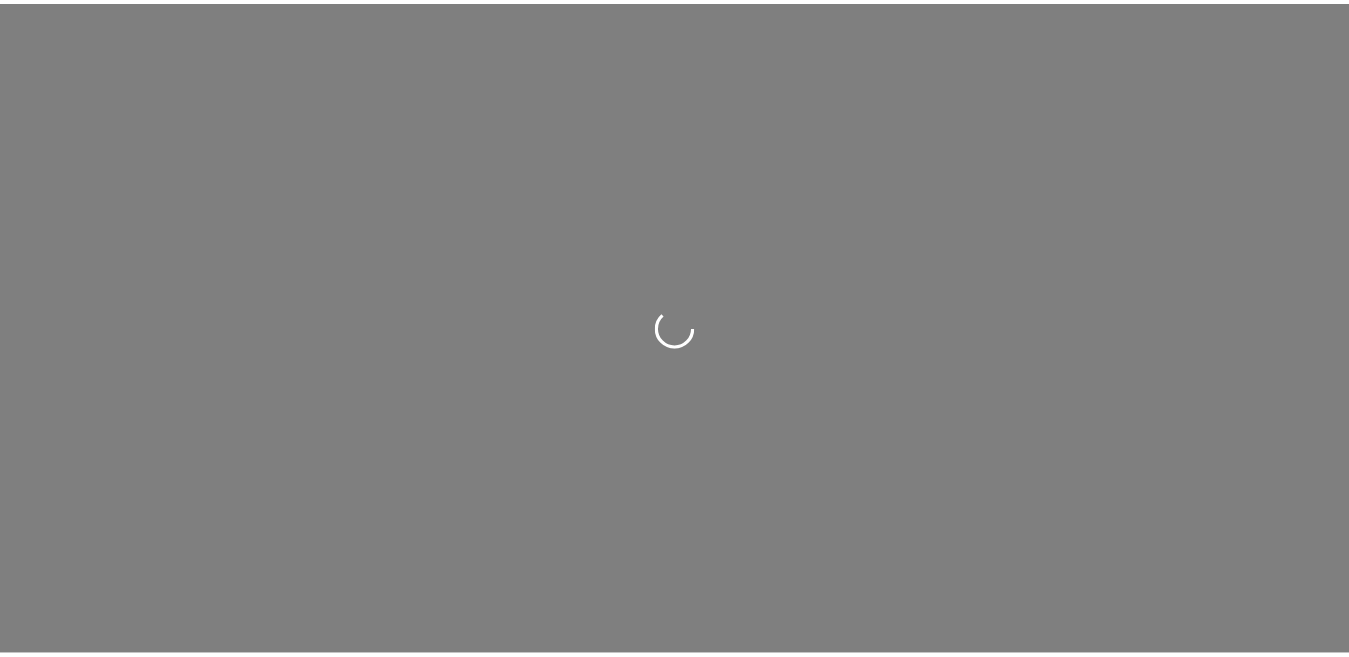 scroll, scrollTop: 0, scrollLeft: 0, axis: both 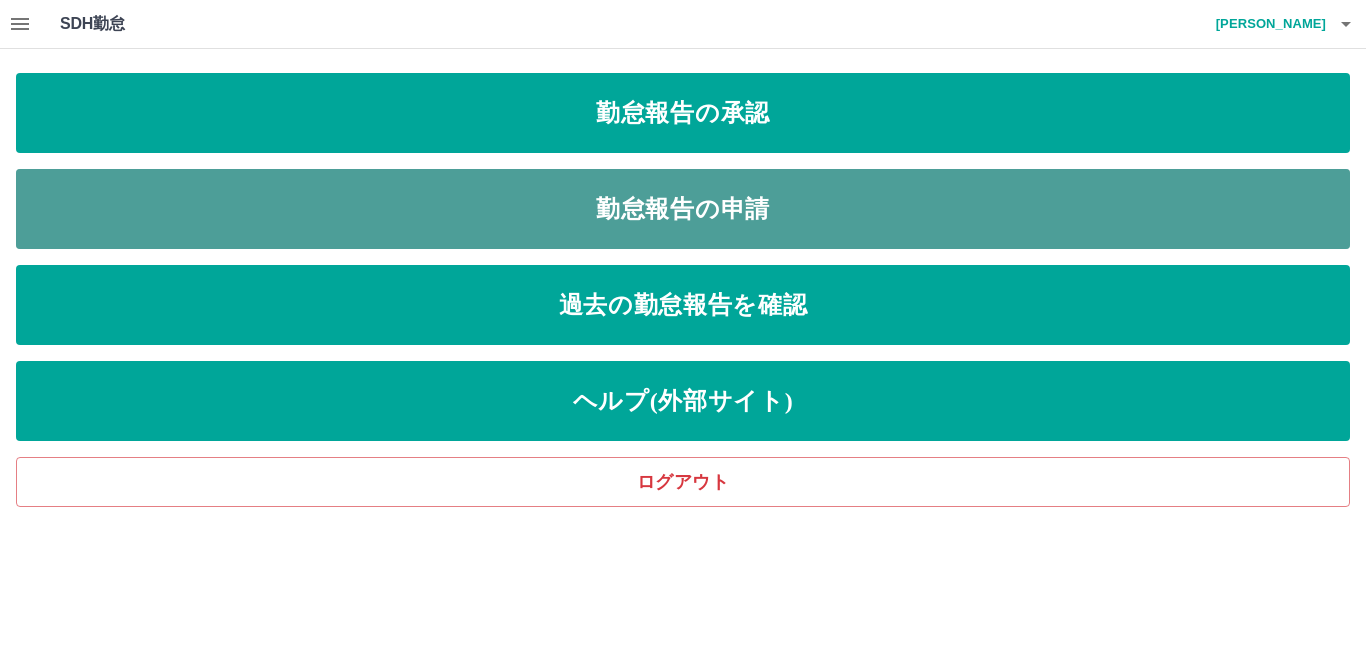 click on "勤怠報告の申請" at bounding box center (683, 209) 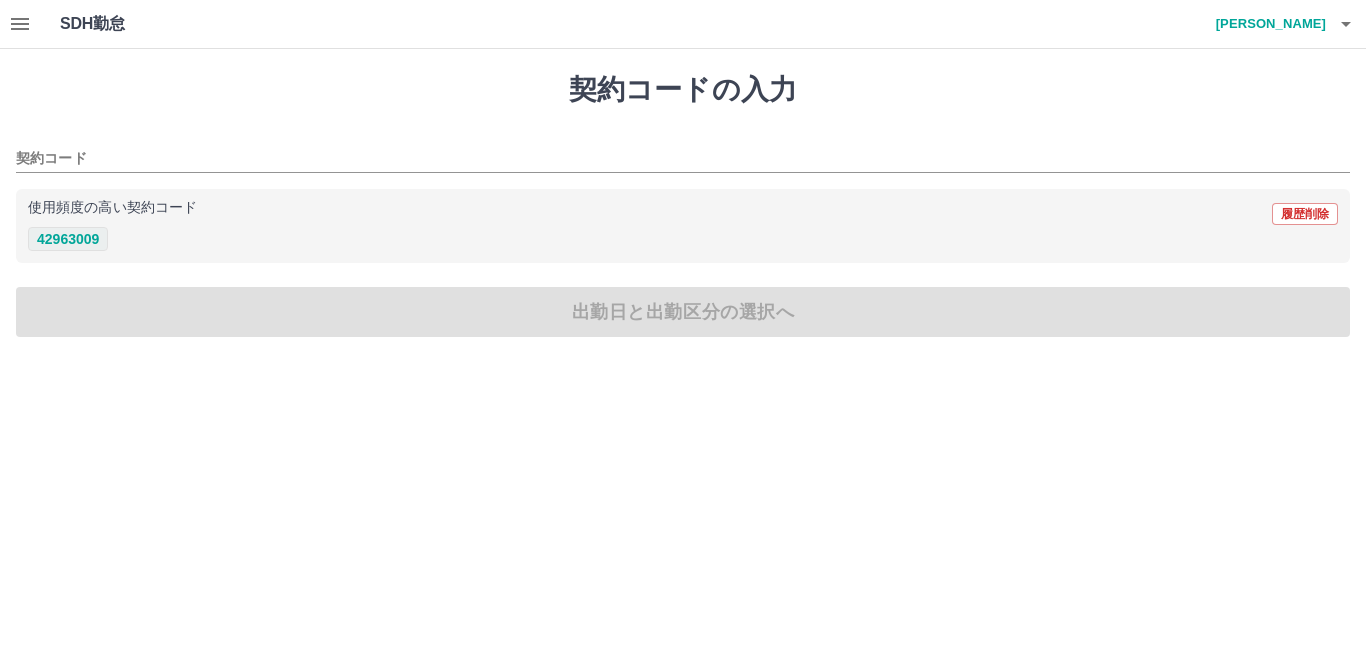 click on "42963009" at bounding box center (68, 239) 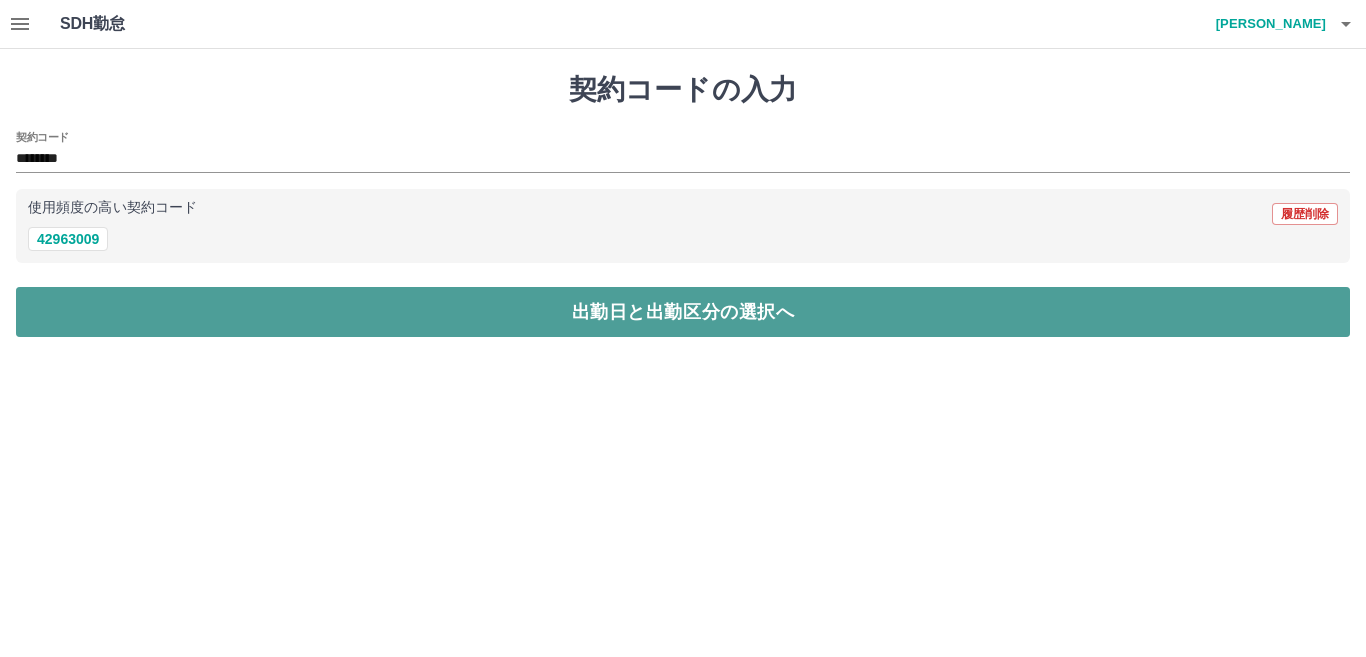 click on "出勤日と出勤区分の選択へ" at bounding box center [683, 312] 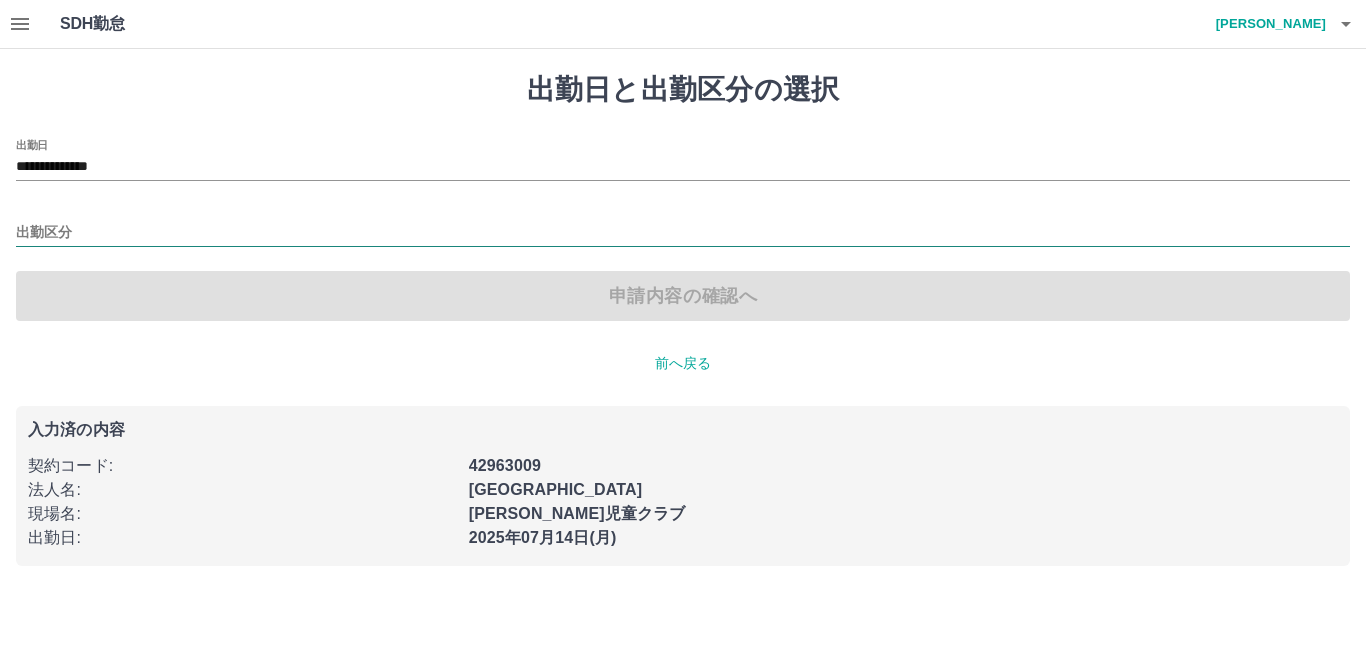 click on "出勤区分" at bounding box center (683, 233) 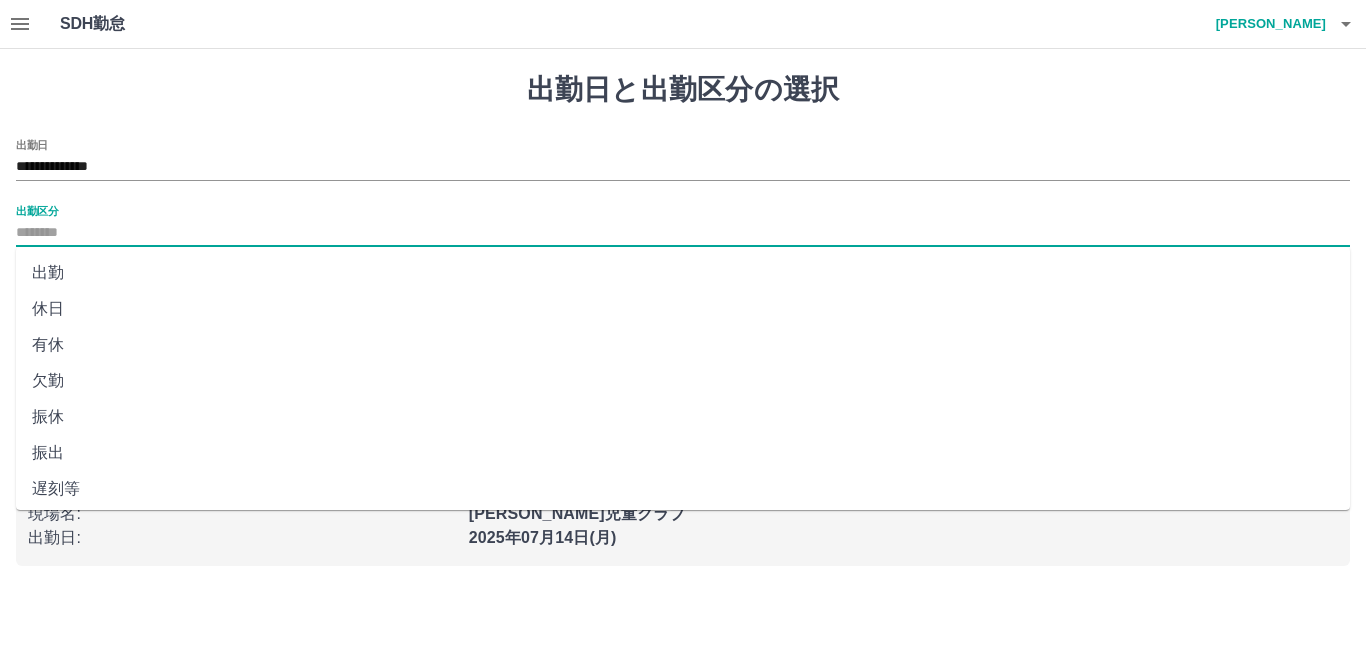drag, startPoint x: 51, startPoint y: 270, endPoint x: 209, endPoint y: 266, distance: 158.05063 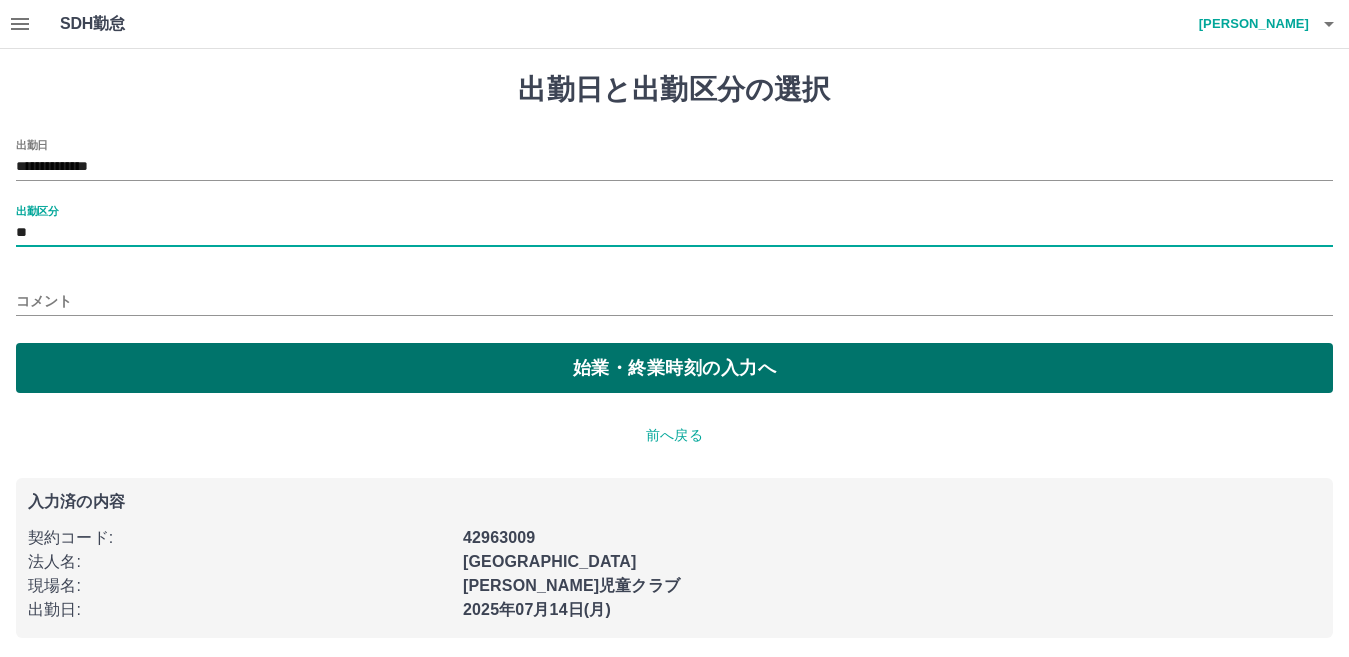click on "始業・終業時刻の入力へ" at bounding box center (674, 368) 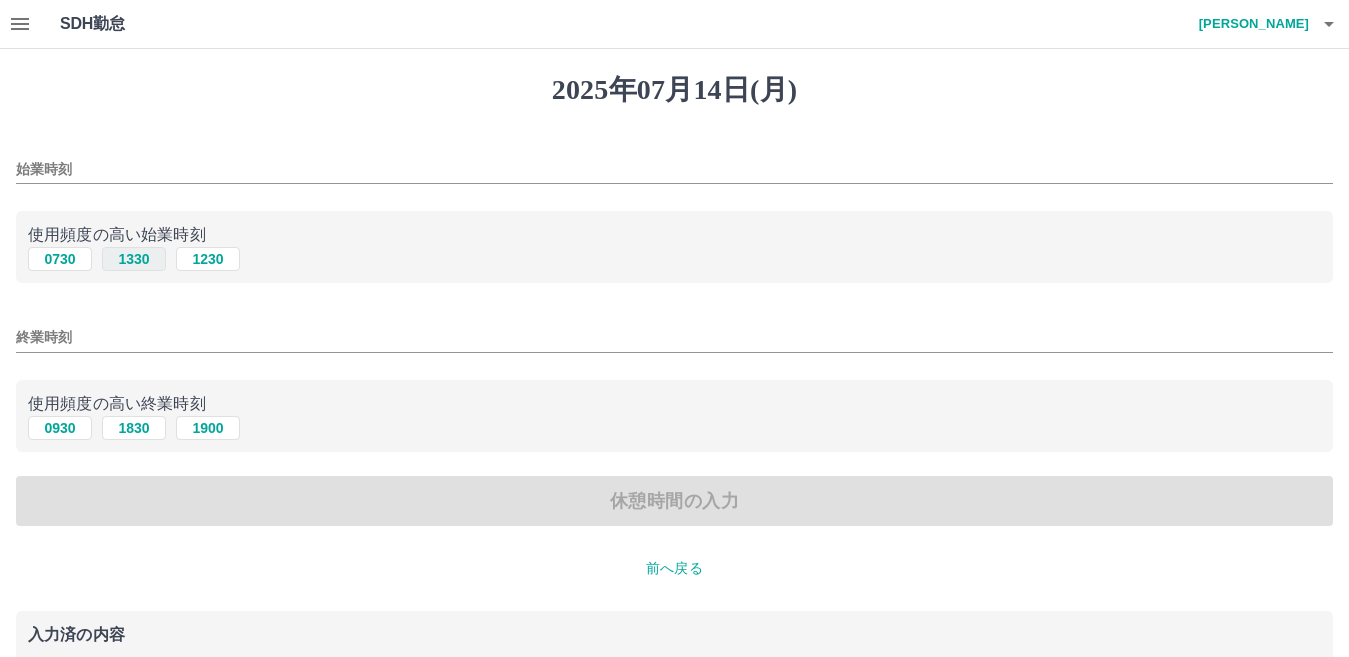 drag, startPoint x: 137, startPoint y: 259, endPoint x: 106, endPoint y: 270, distance: 32.89377 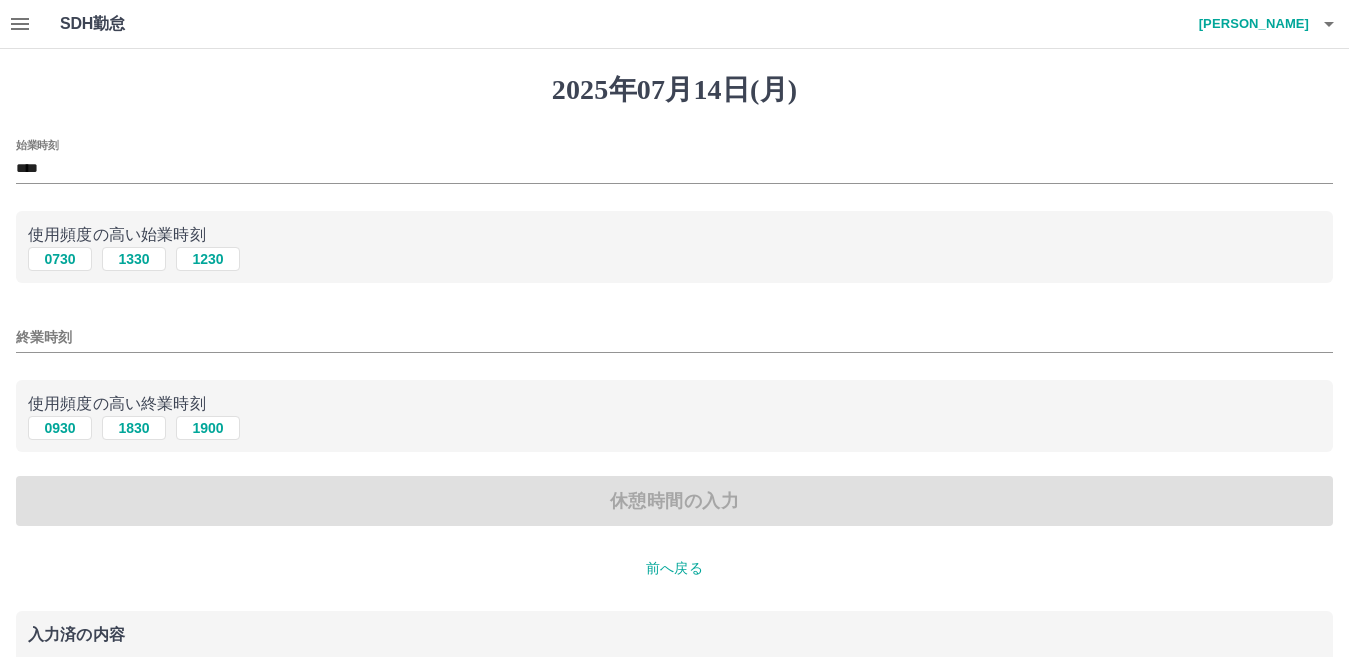 click on "終業時刻" at bounding box center (674, 331) 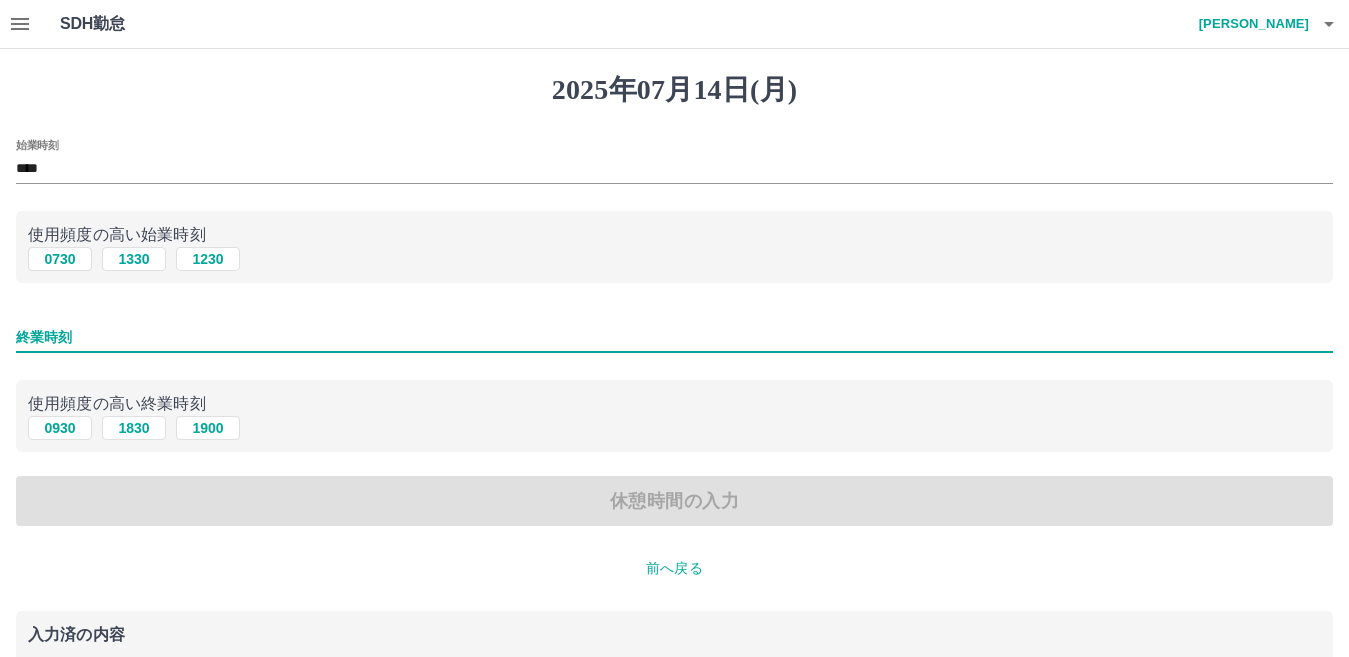 click on "終業時刻" at bounding box center (674, 337) 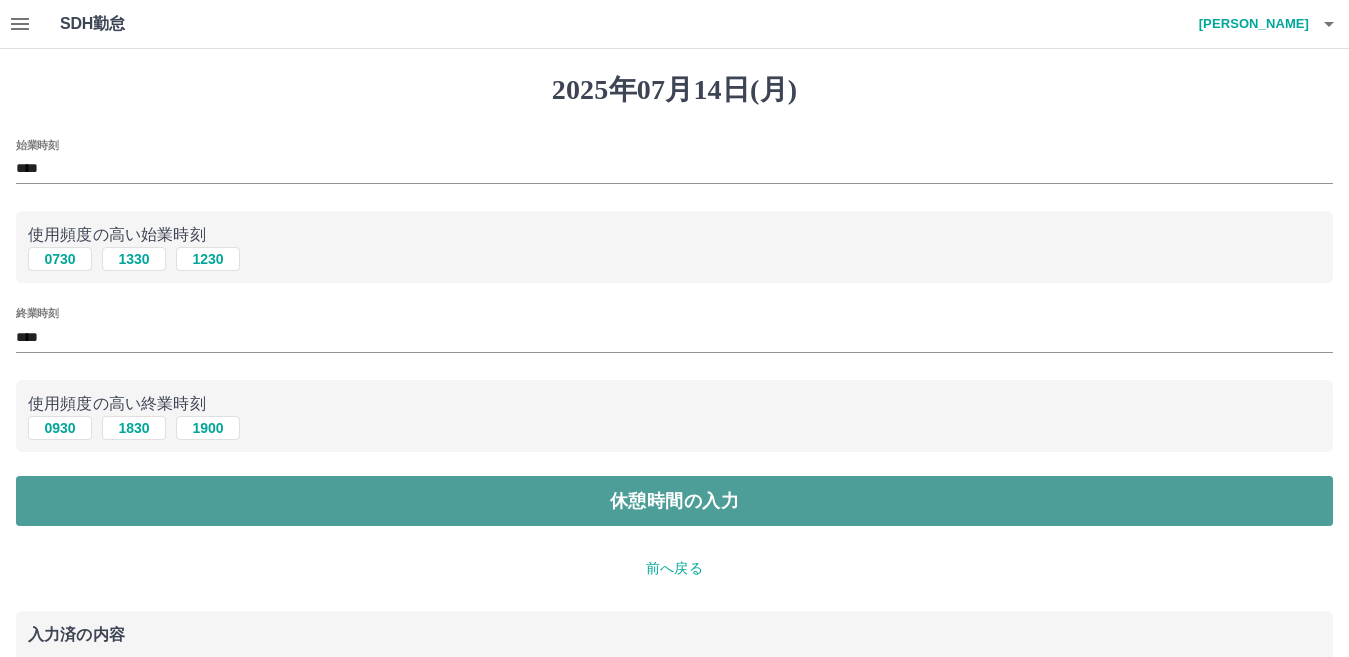 click on "休憩時間の入力" at bounding box center [674, 501] 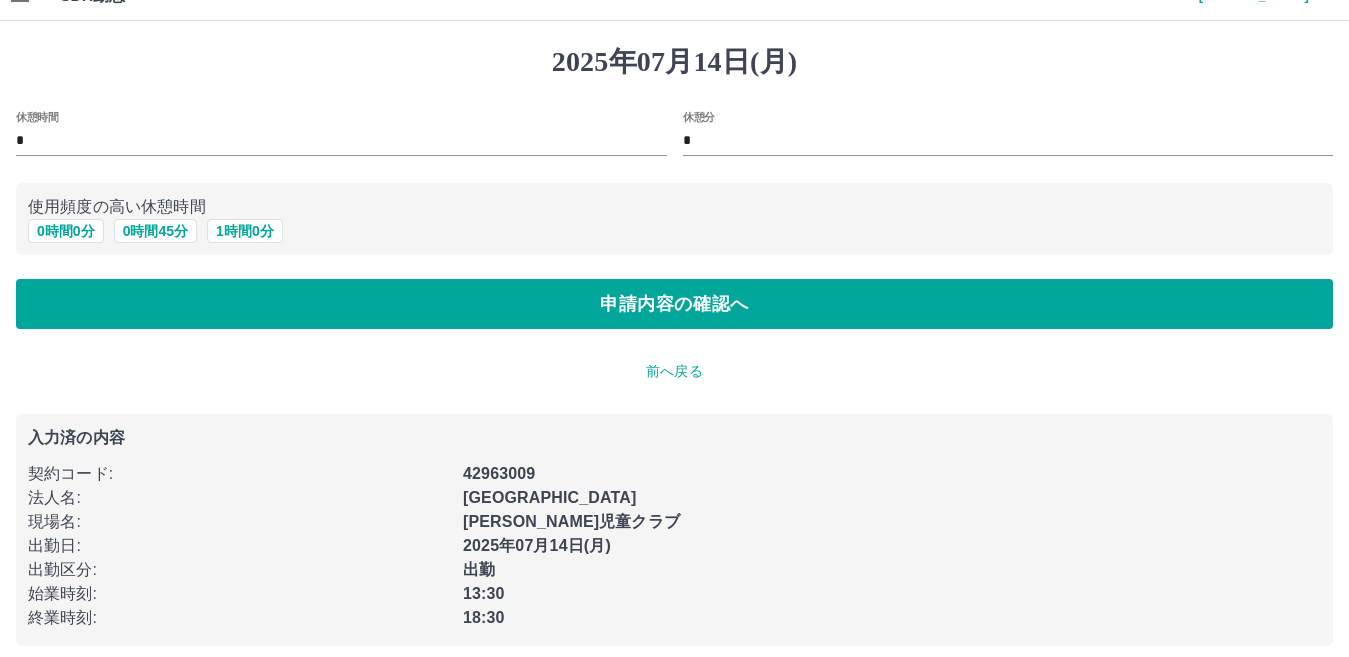 scroll, scrollTop: 42, scrollLeft: 0, axis: vertical 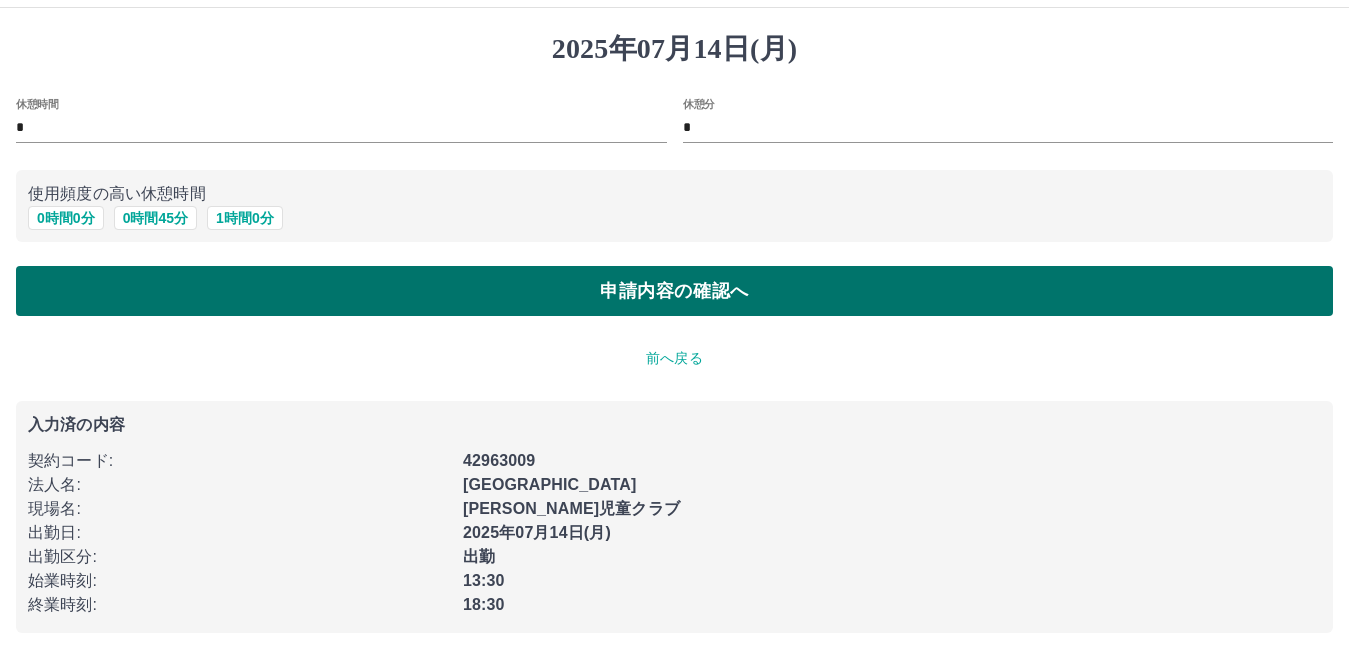 click on "申請内容の確認へ" at bounding box center (674, 291) 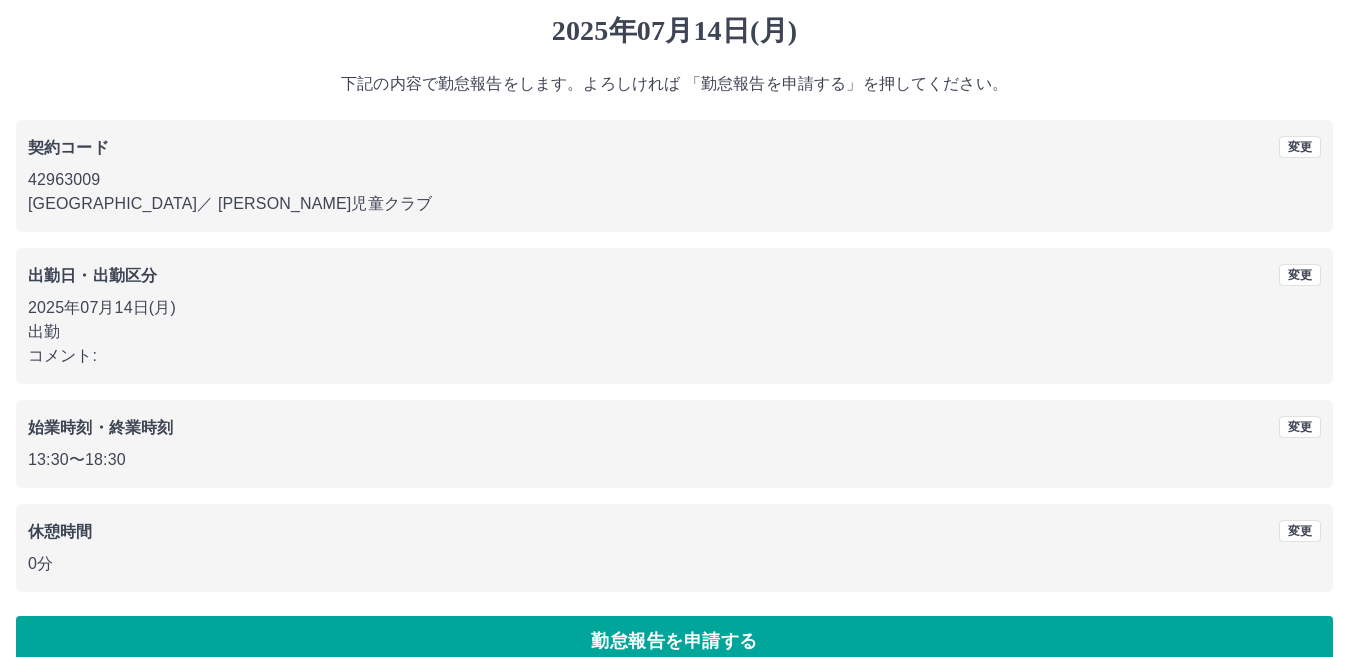 scroll, scrollTop: 92, scrollLeft: 0, axis: vertical 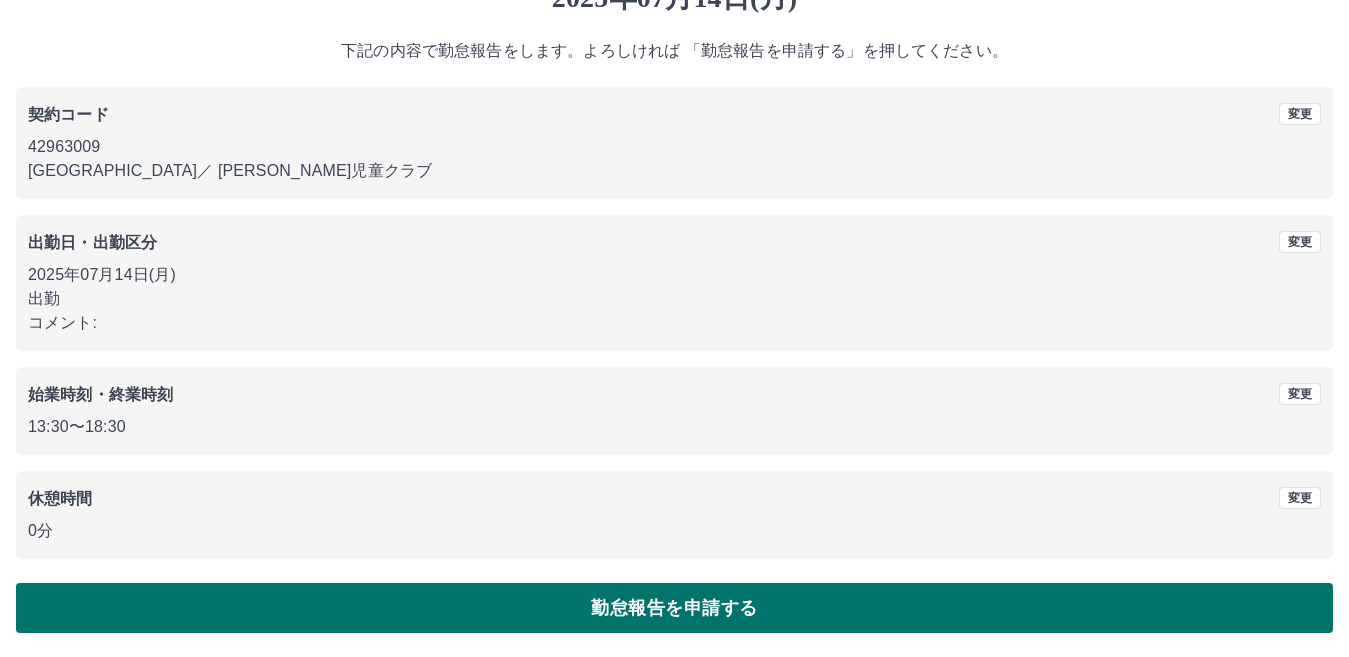 click on "勤怠報告を申請する" at bounding box center [674, 608] 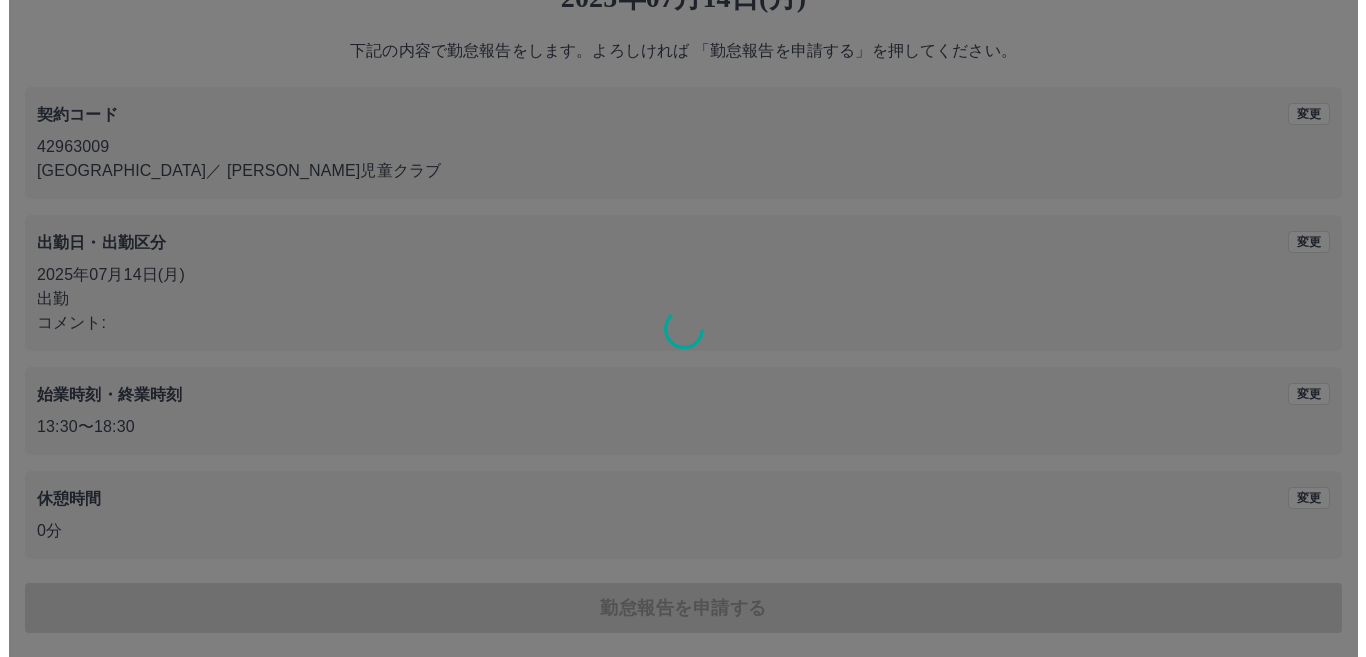 scroll, scrollTop: 0, scrollLeft: 0, axis: both 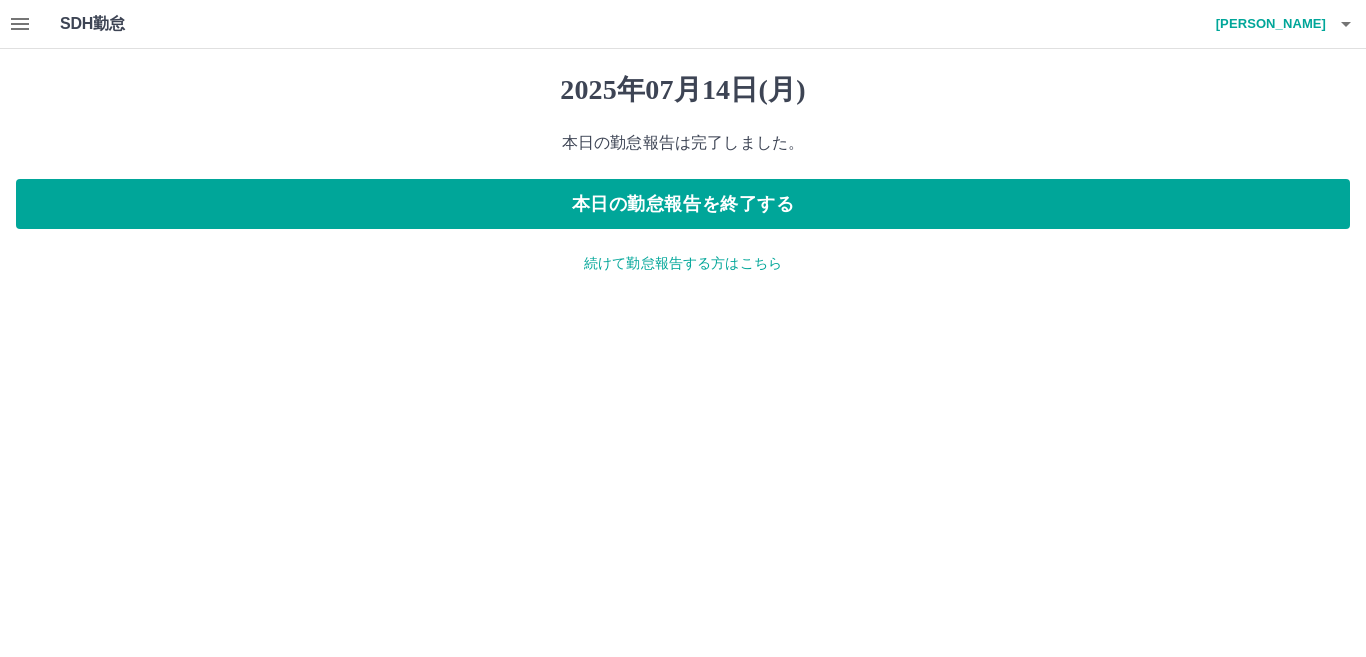 click 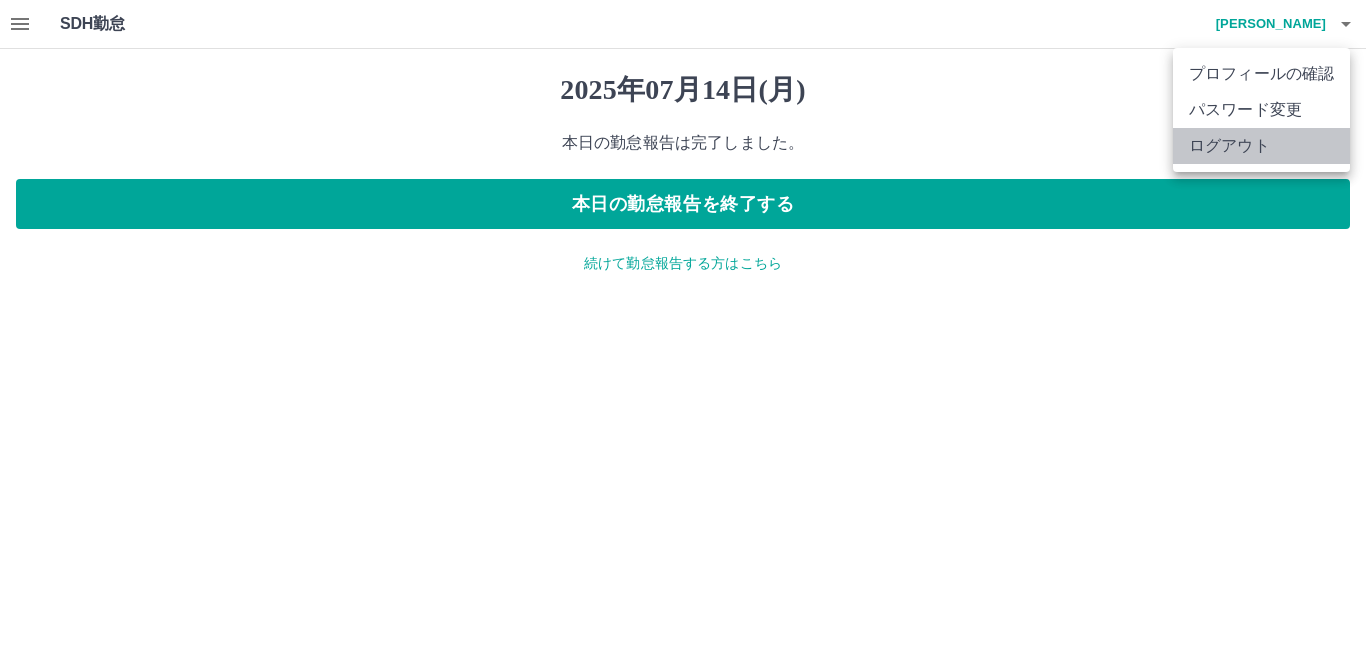 click on "ログアウト" at bounding box center [1261, 146] 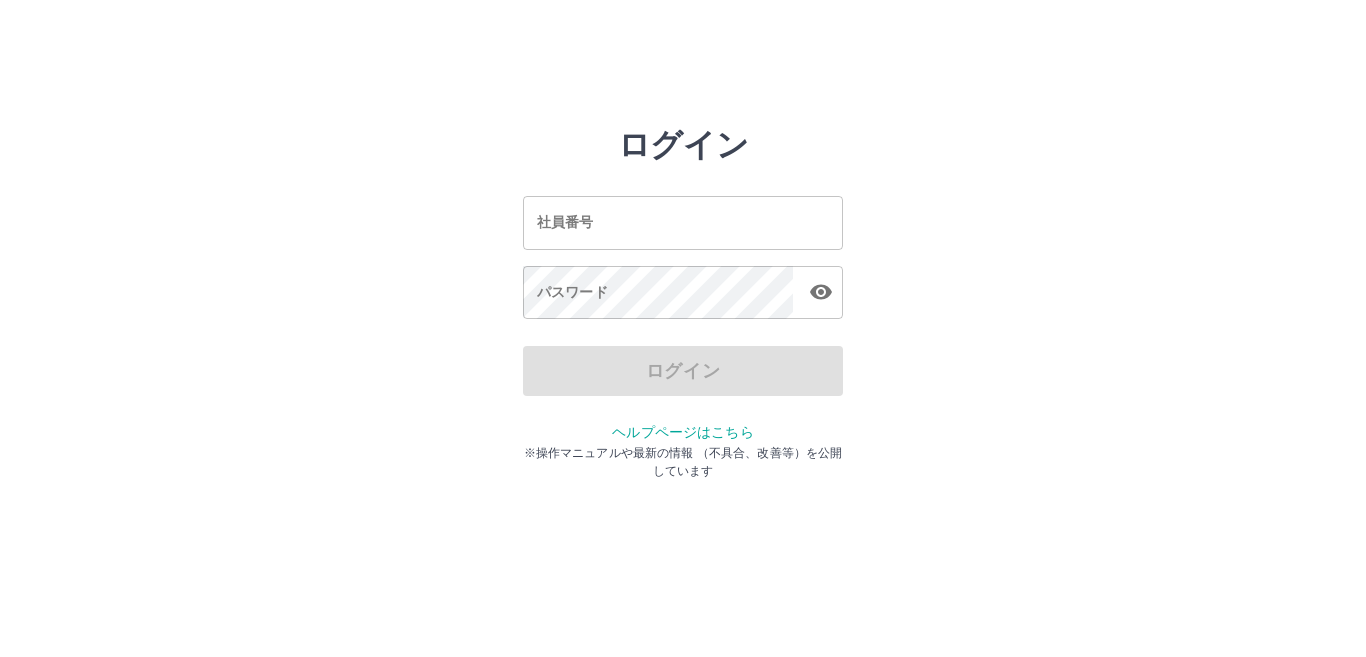 scroll, scrollTop: 0, scrollLeft: 0, axis: both 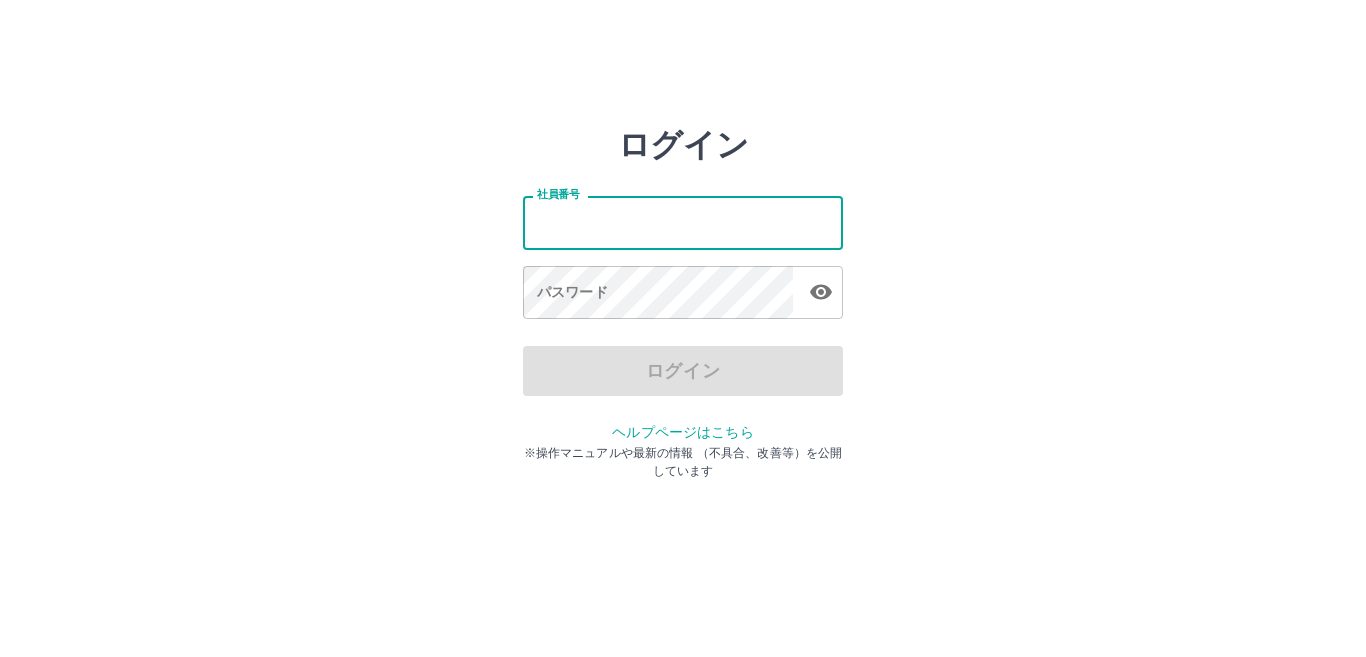 type on "*******" 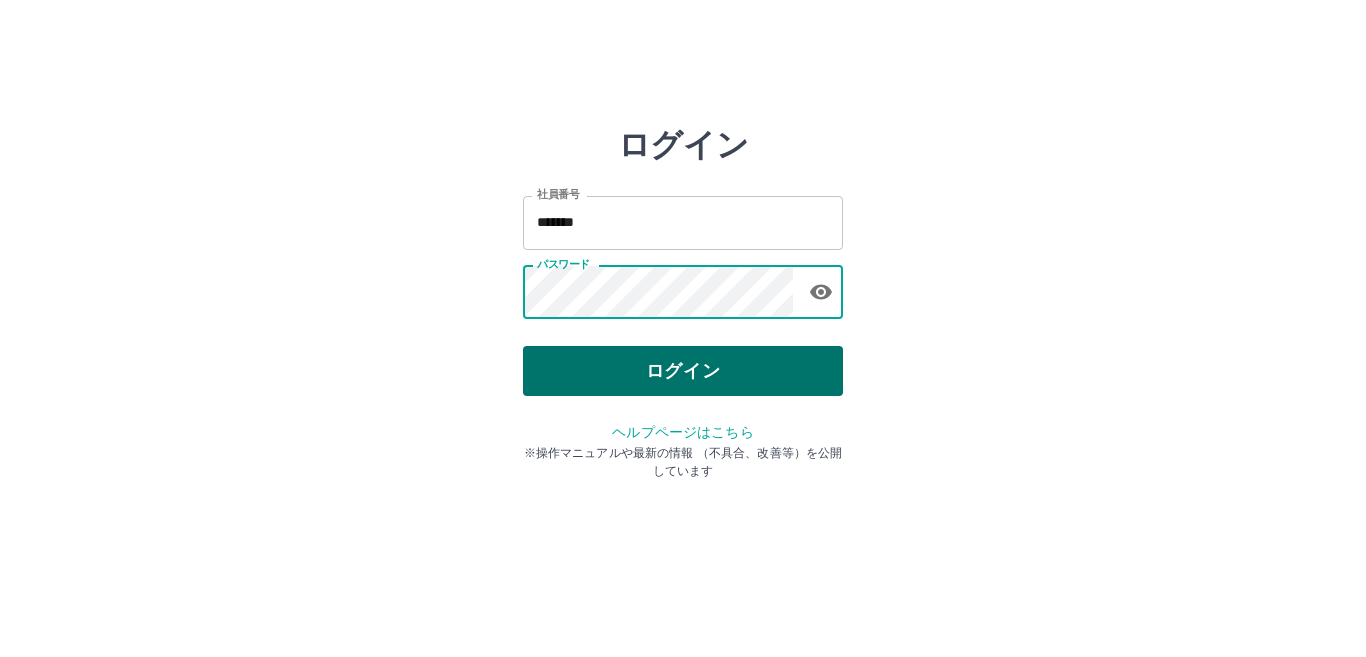 click on "ログイン" at bounding box center [683, 371] 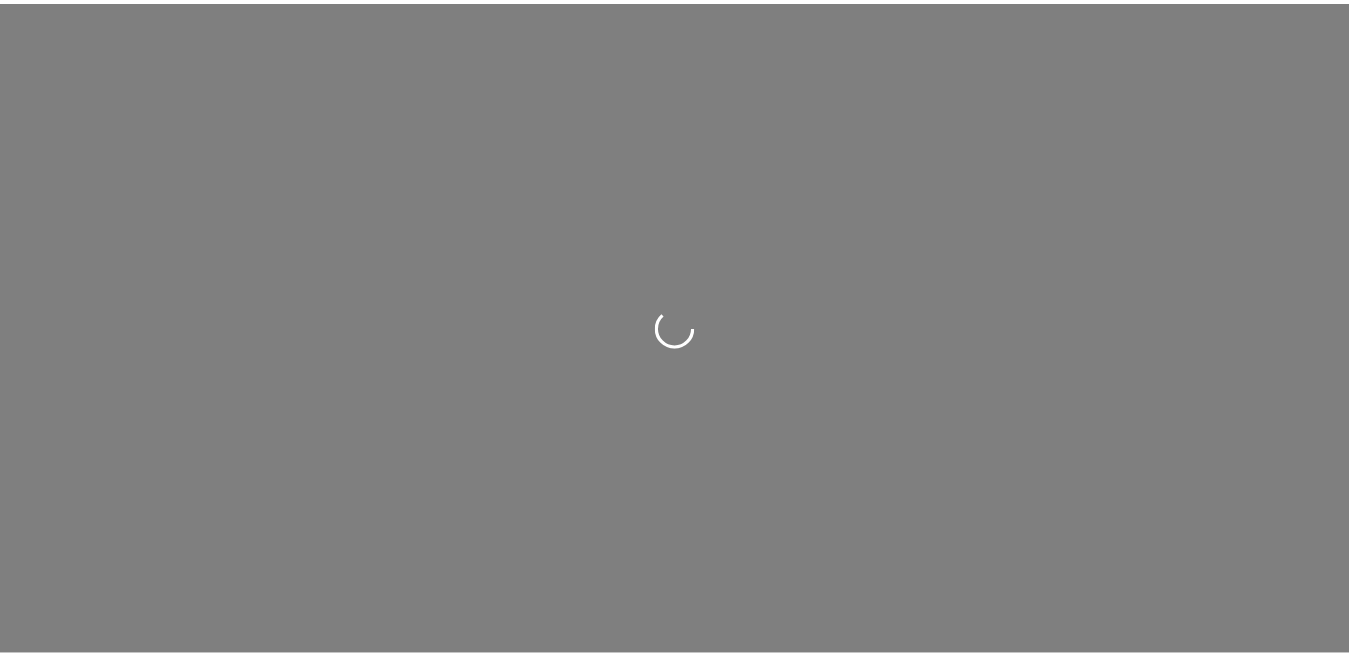 scroll, scrollTop: 0, scrollLeft: 0, axis: both 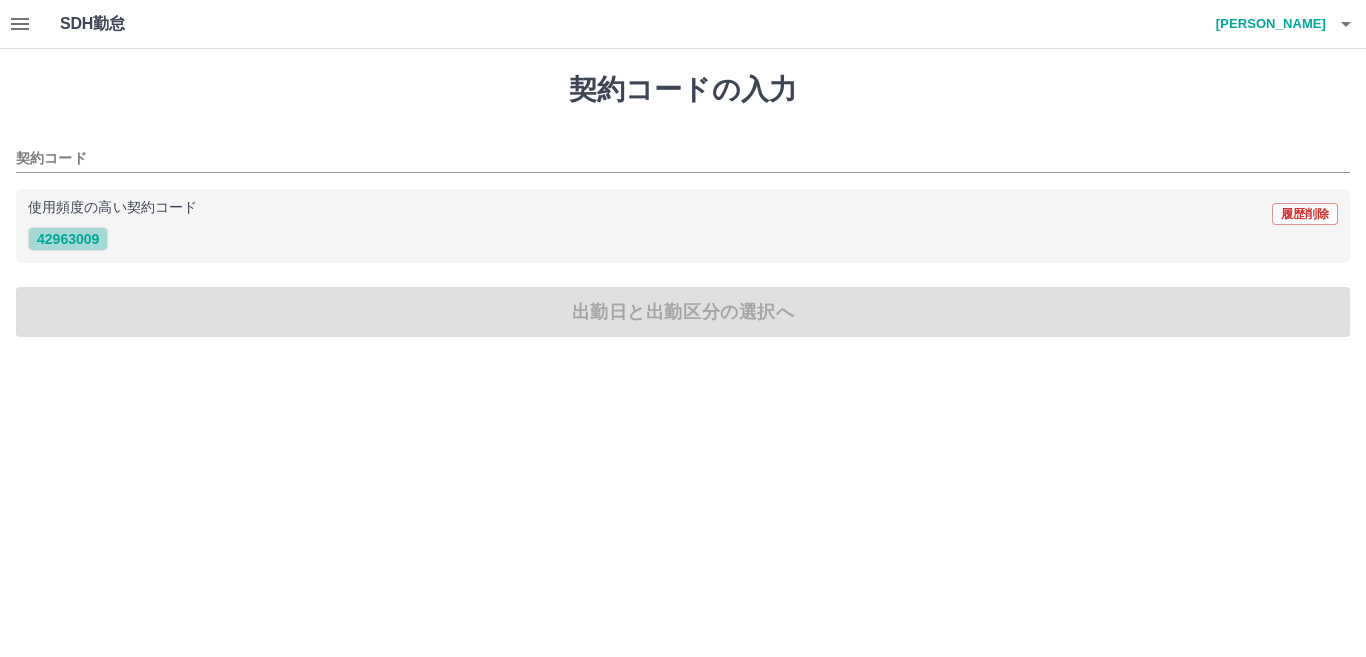 click on "42963009" at bounding box center [68, 239] 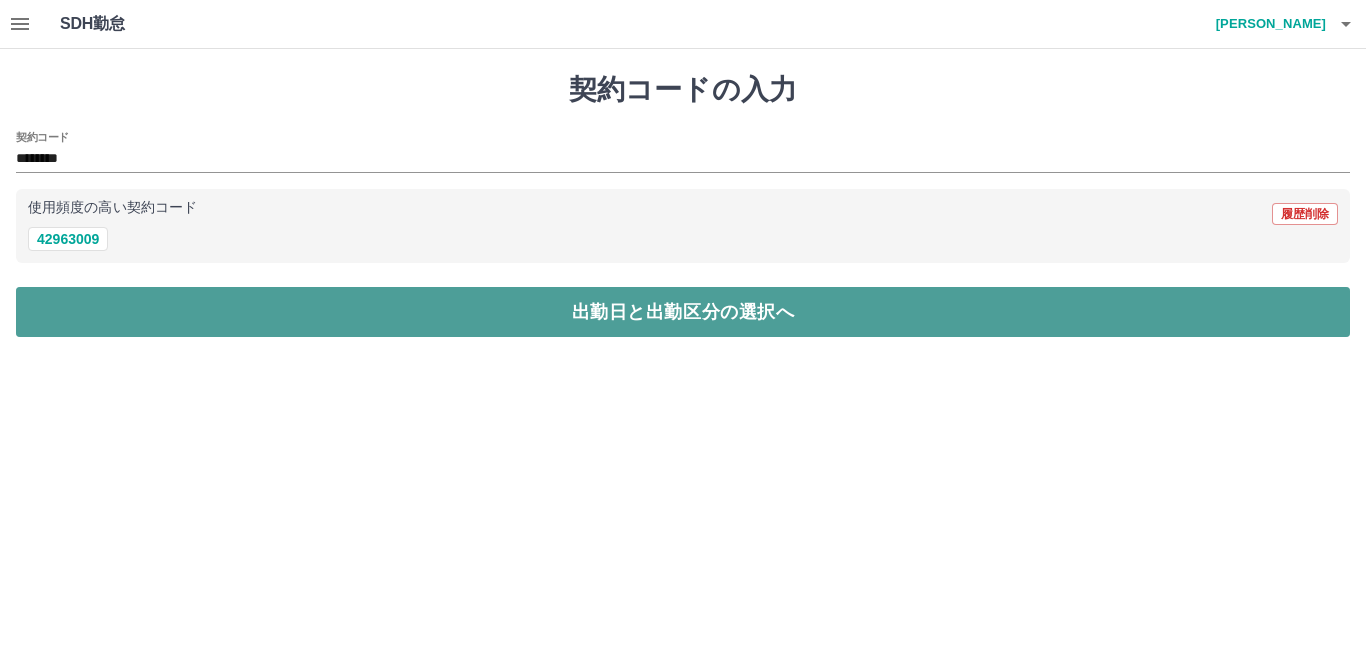 click on "出勤日と出勤区分の選択へ" at bounding box center [683, 312] 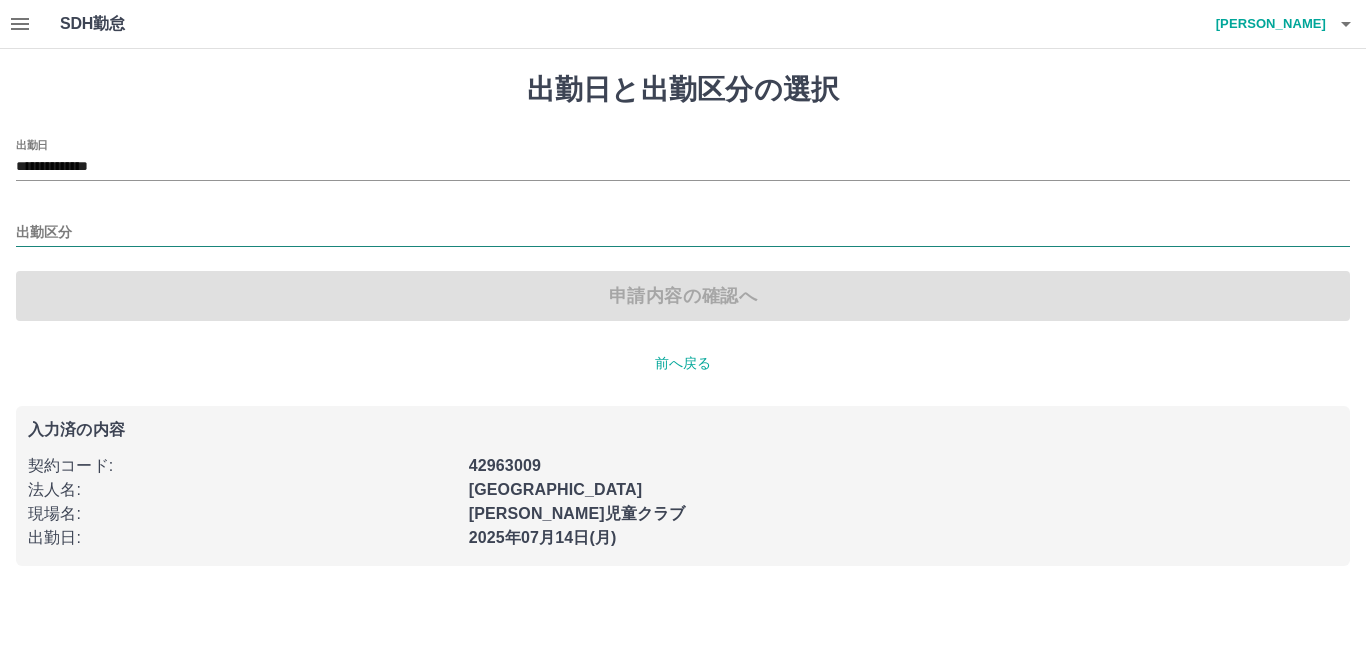 click on "出勤区分" at bounding box center (683, 233) 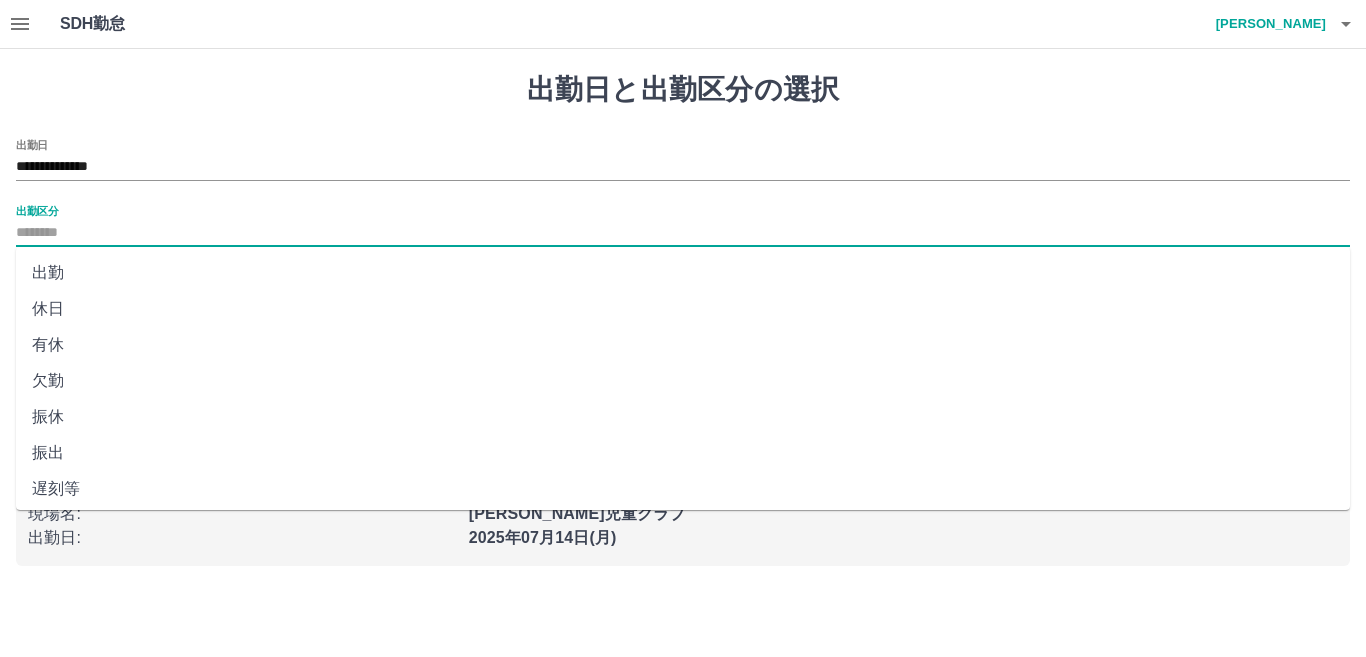 click on "出勤" at bounding box center [683, 273] 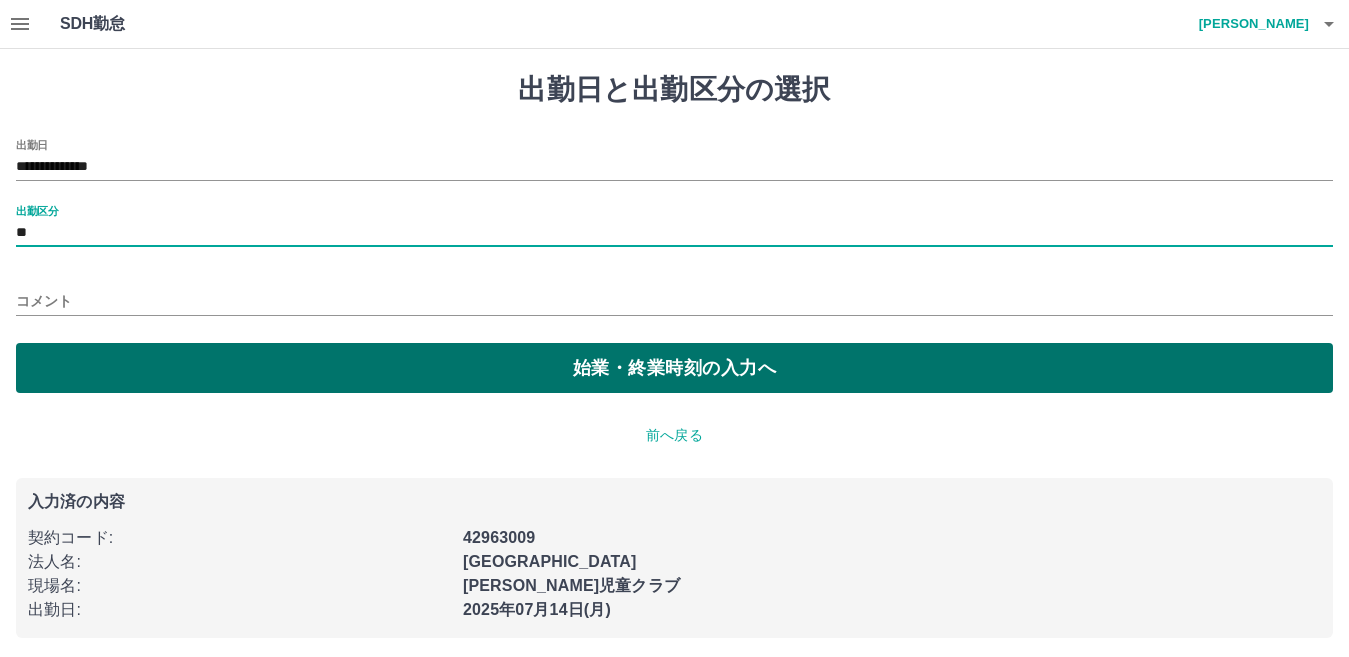 click on "始業・終業時刻の入力へ" at bounding box center [674, 368] 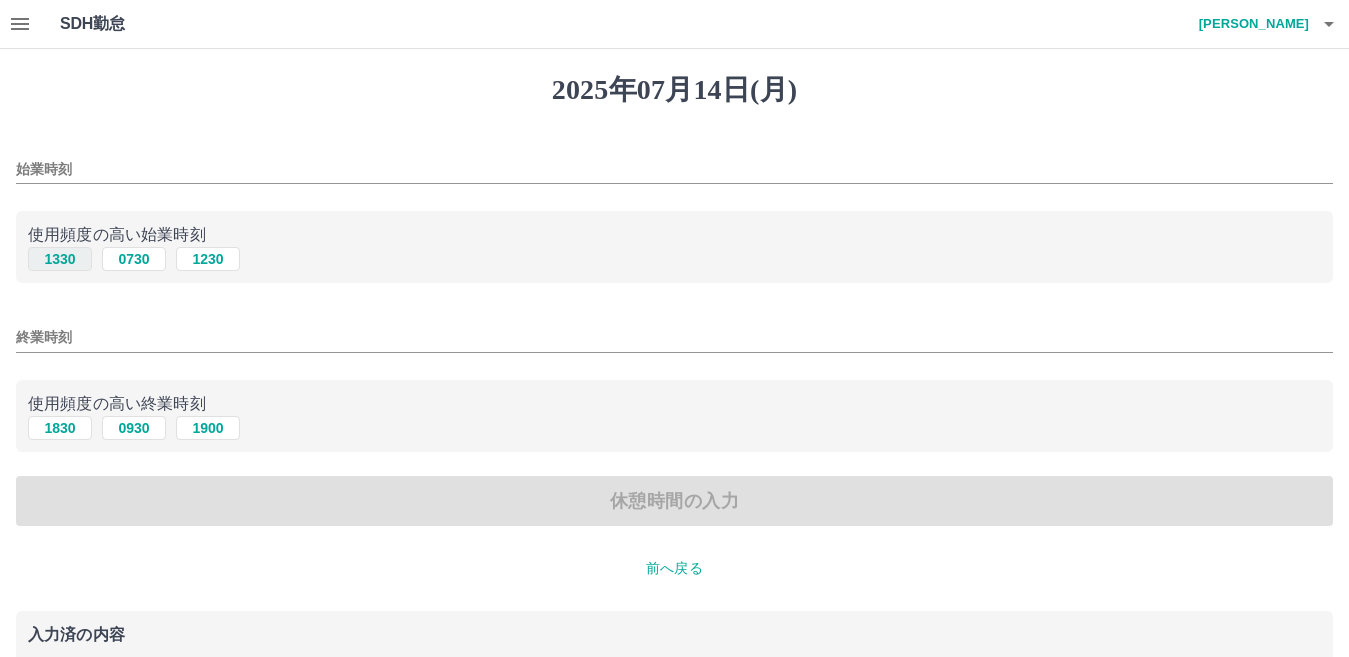 click on "1330" at bounding box center (60, 259) 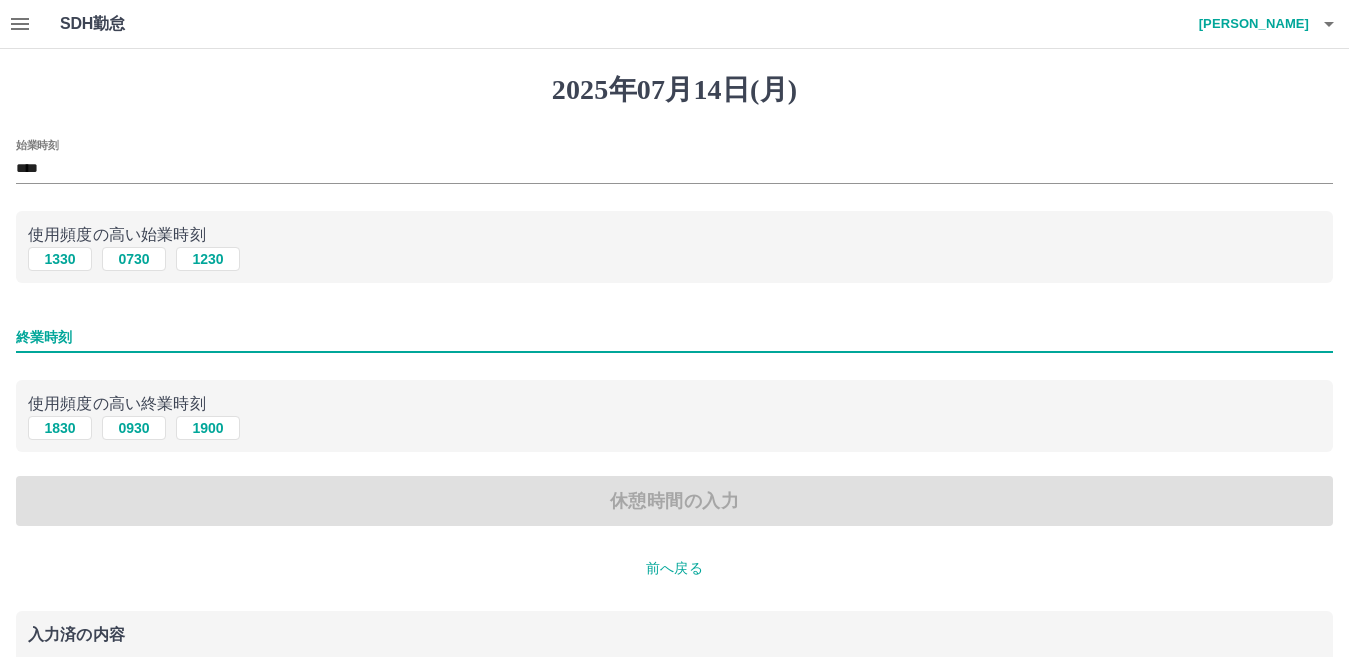 click on "終業時刻" at bounding box center (674, 337) 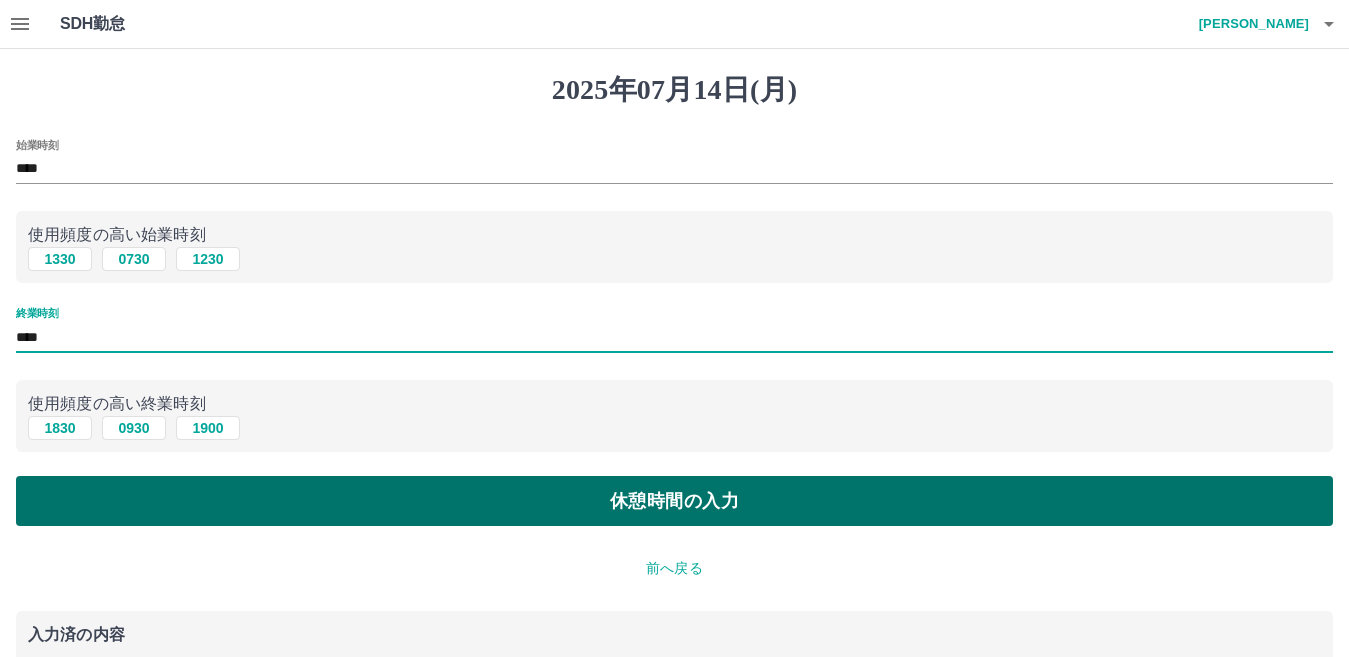 click on "休憩時間の入力" at bounding box center (674, 501) 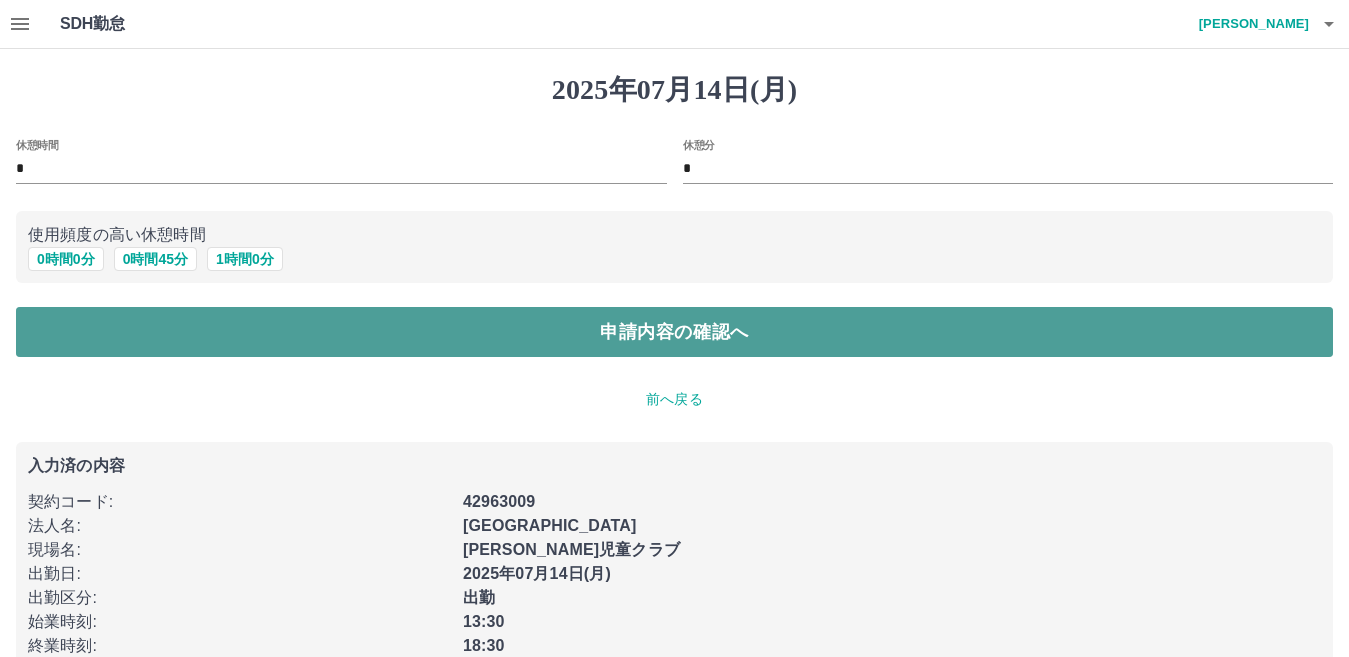 click on "申請内容の確認へ" at bounding box center (674, 332) 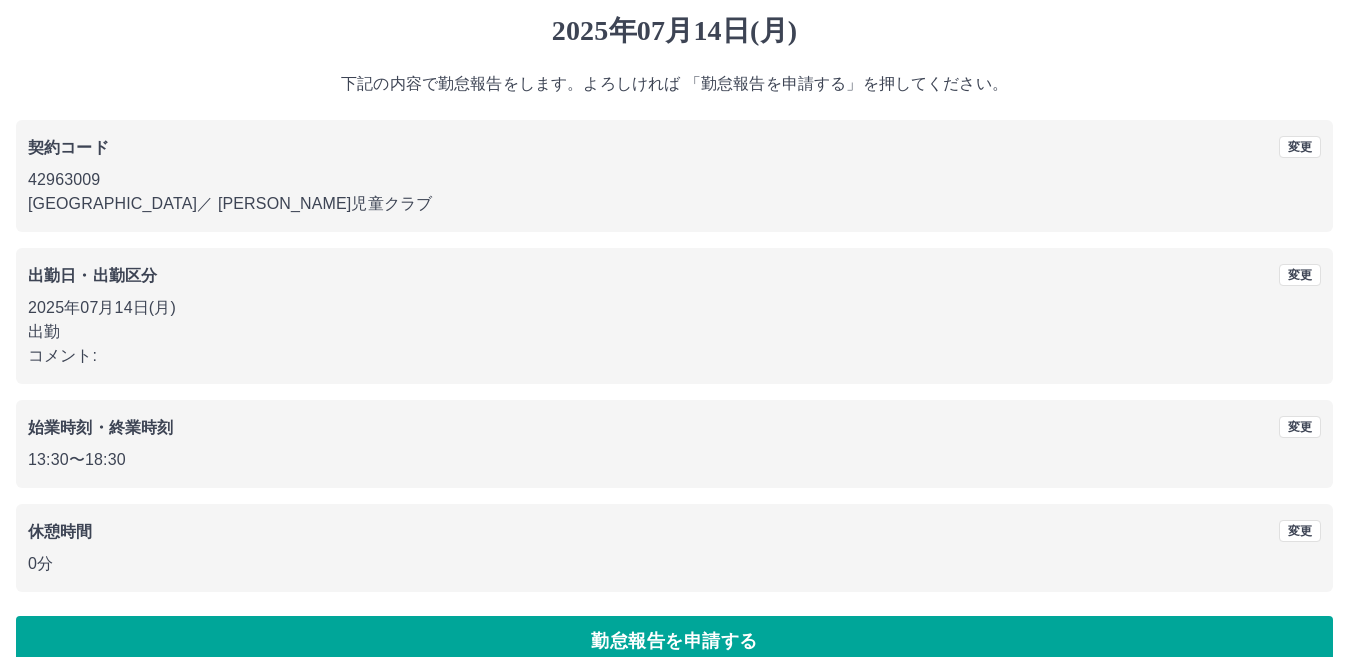 scroll, scrollTop: 92, scrollLeft: 0, axis: vertical 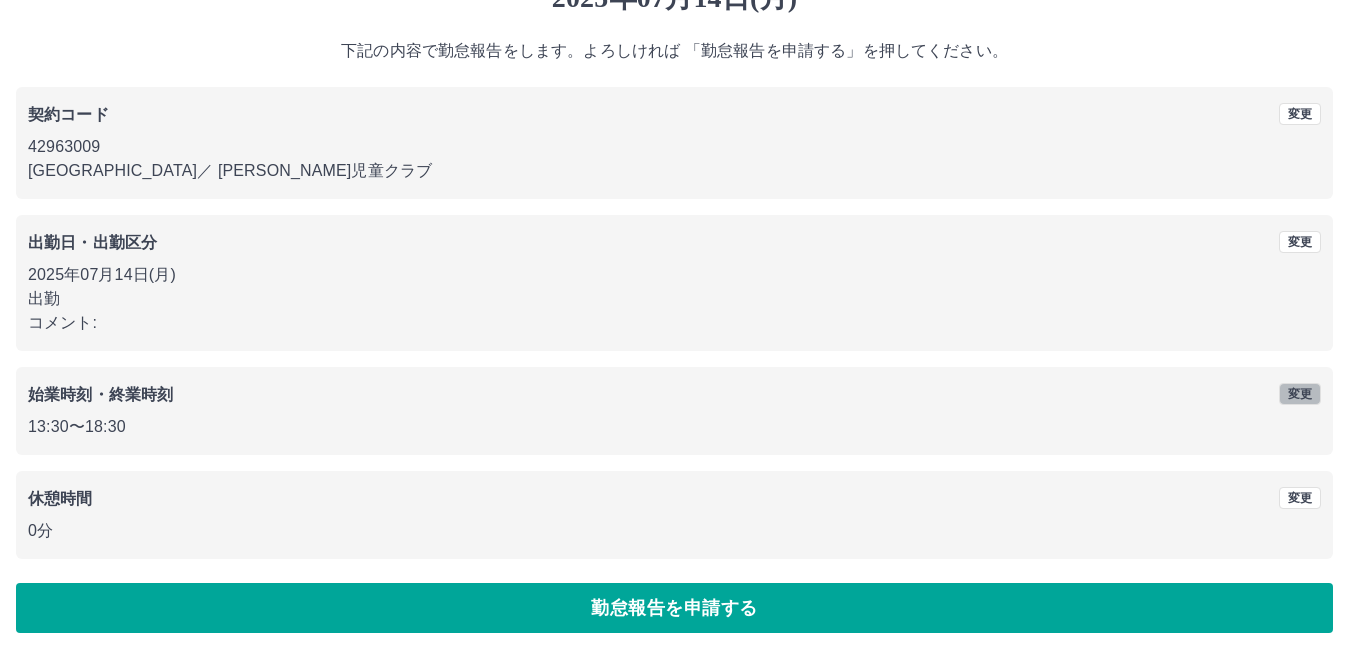 click on "変更" at bounding box center [1300, 394] 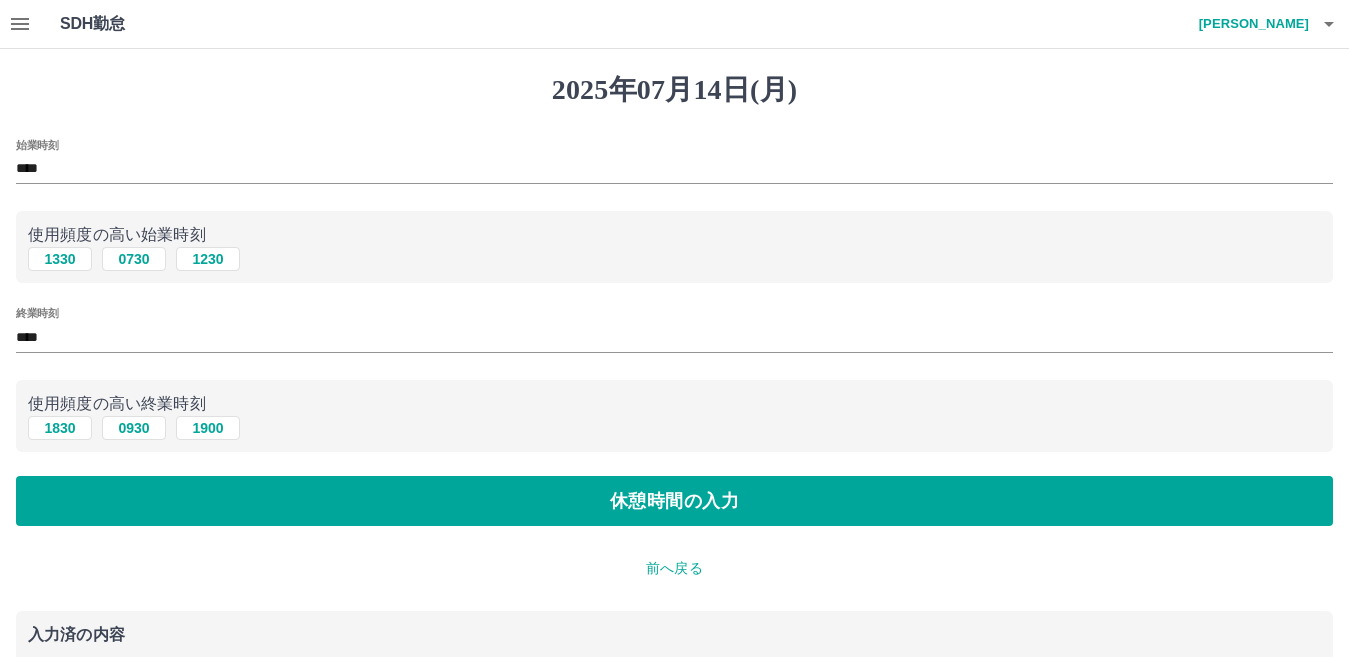 click on "終業時刻 ****" at bounding box center [674, 331] 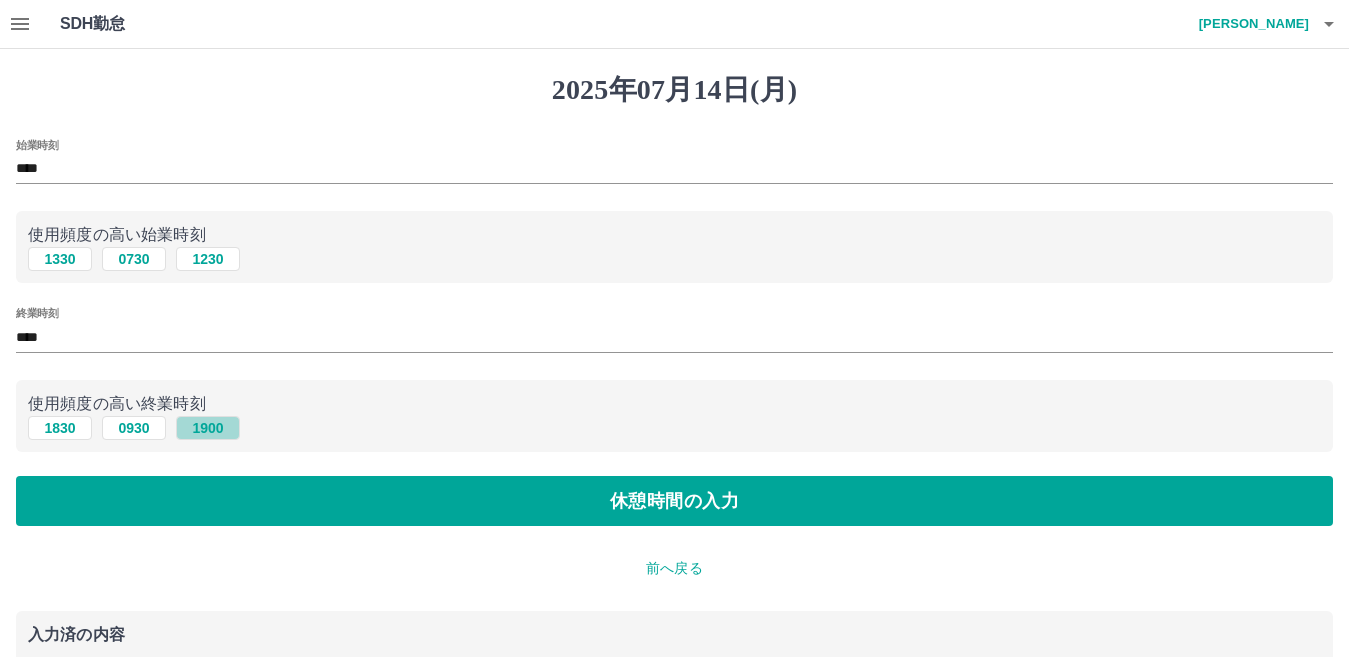 click on "1900" at bounding box center [208, 428] 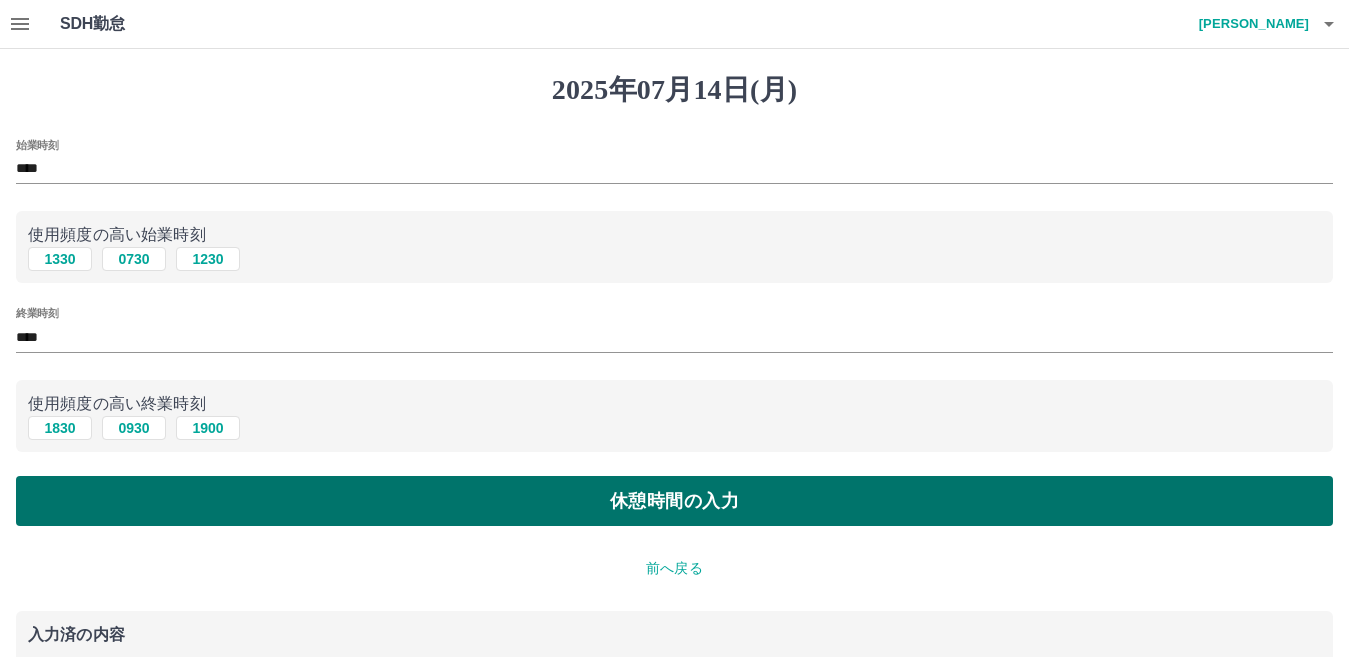 click on "休憩時間の入力" at bounding box center [674, 501] 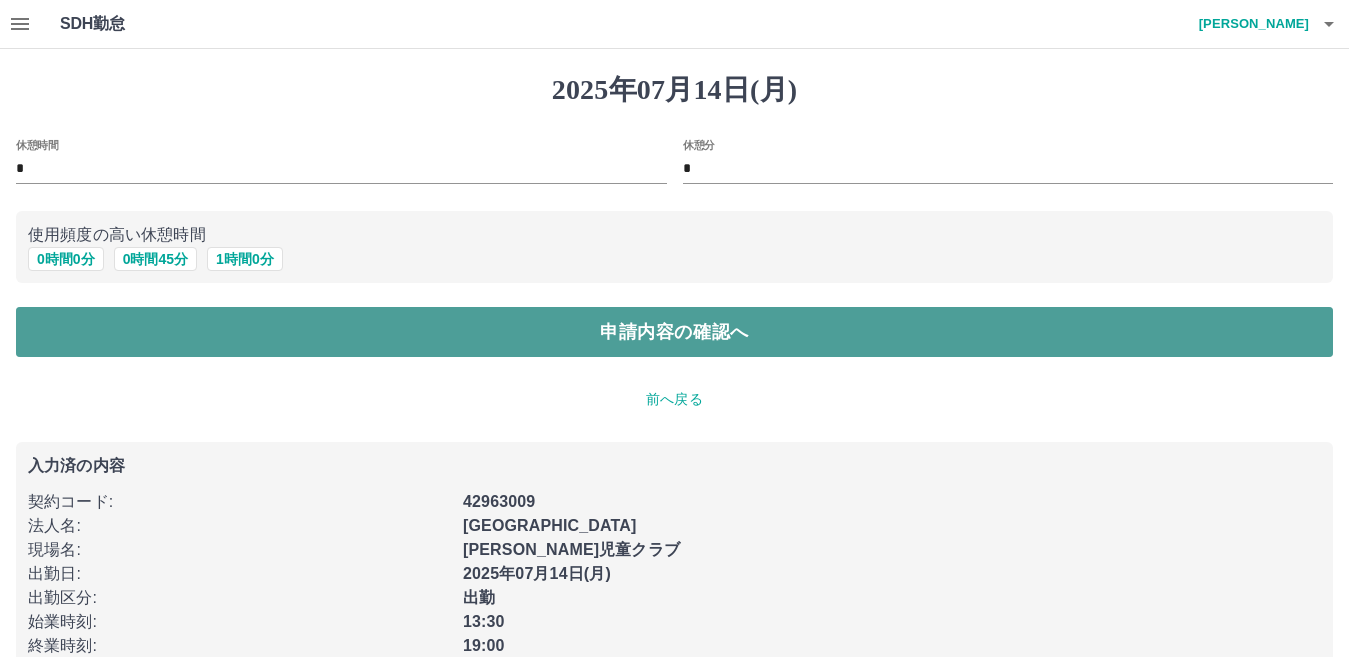 click on "申請内容の確認へ" at bounding box center (674, 332) 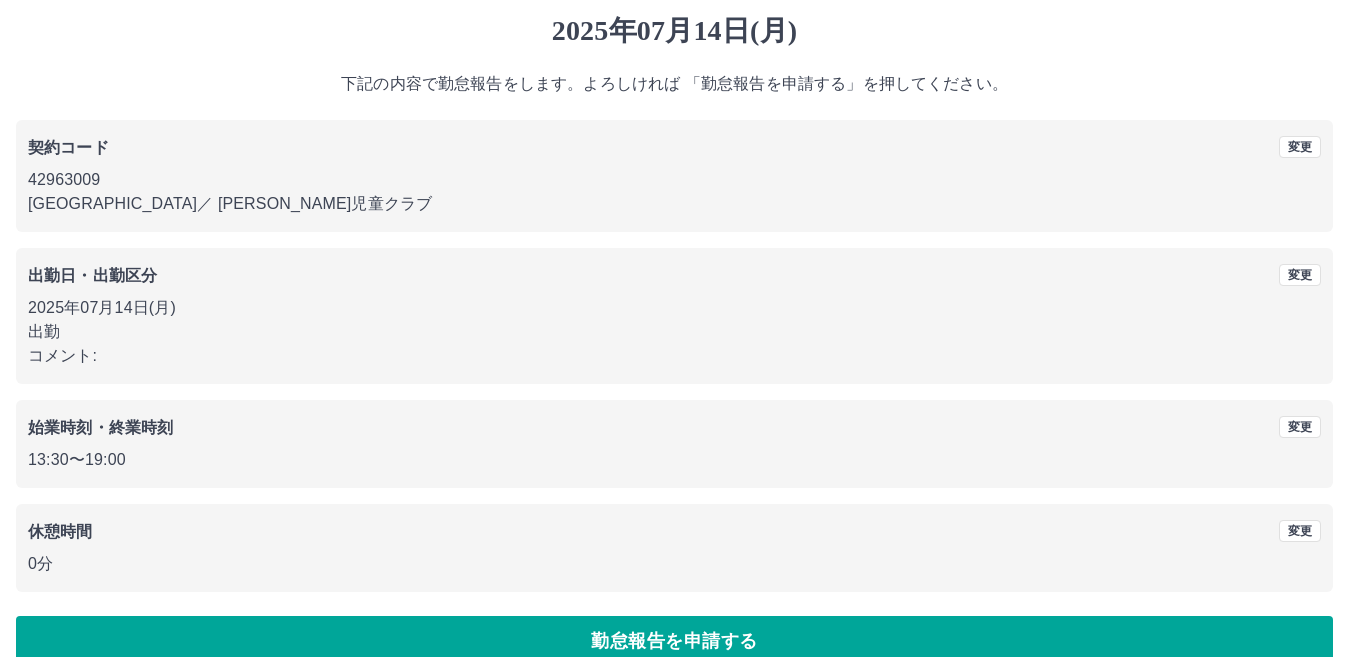 scroll, scrollTop: 92, scrollLeft: 0, axis: vertical 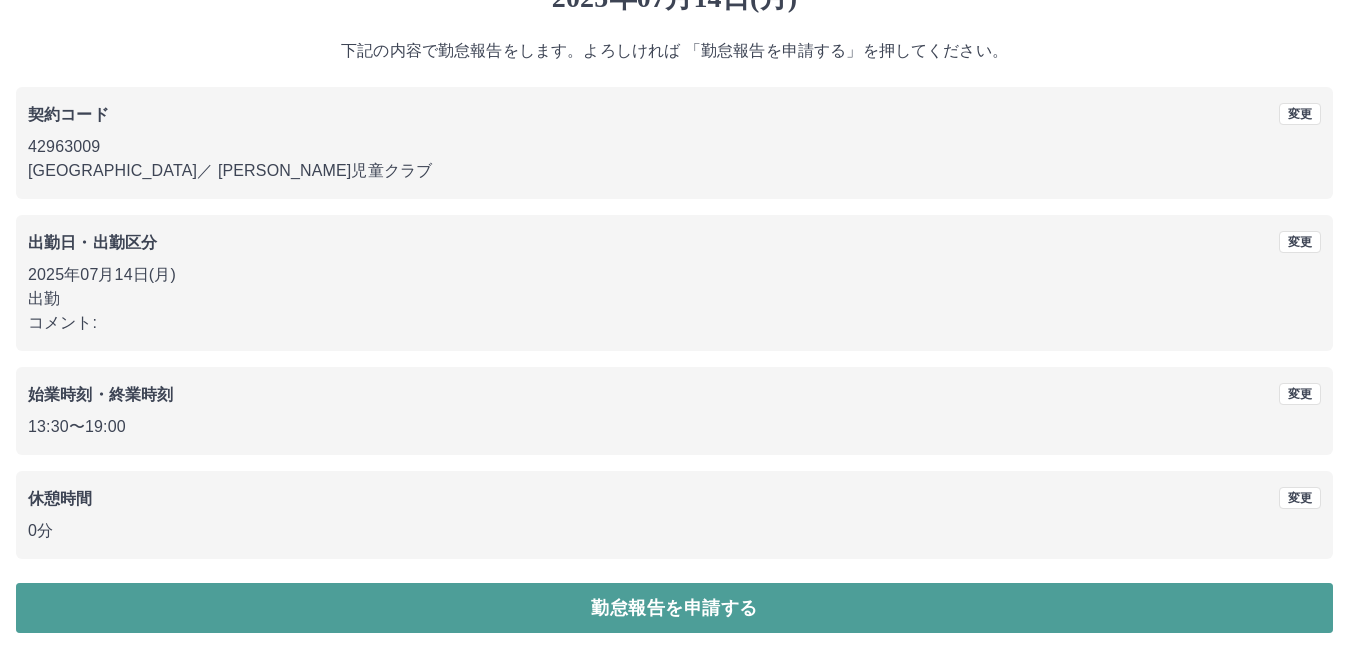 click on "勤怠報告を申請する" at bounding box center [674, 608] 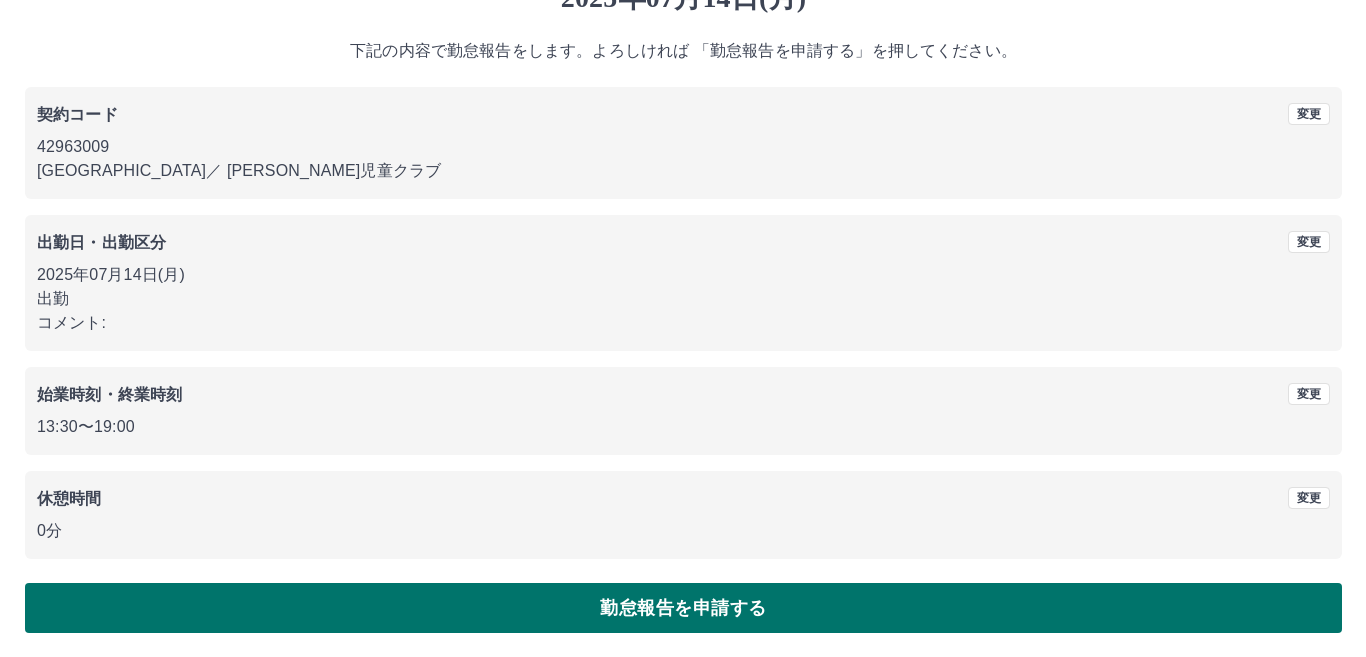 scroll, scrollTop: 0, scrollLeft: 0, axis: both 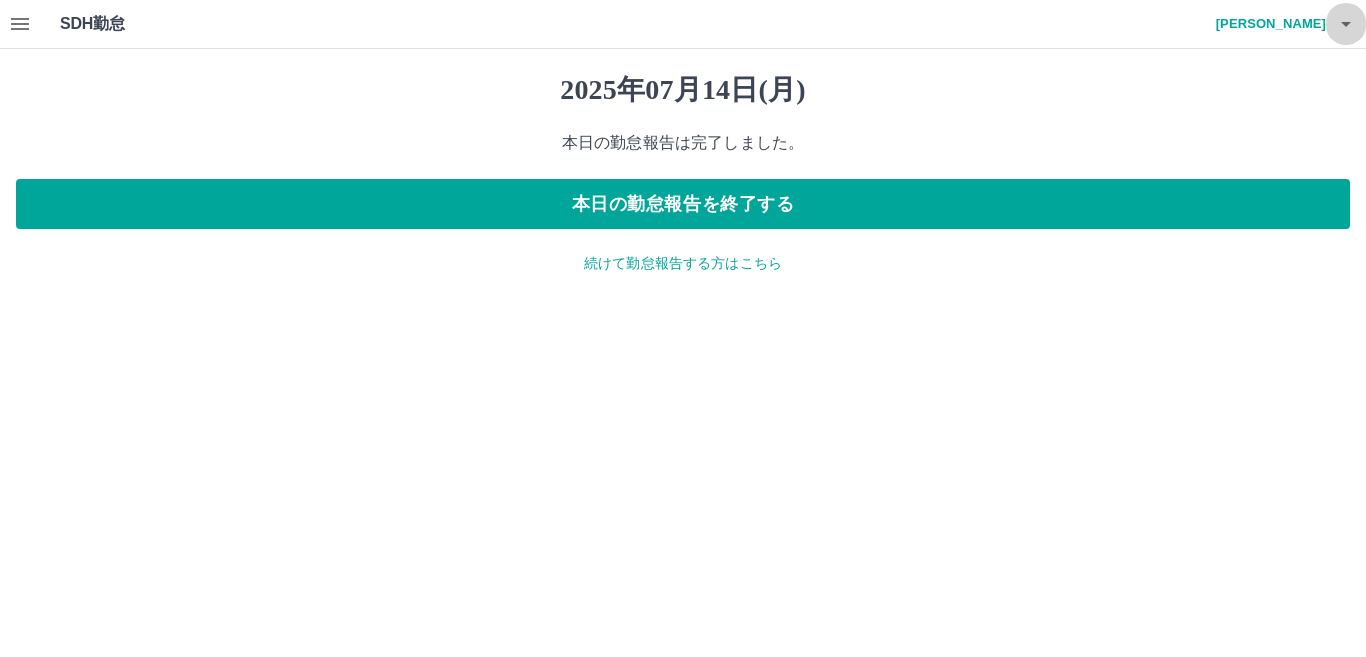 click 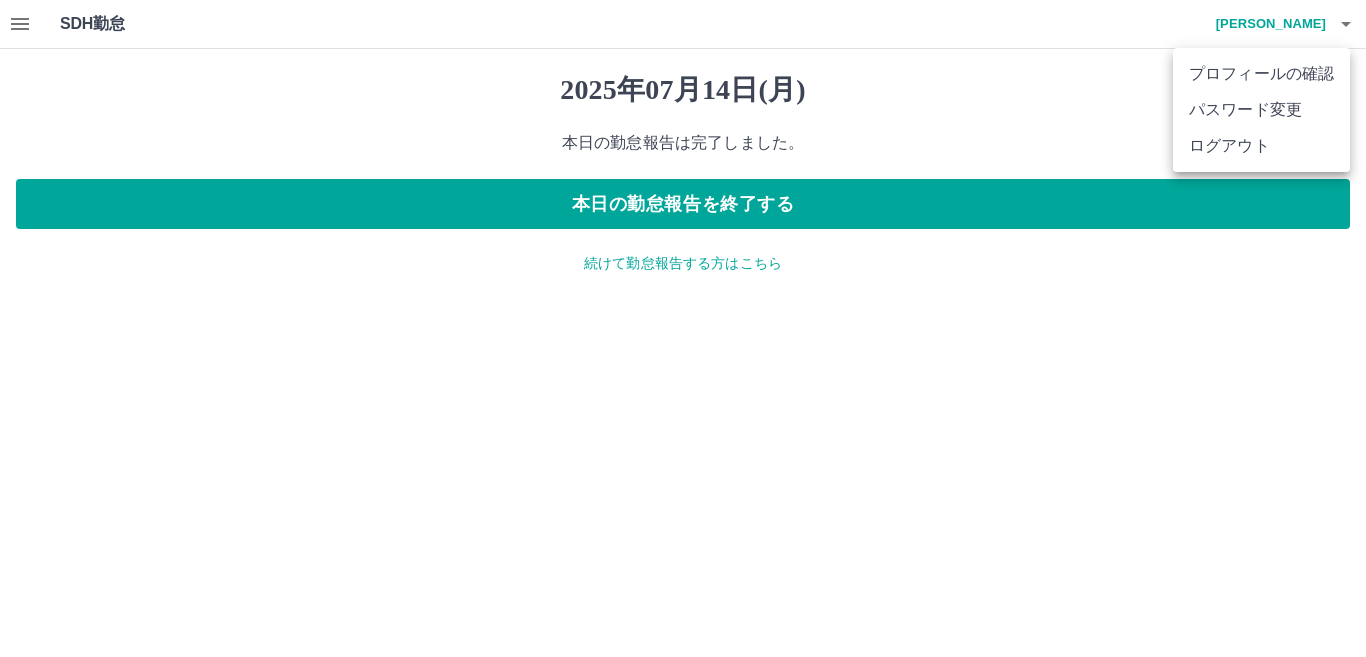 click on "ログアウト" at bounding box center (1261, 146) 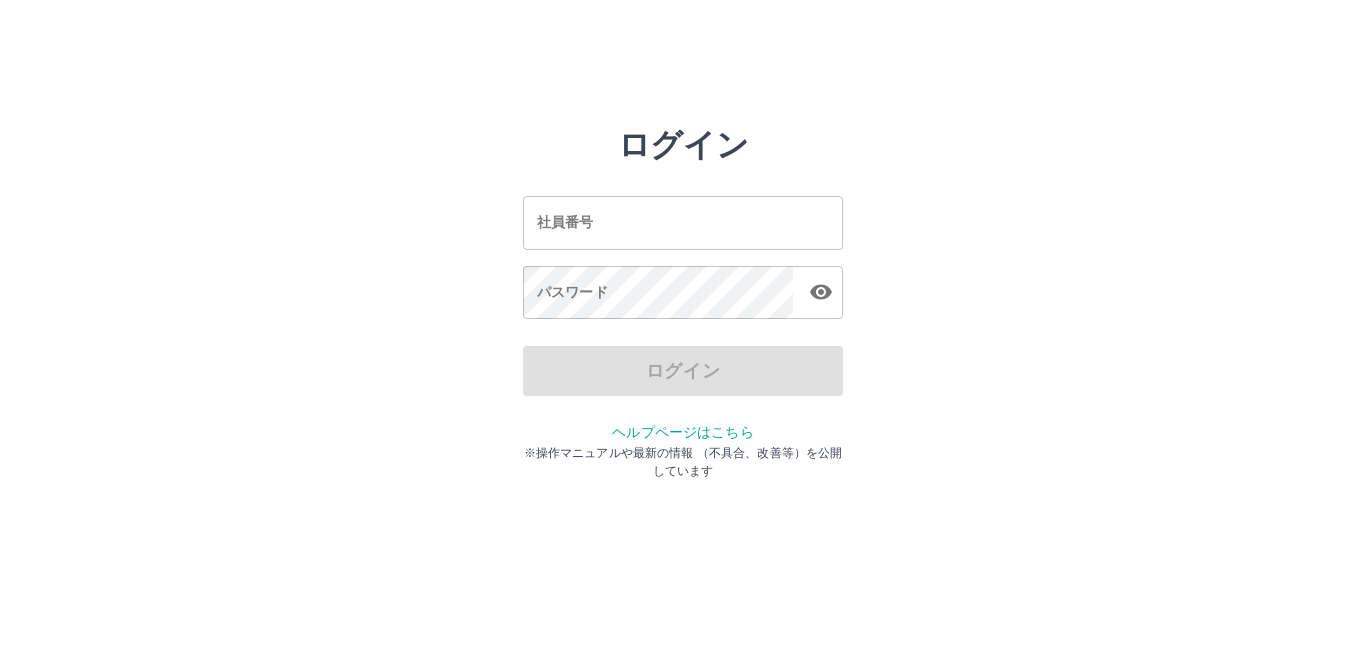 scroll, scrollTop: 0, scrollLeft: 0, axis: both 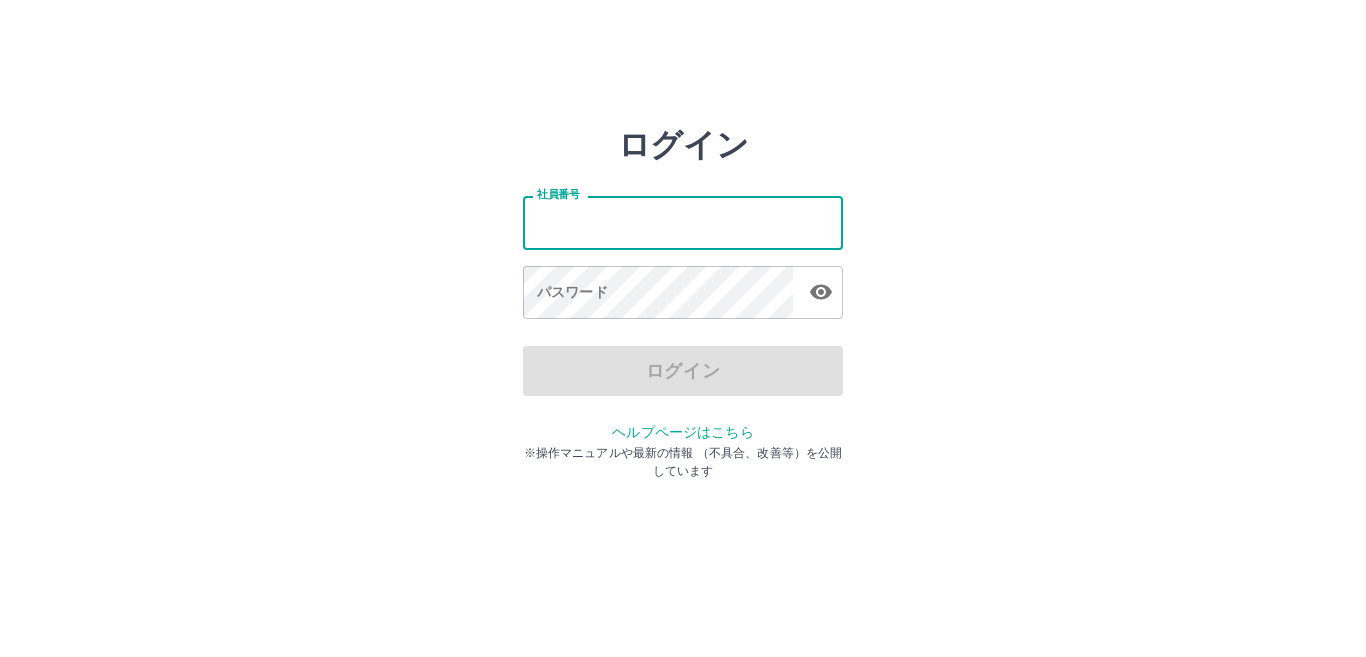 click on "社員番号" at bounding box center (683, 222) 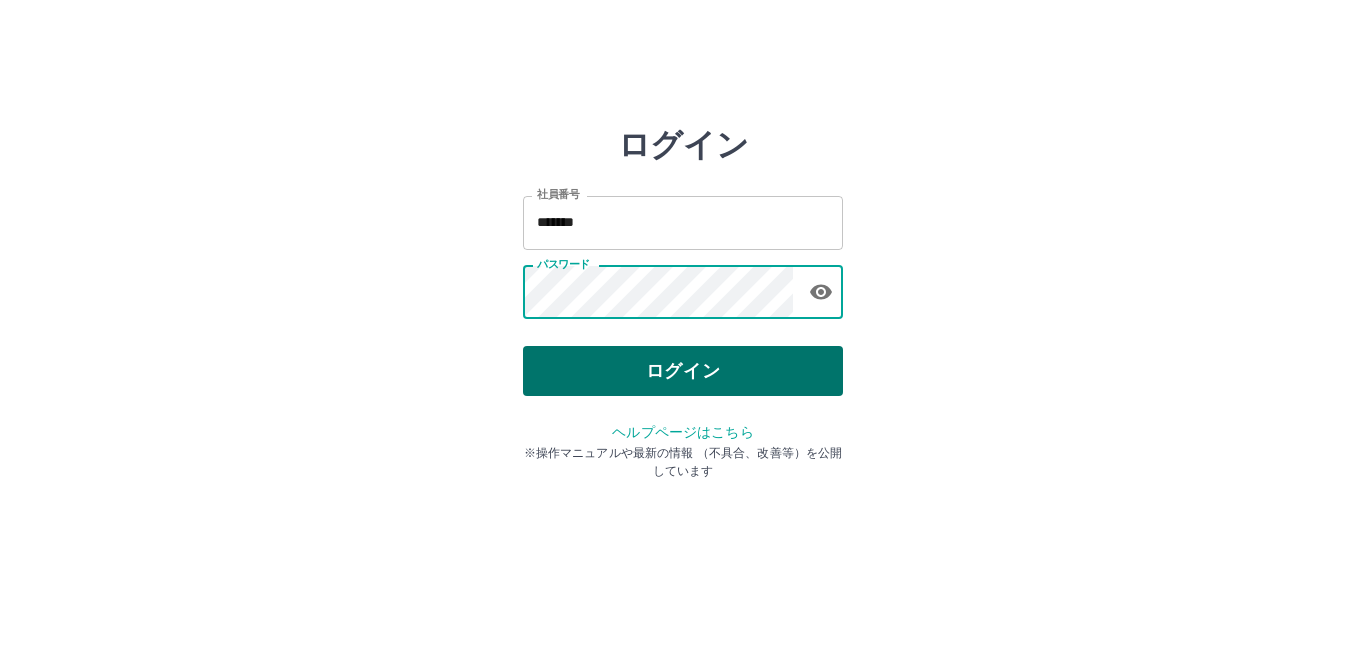 click on "ログイン" at bounding box center (683, 371) 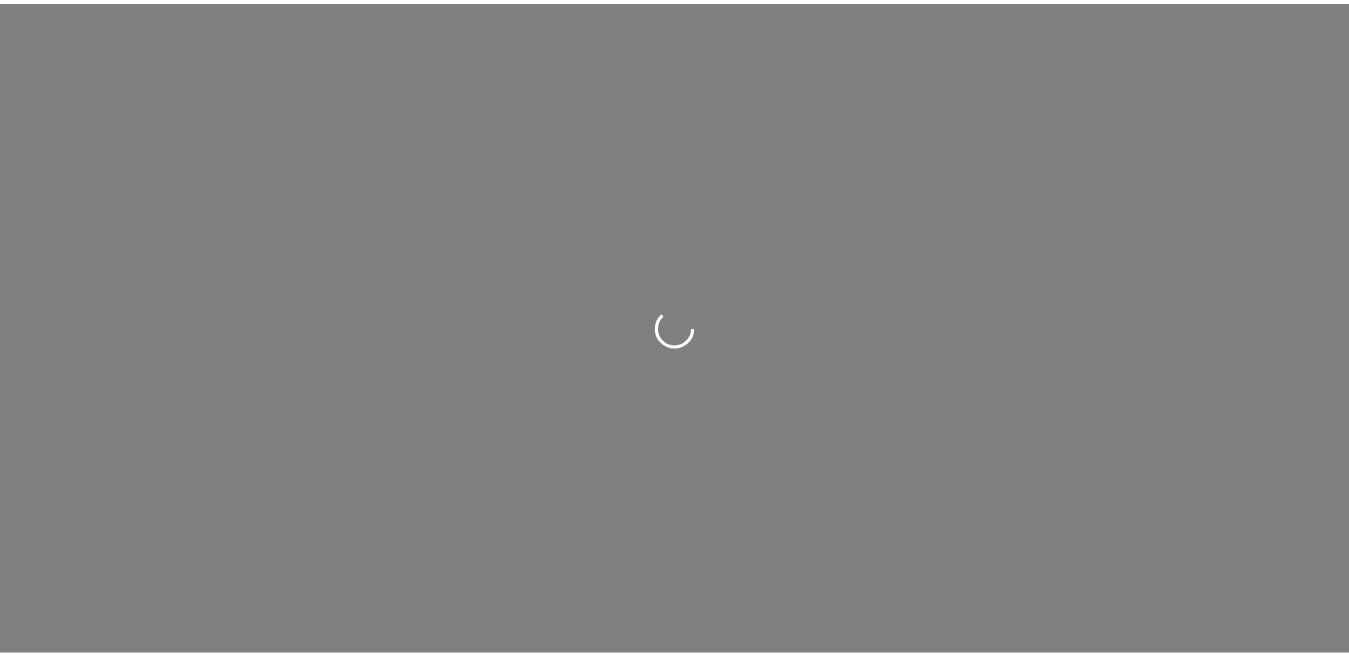 scroll, scrollTop: 0, scrollLeft: 0, axis: both 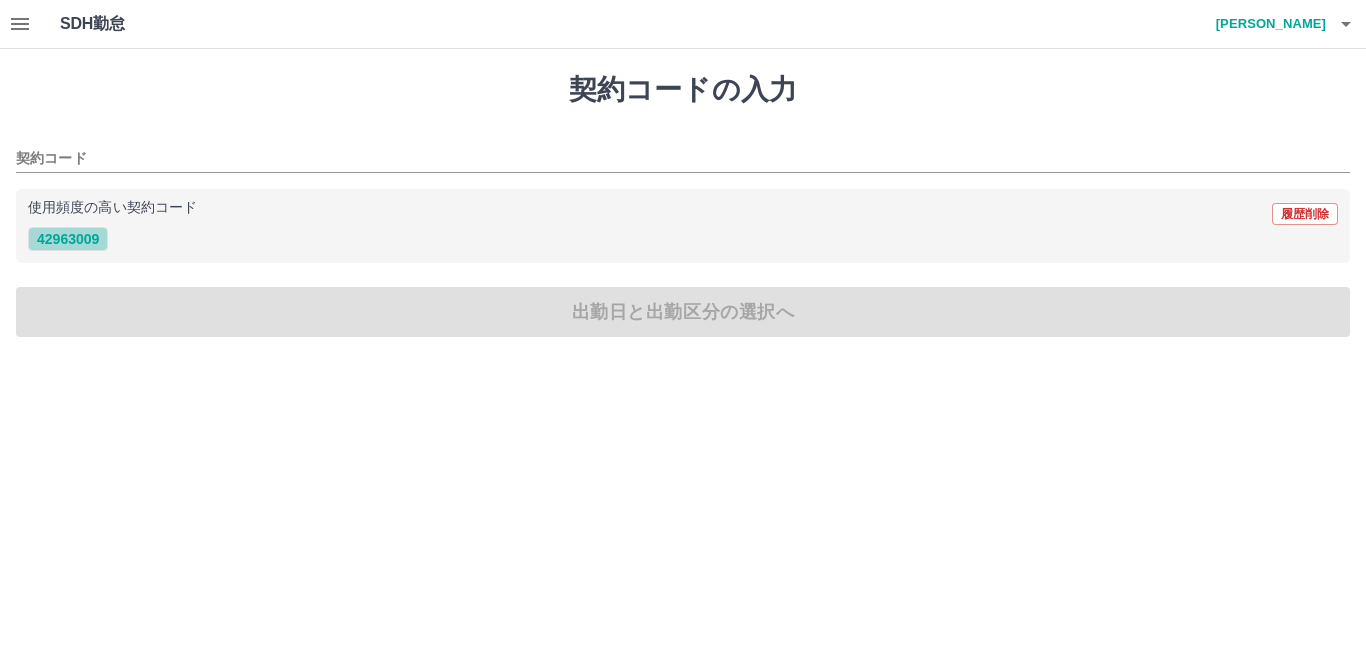 click on "42963009" at bounding box center (68, 239) 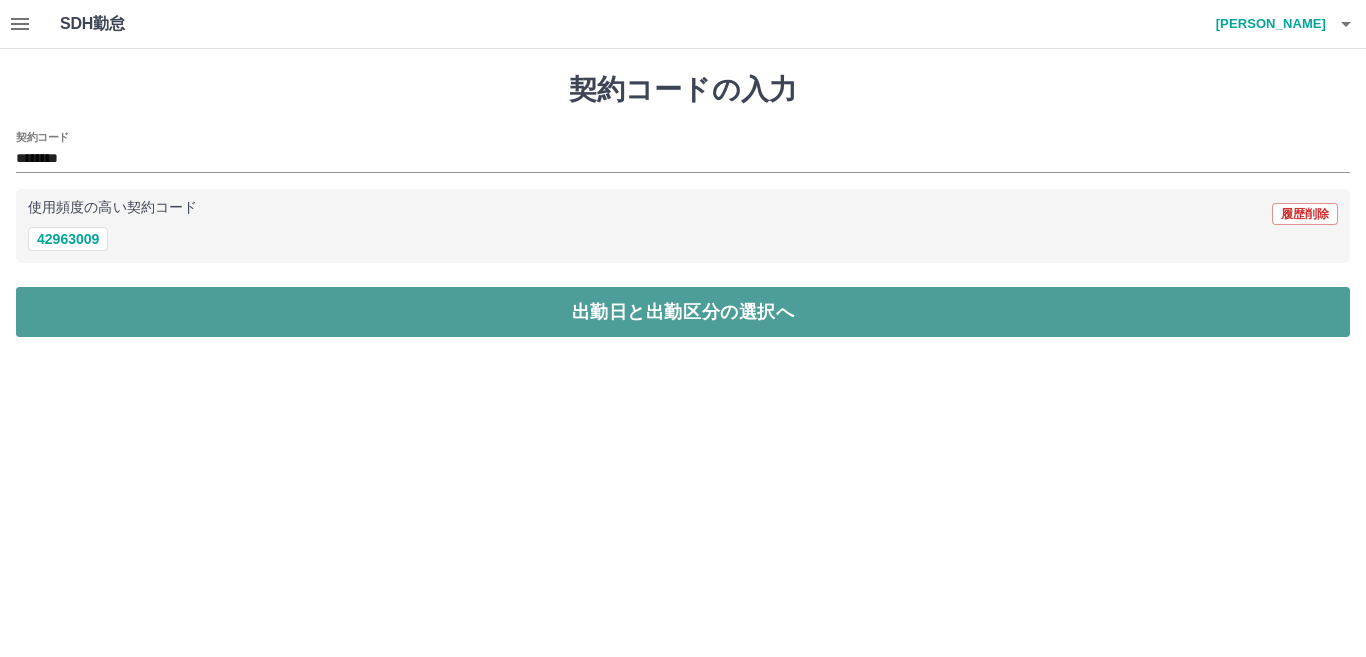 click on "出勤日と出勤区分の選択へ" at bounding box center [683, 312] 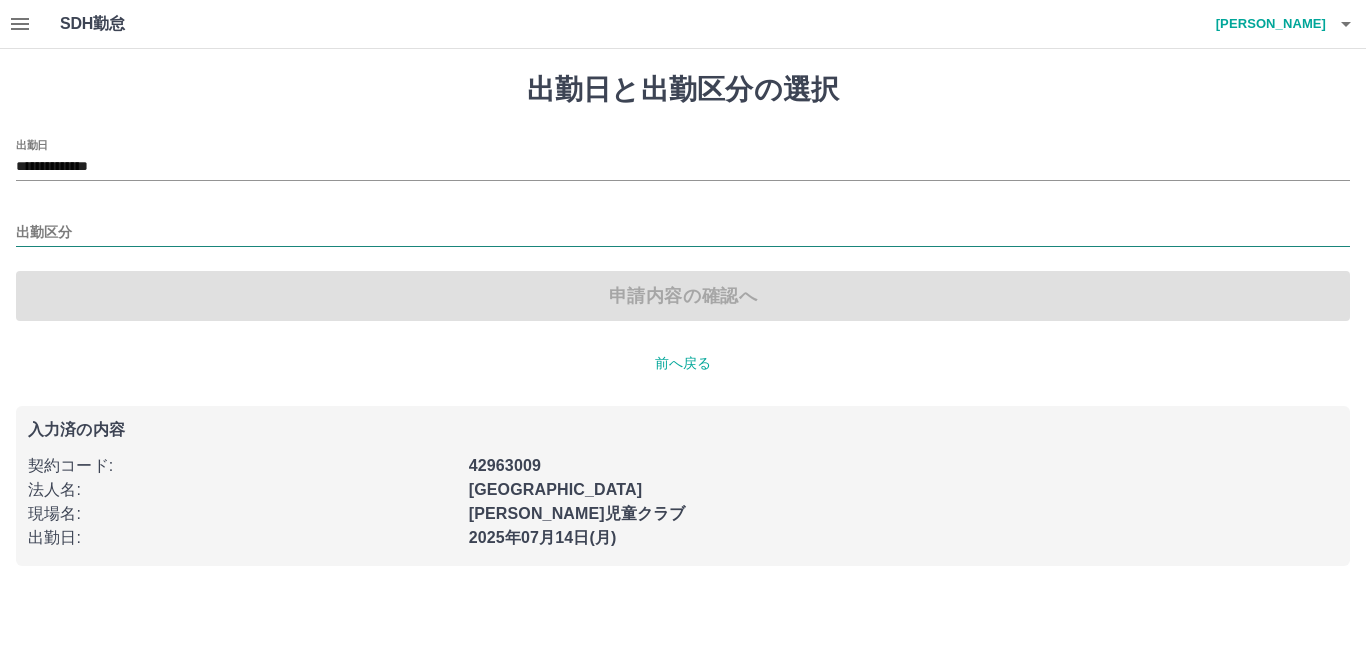 click on "出勤区分" at bounding box center [683, 233] 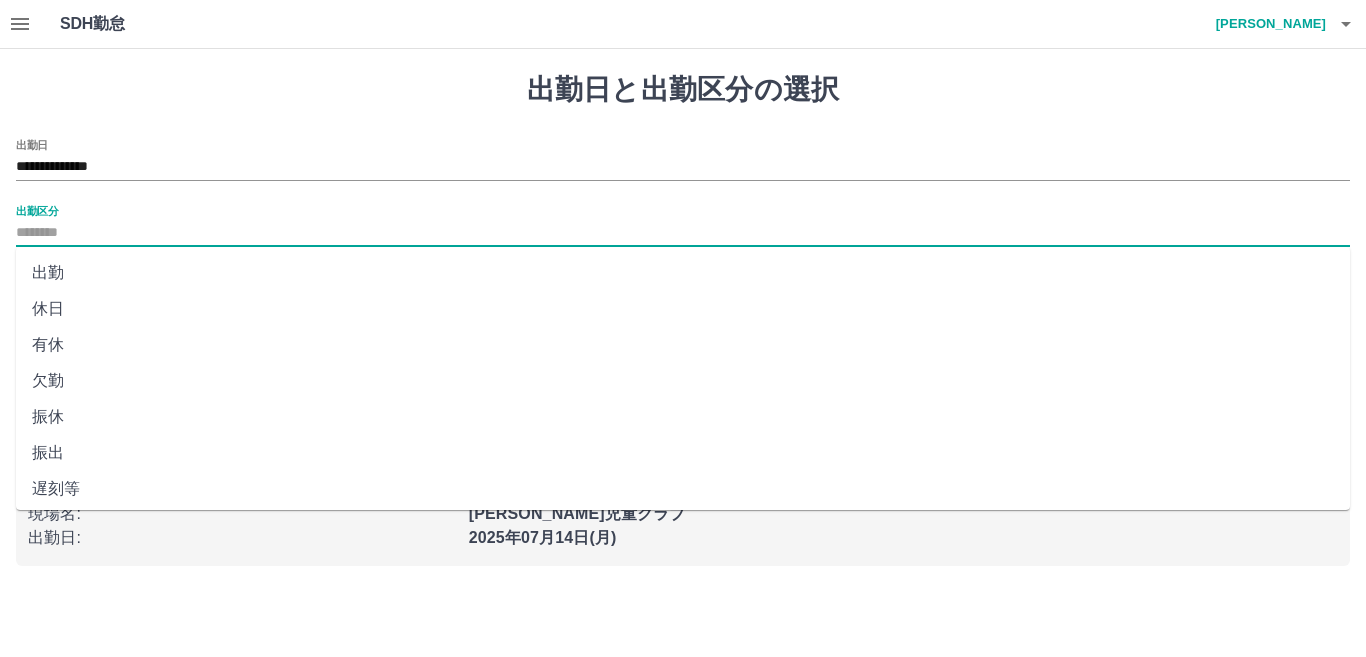 click on "出勤" at bounding box center (683, 273) 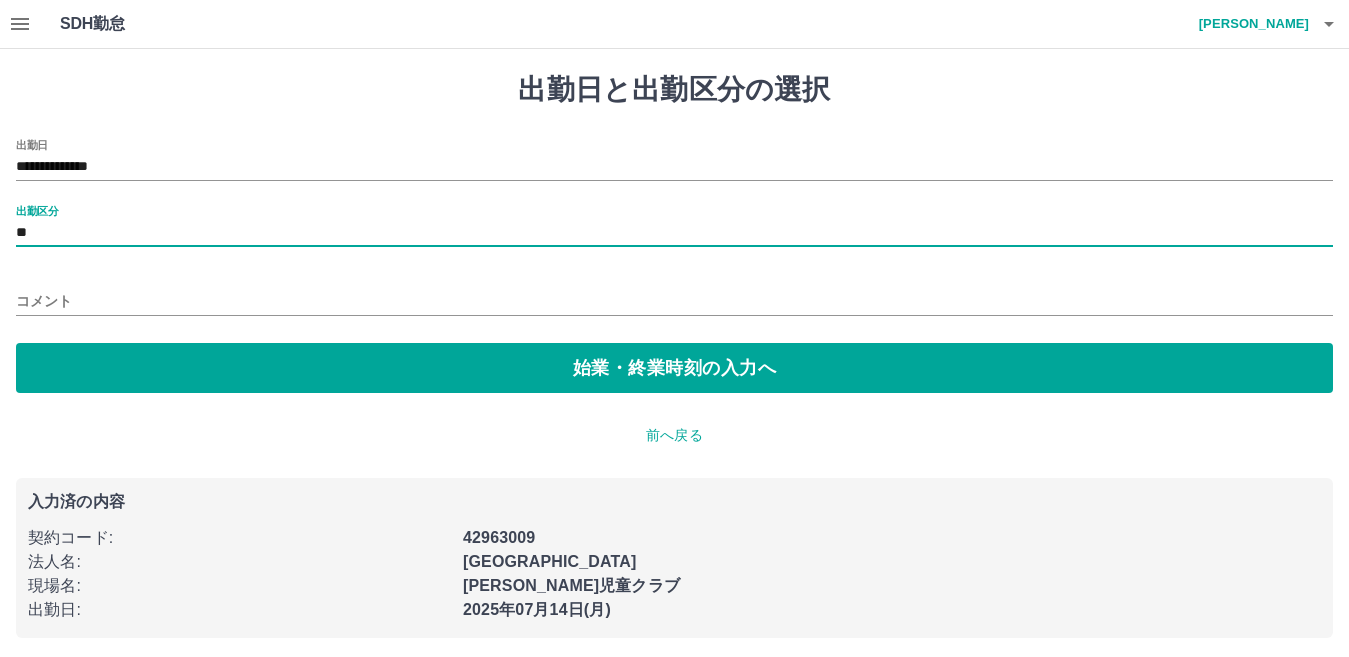 click on "コメント" at bounding box center (674, 301) 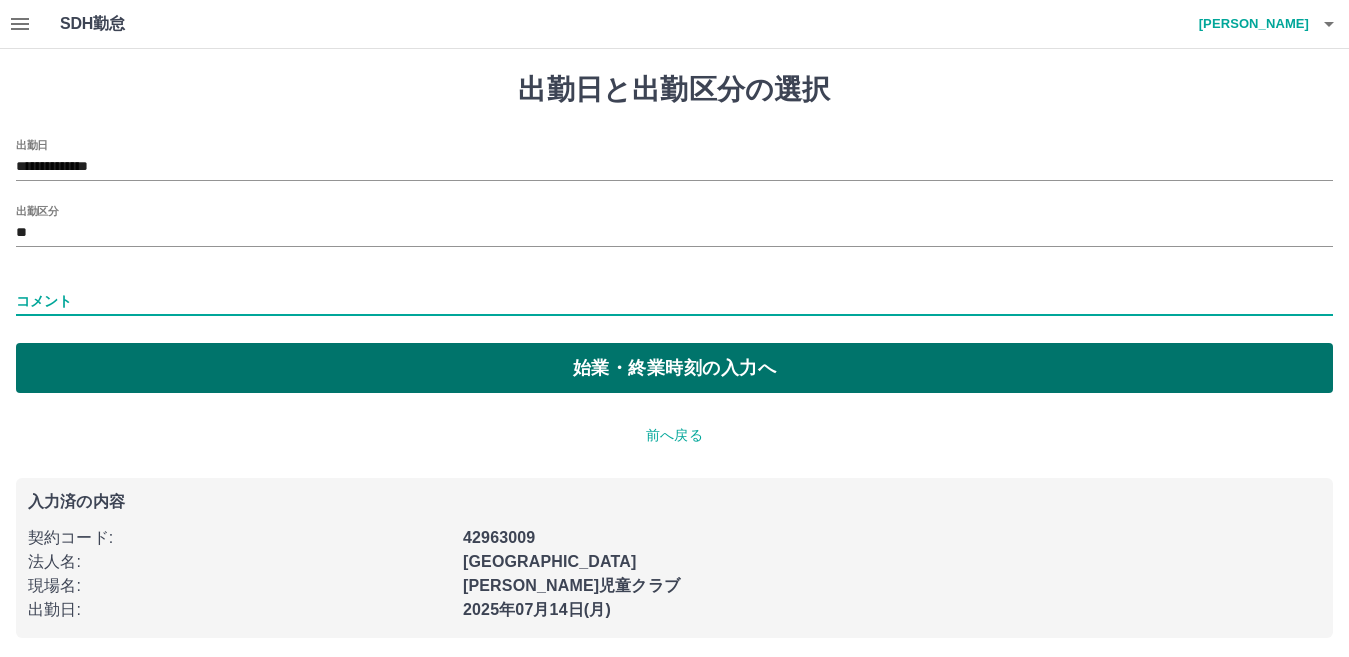 click on "始業・終業時刻の入力へ" at bounding box center (674, 368) 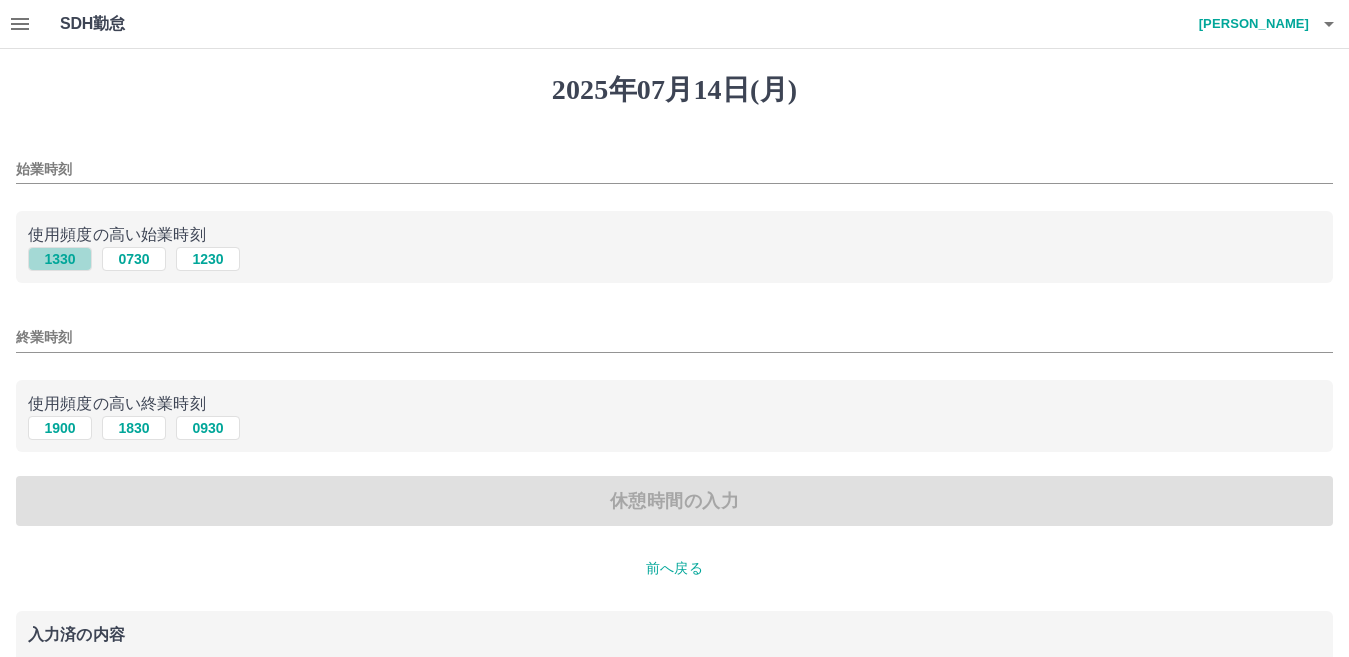 click on "1330" at bounding box center (60, 259) 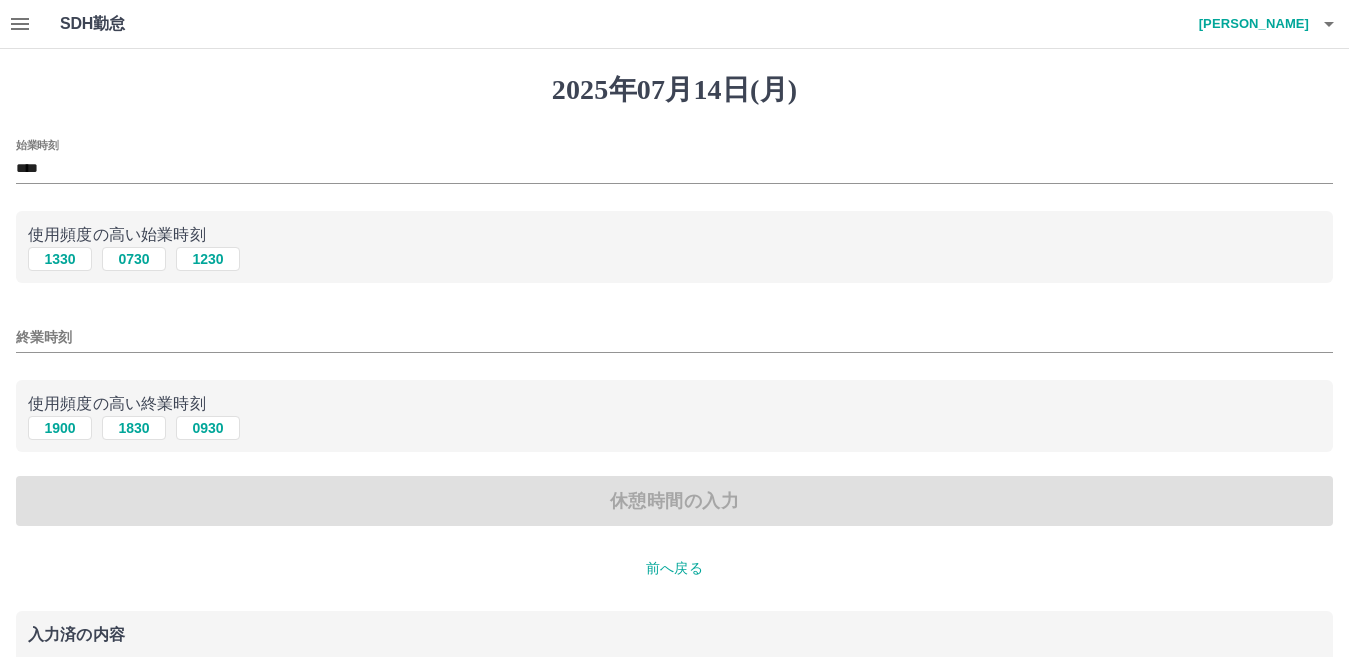 click on "終業時刻" at bounding box center (674, 337) 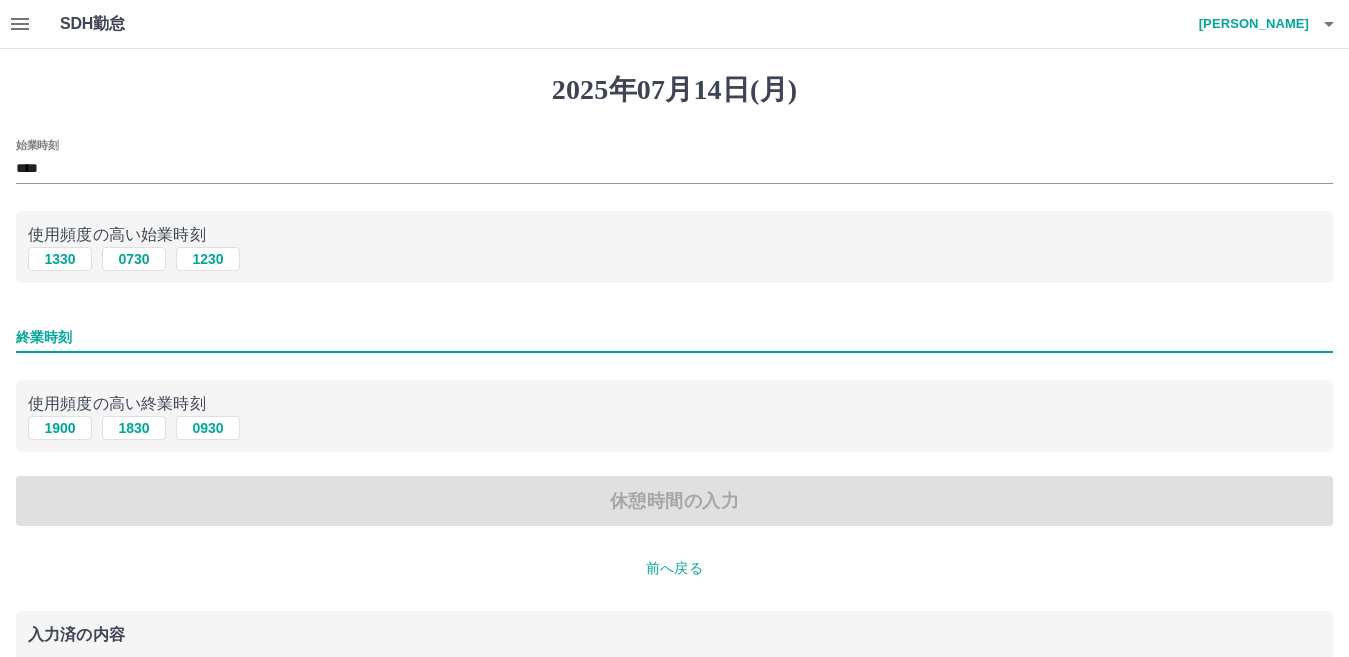 type on "****" 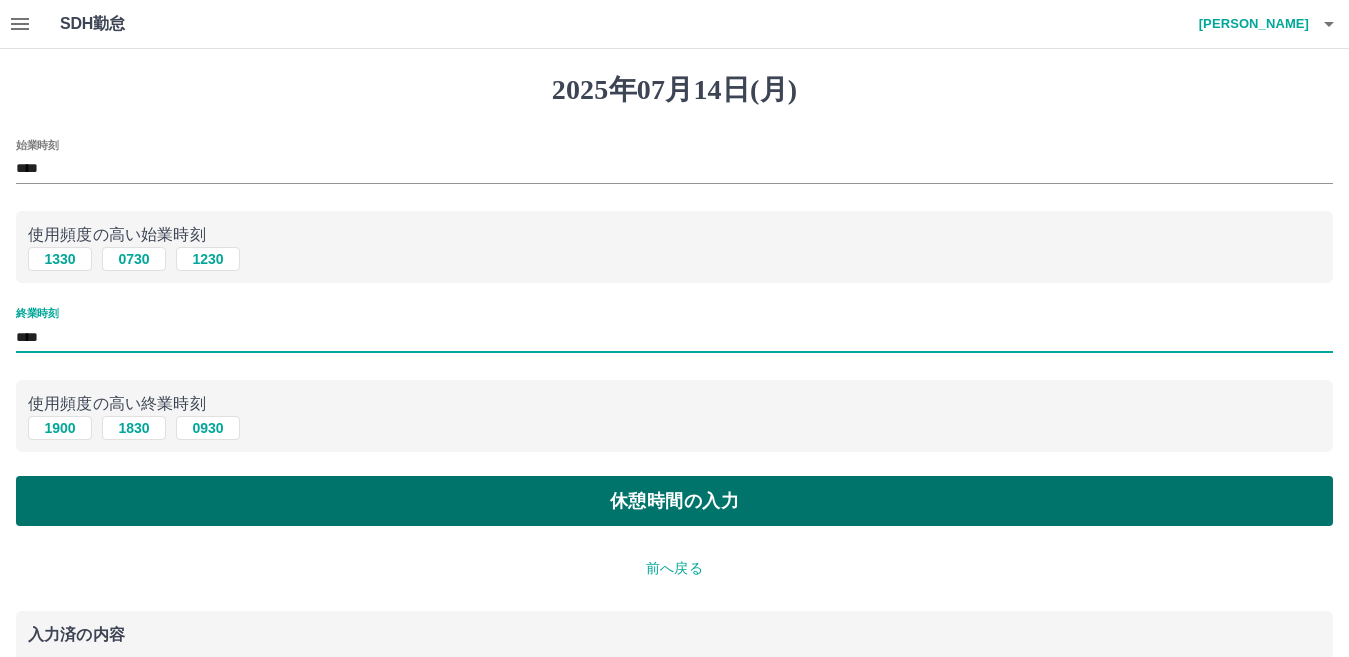 click on "休憩時間の入力" at bounding box center (674, 501) 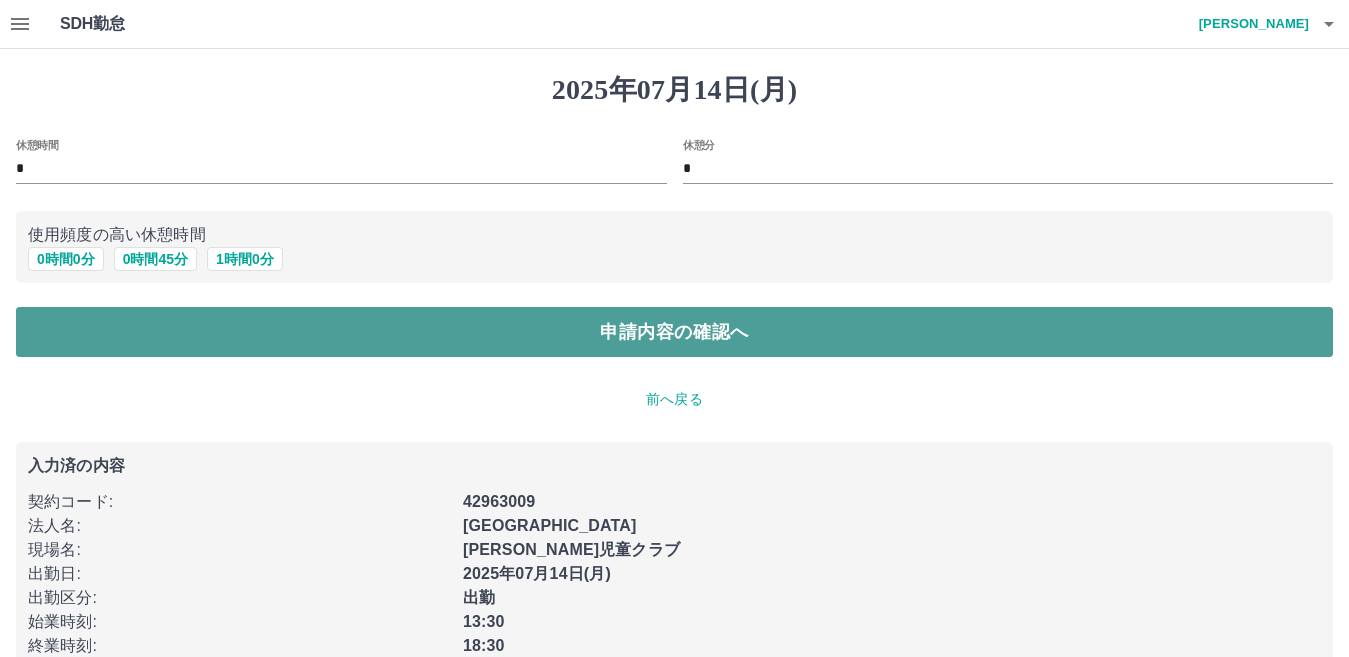 click on "申請内容の確認へ" at bounding box center (674, 332) 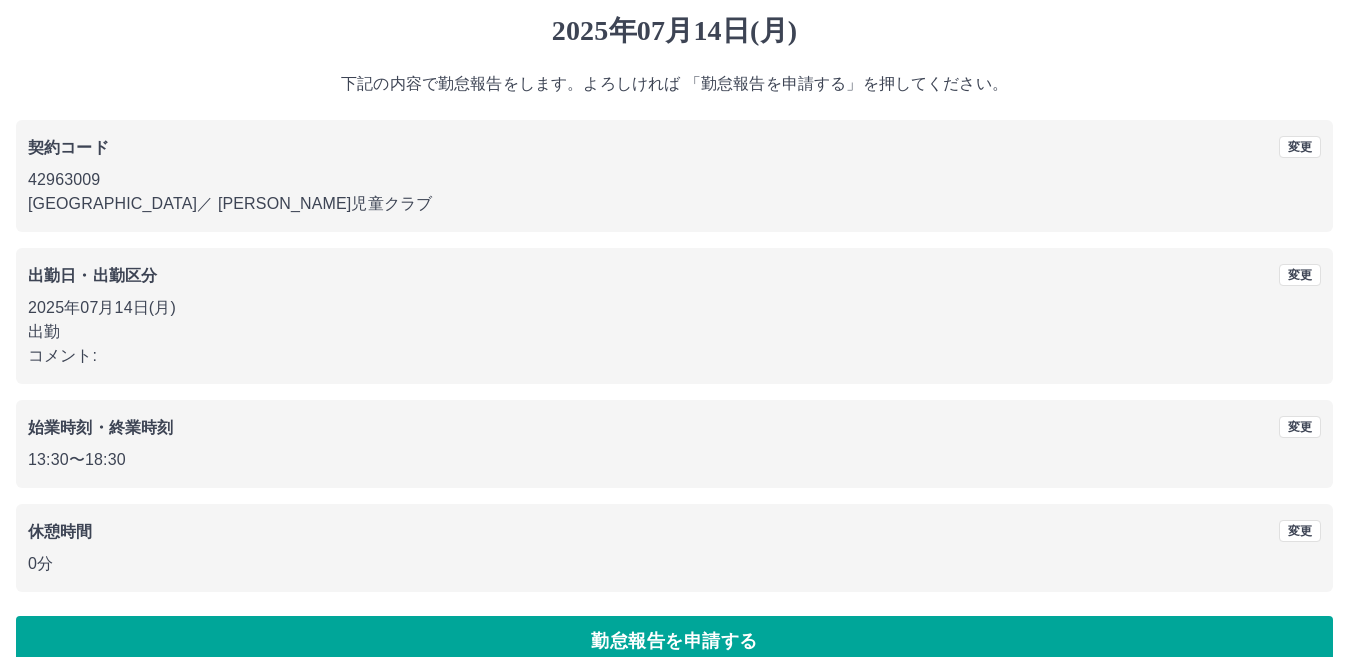scroll, scrollTop: 92, scrollLeft: 0, axis: vertical 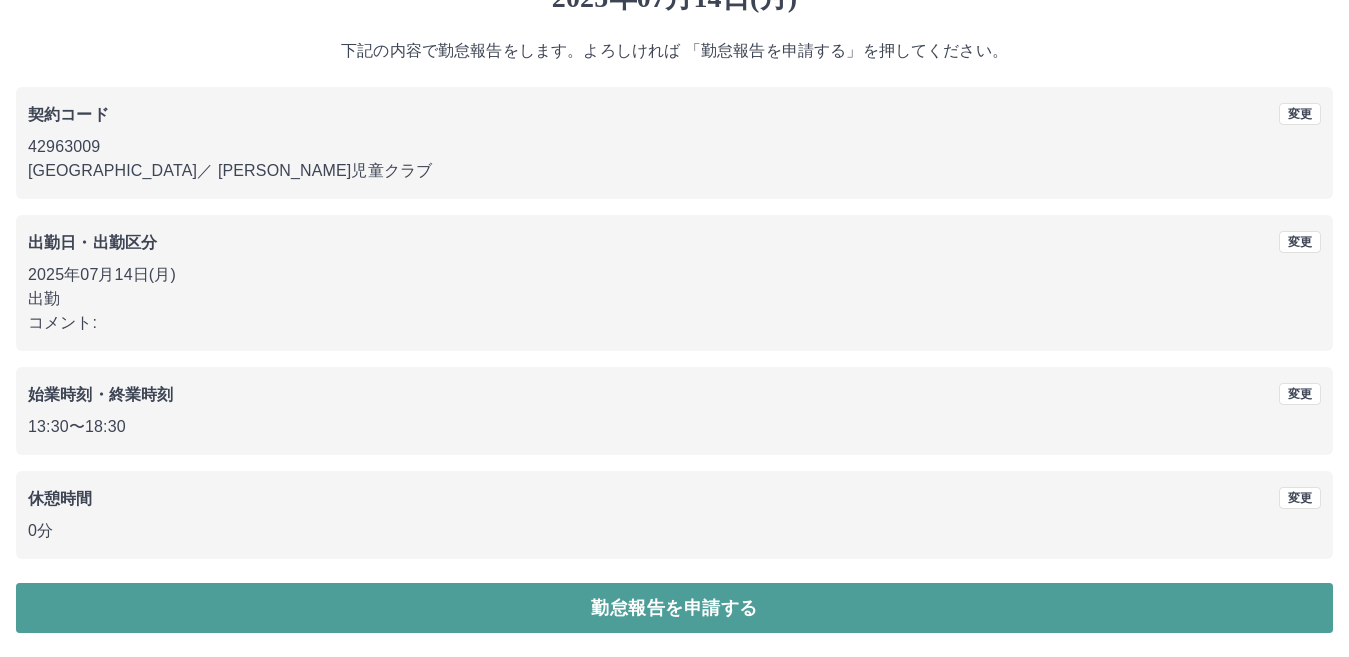 click on "勤怠報告を申請する" at bounding box center [674, 608] 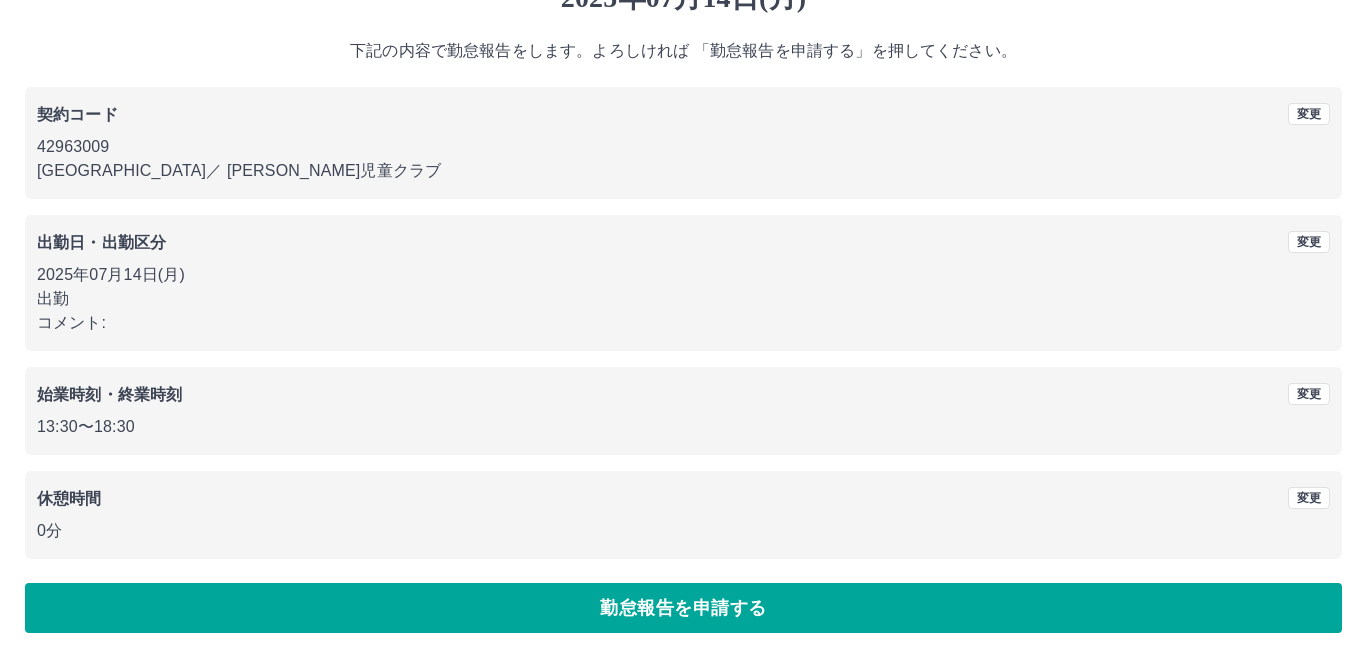 scroll, scrollTop: 0, scrollLeft: 0, axis: both 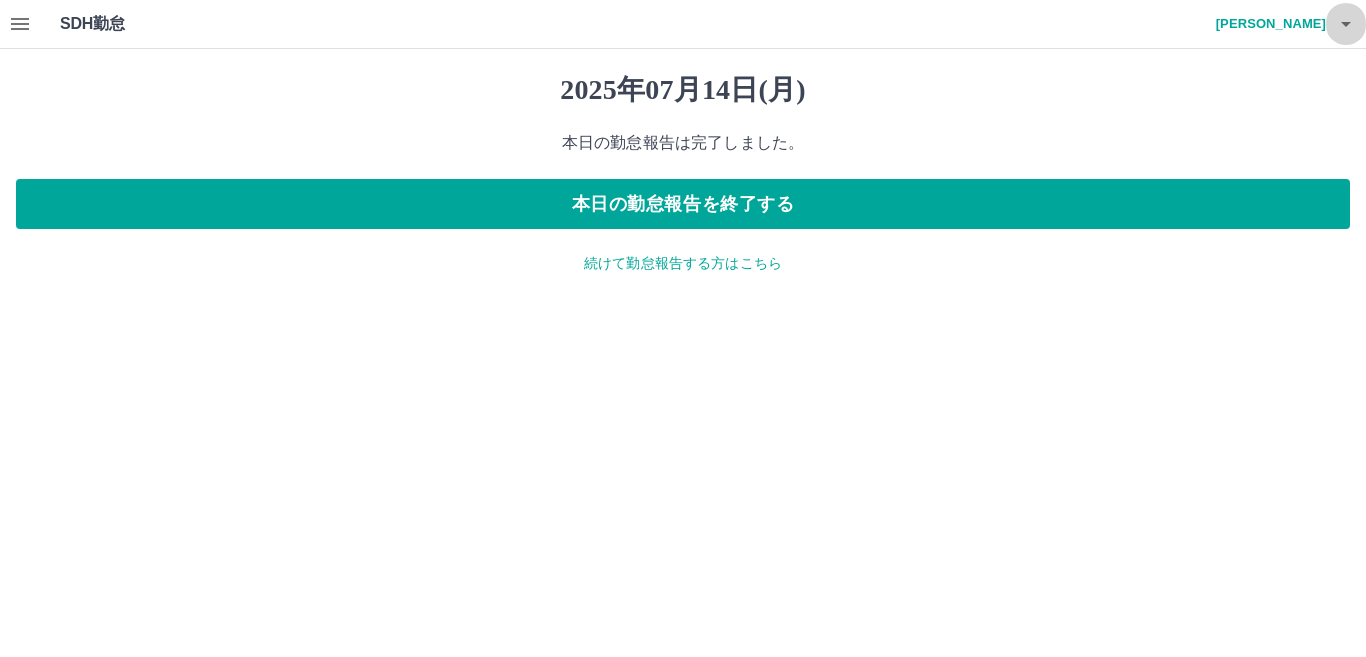 click 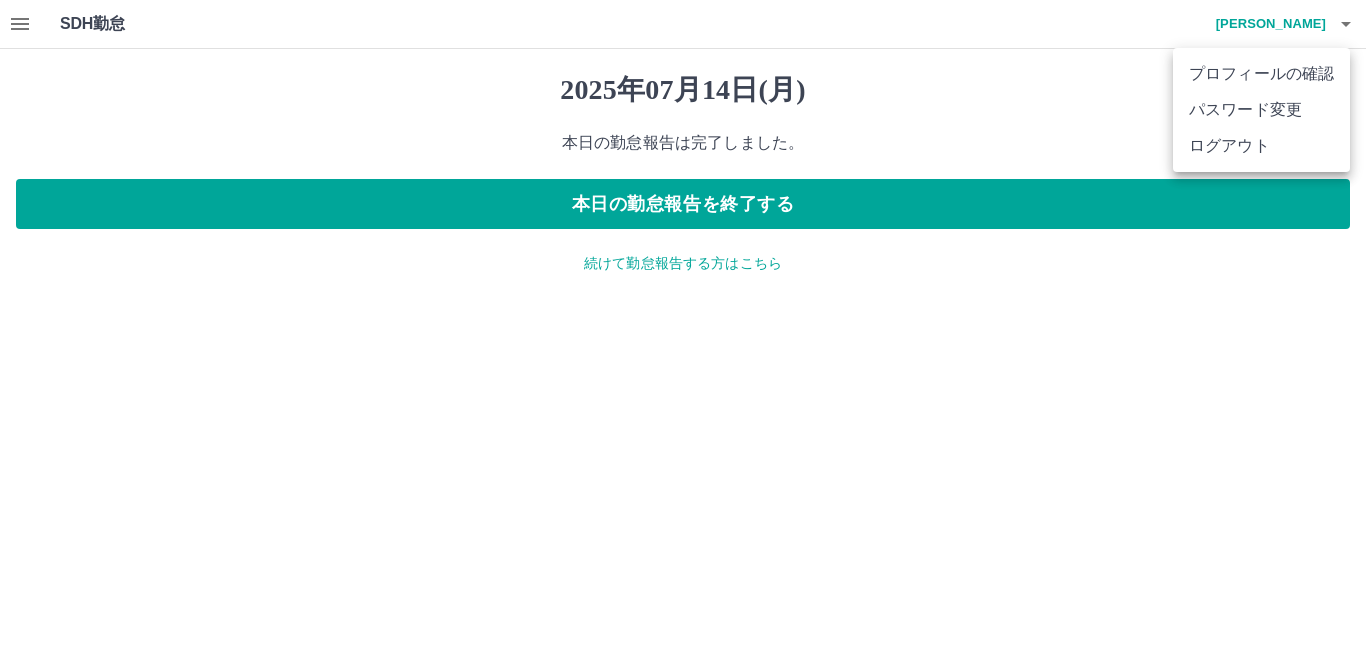 click on "ログアウト" at bounding box center (1261, 146) 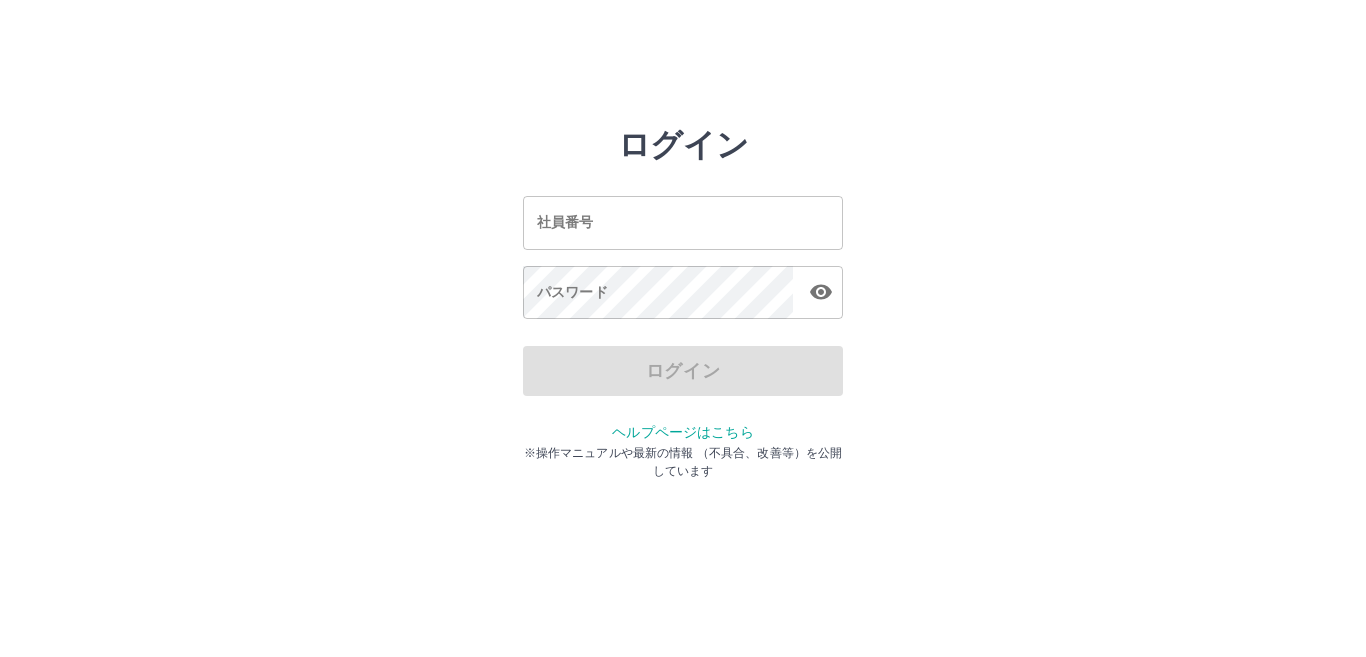 scroll, scrollTop: 0, scrollLeft: 0, axis: both 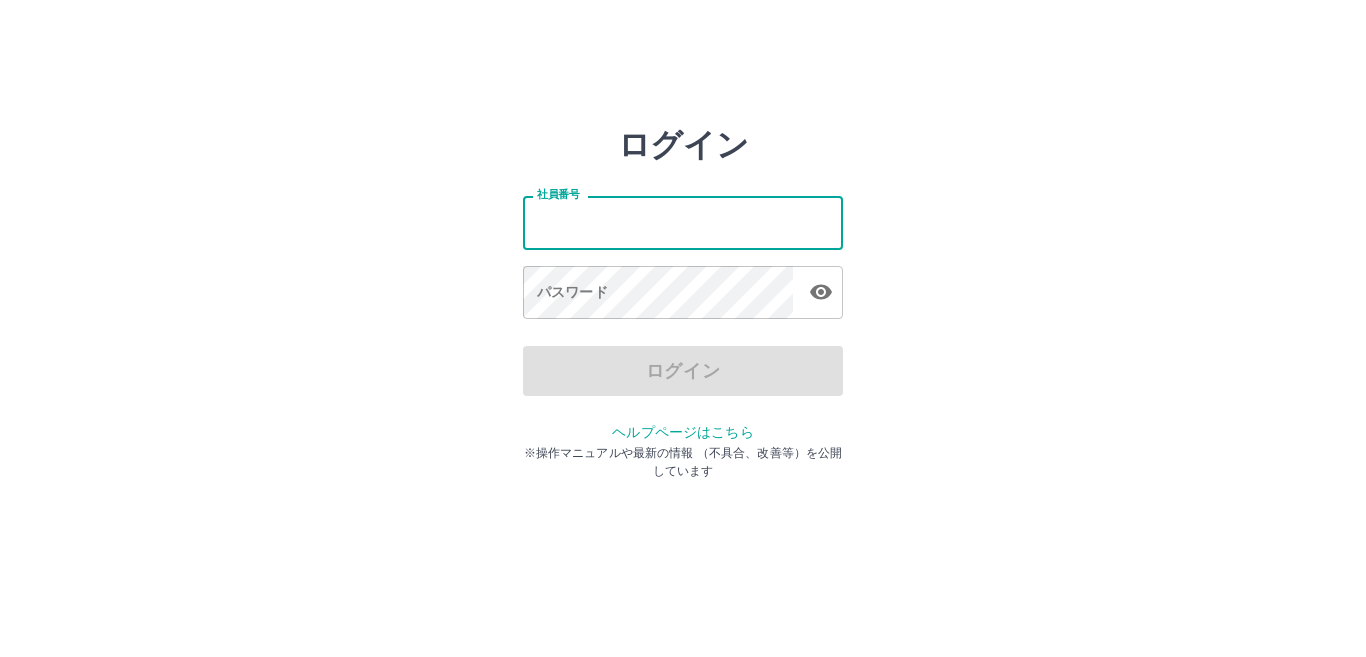 type on "*******" 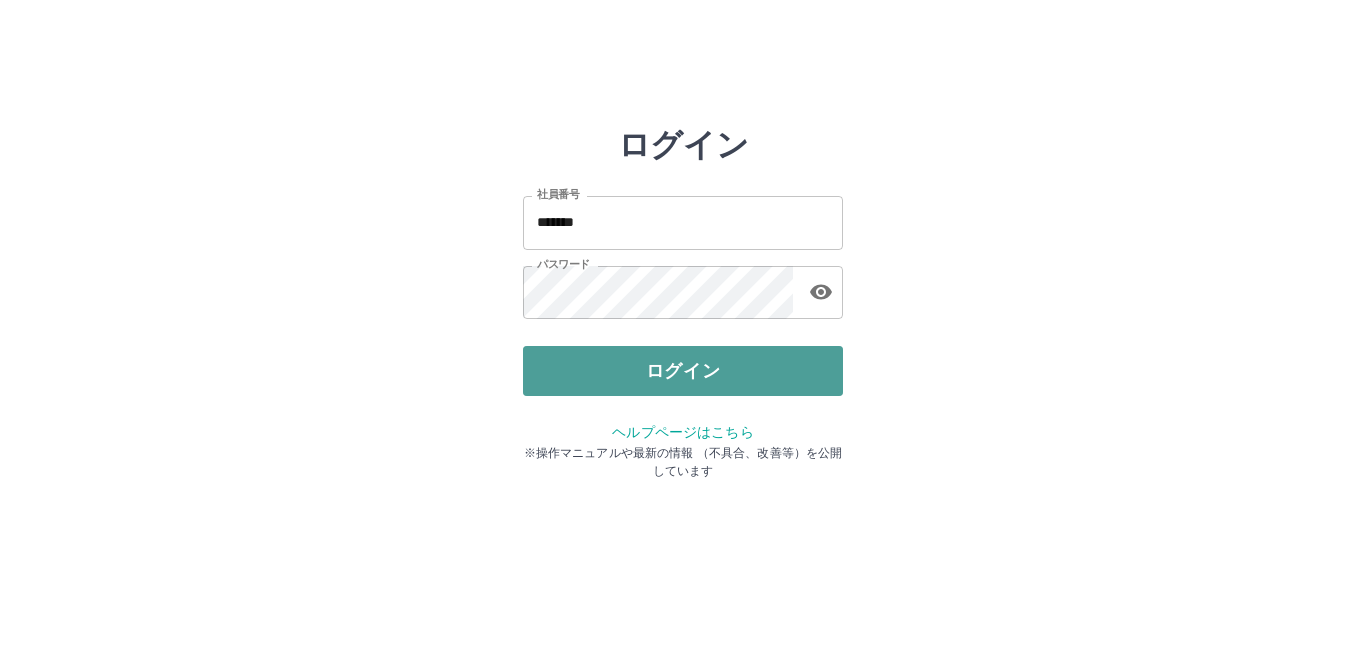 click on "ログイン" at bounding box center [683, 371] 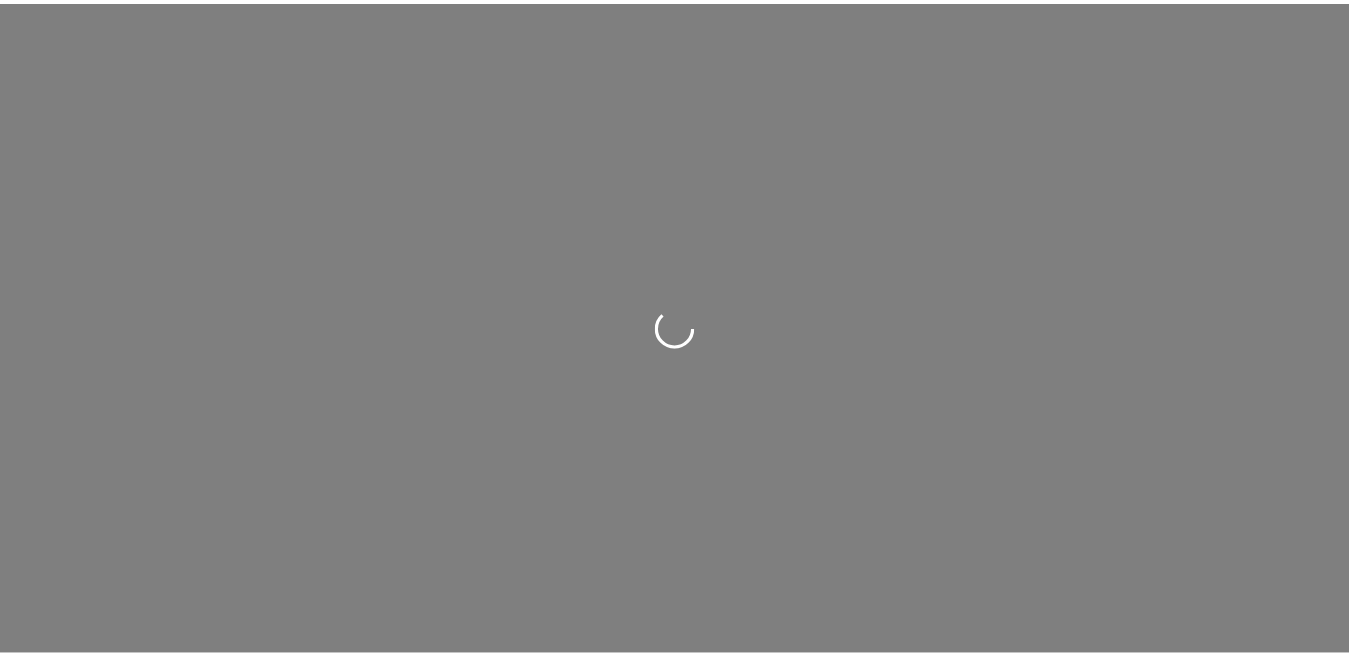 scroll, scrollTop: 0, scrollLeft: 0, axis: both 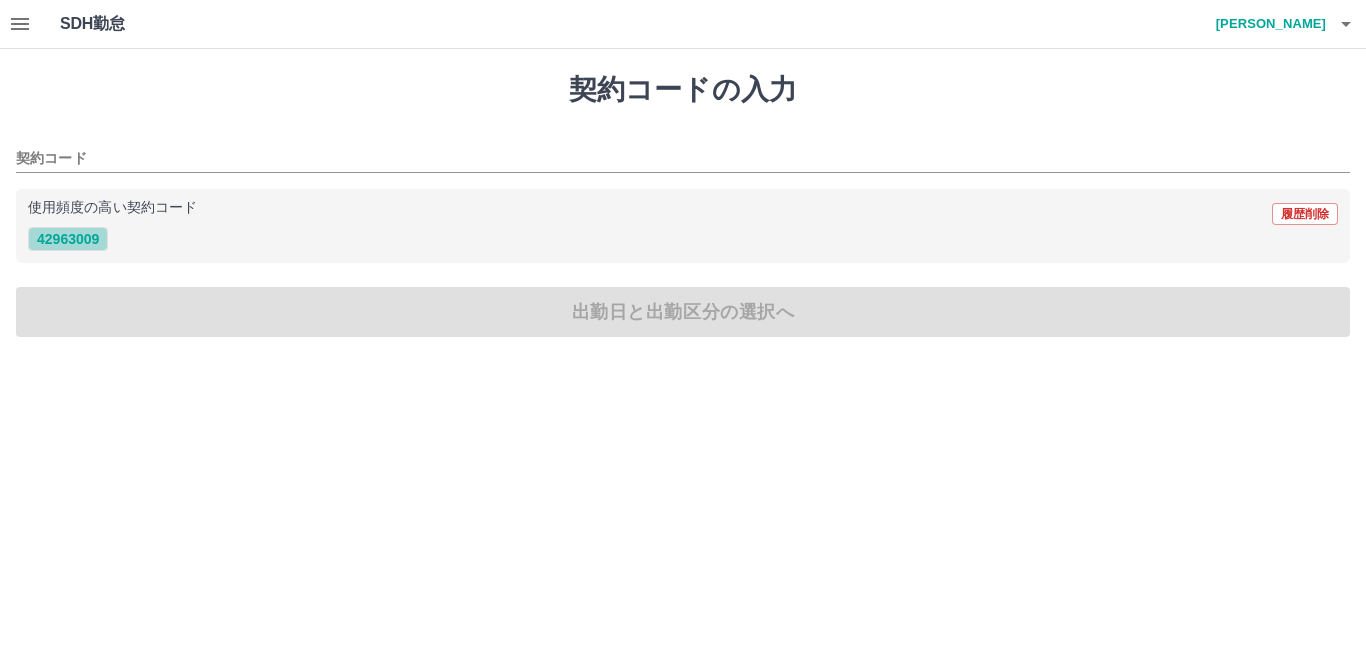 click on "42963009" at bounding box center (68, 239) 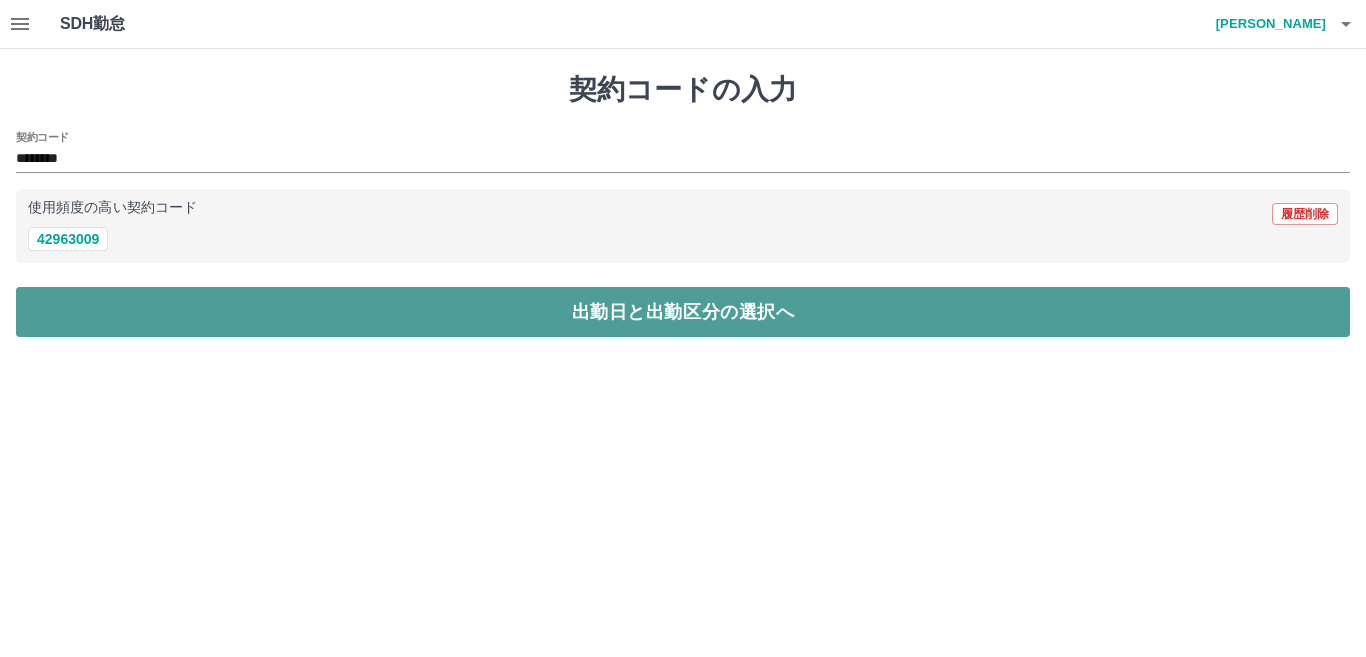 click on "出勤日と出勤区分の選択へ" at bounding box center [683, 312] 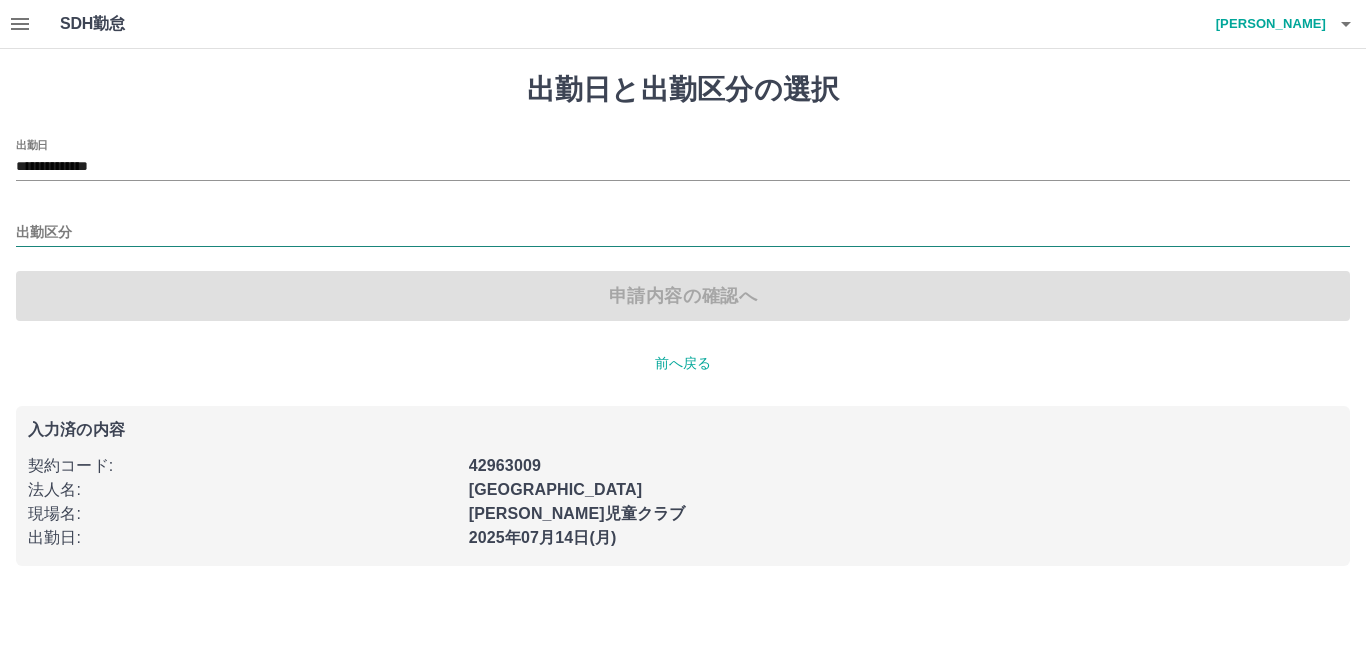 click on "出勤区分" at bounding box center (683, 233) 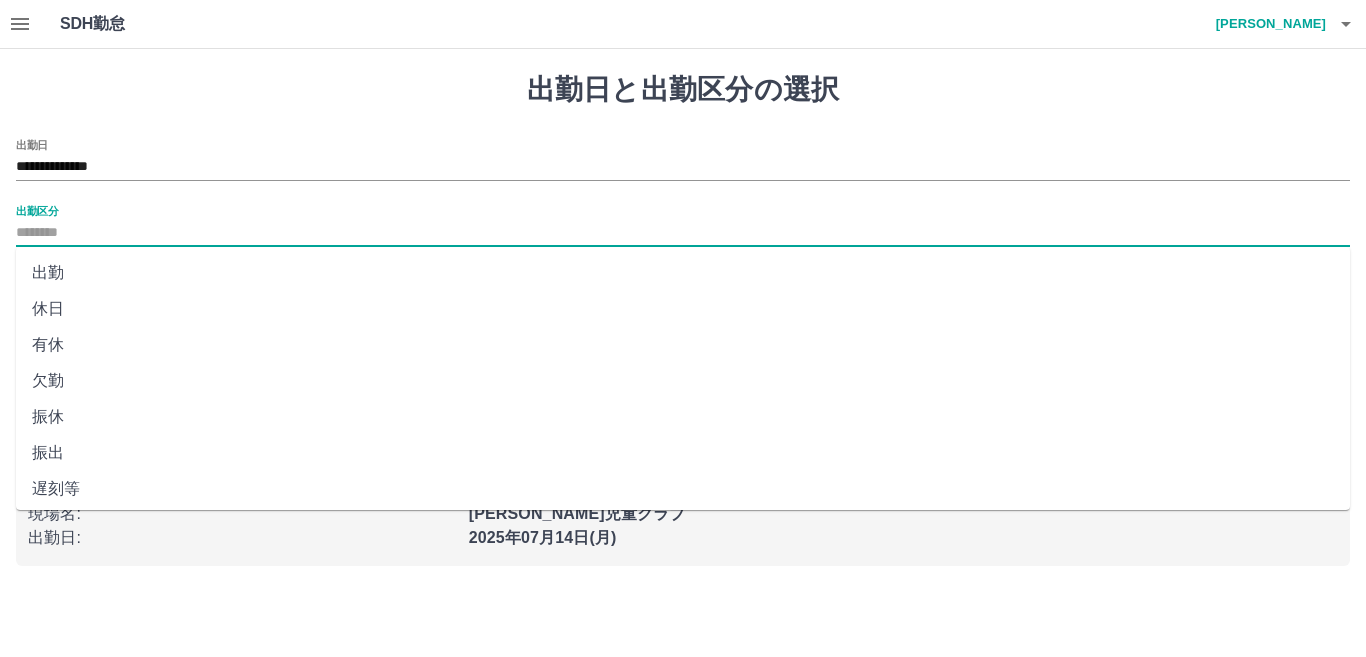 click on "出勤" at bounding box center [683, 273] 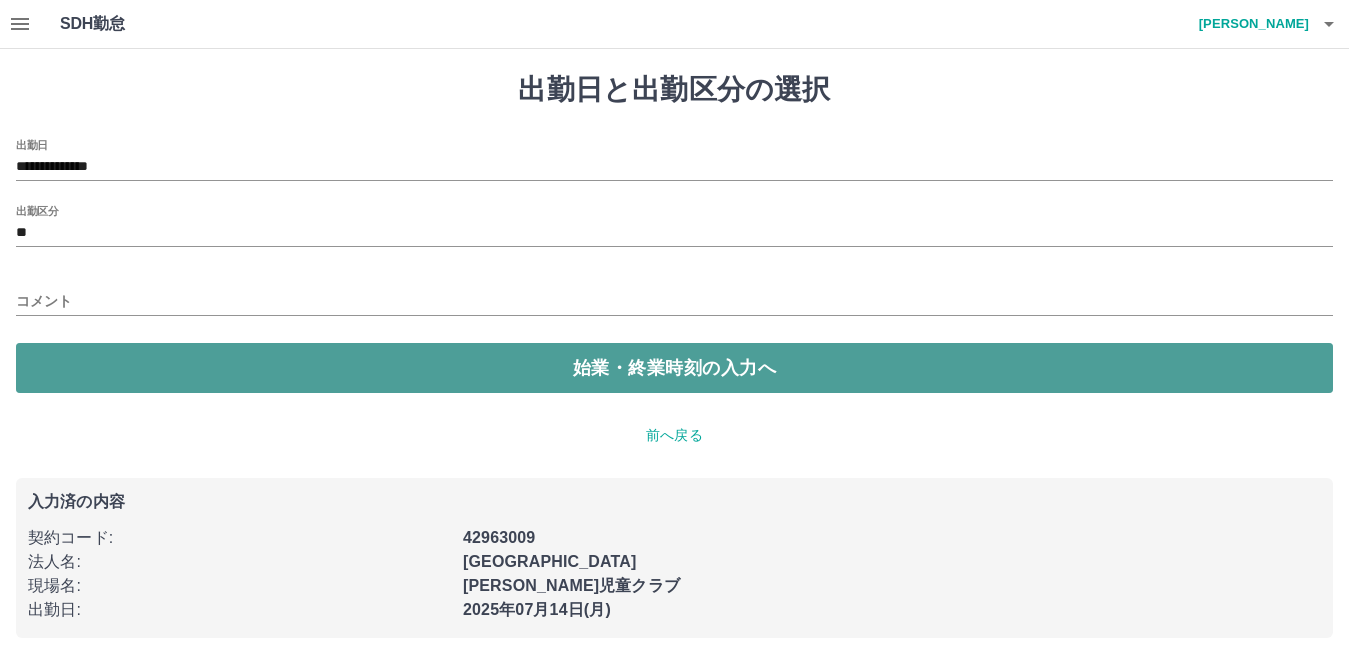 click on "始業・終業時刻の入力へ" at bounding box center [674, 368] 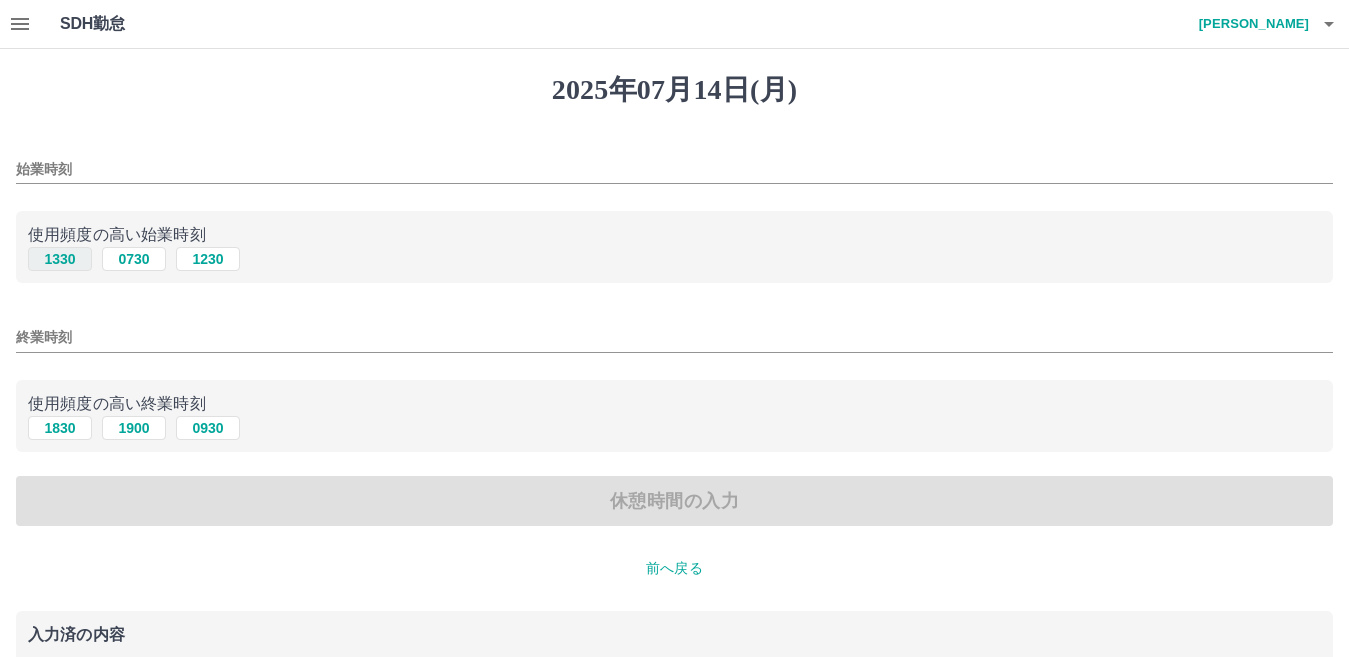 click on "1330" at bounding box center (60, 259) 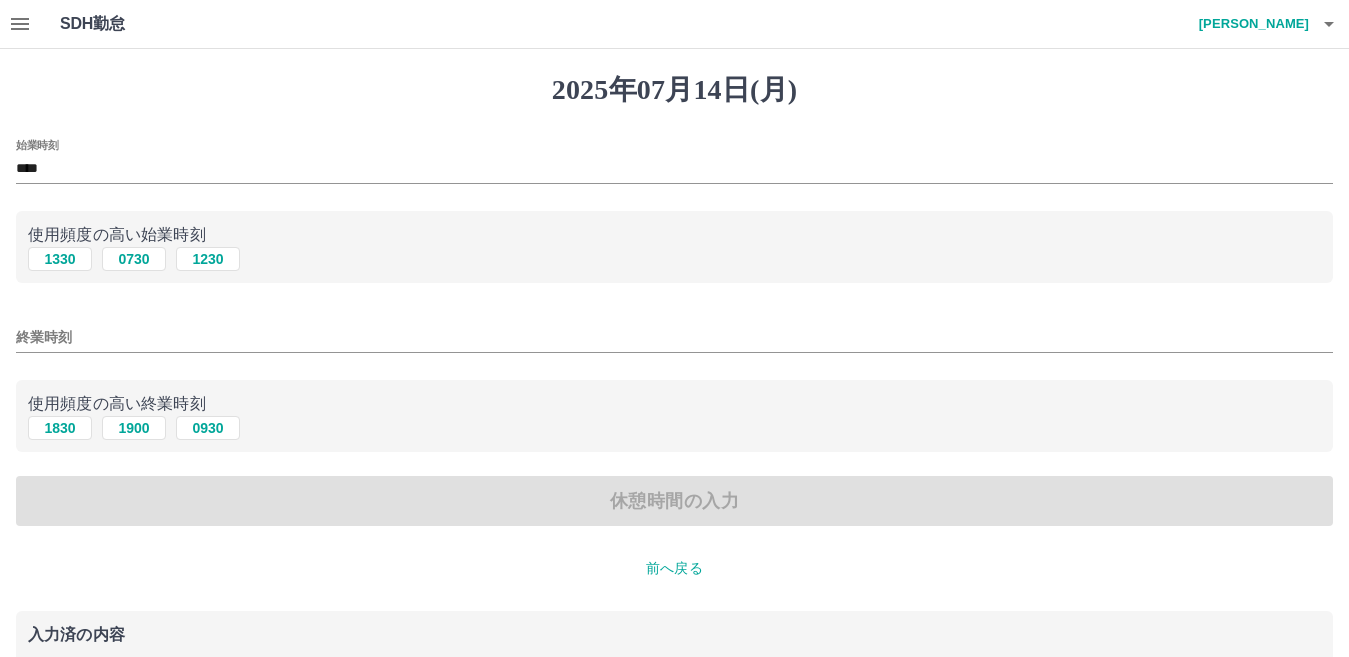 click on "終業時刻" at bounding box center (674, 337) 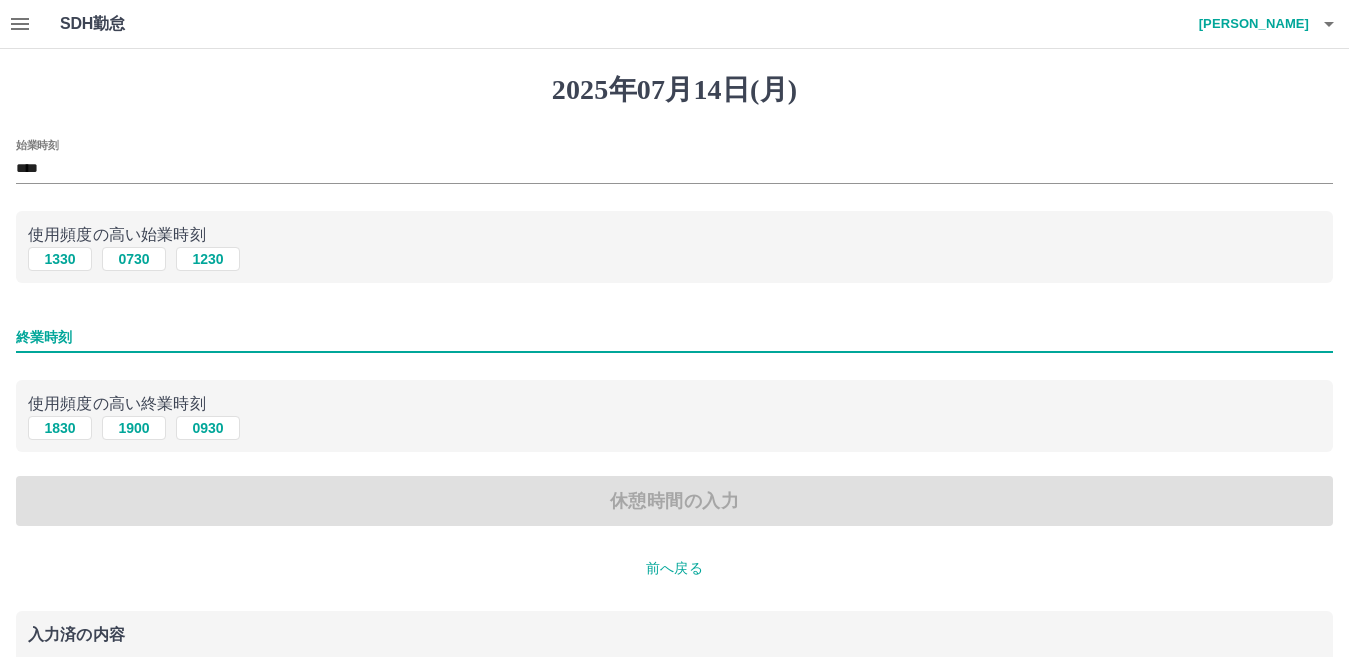type on "****" 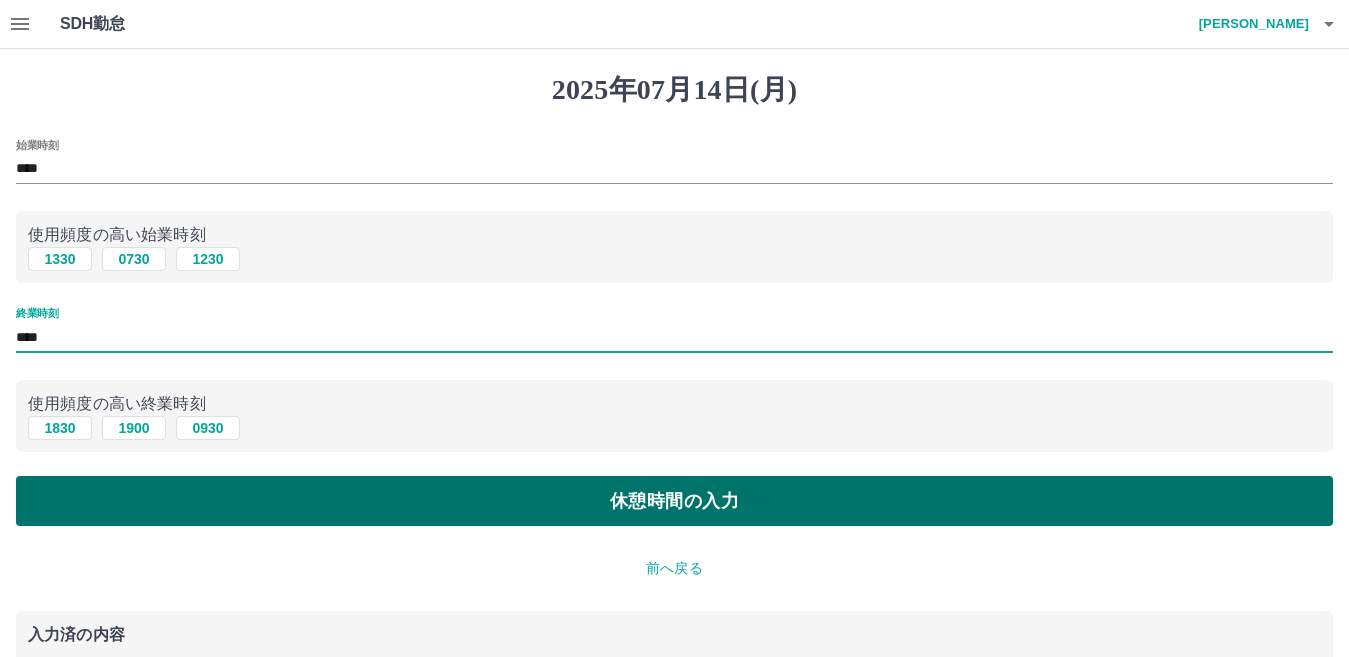click on "休憩時間の入力" at bounding box center [674, 501] 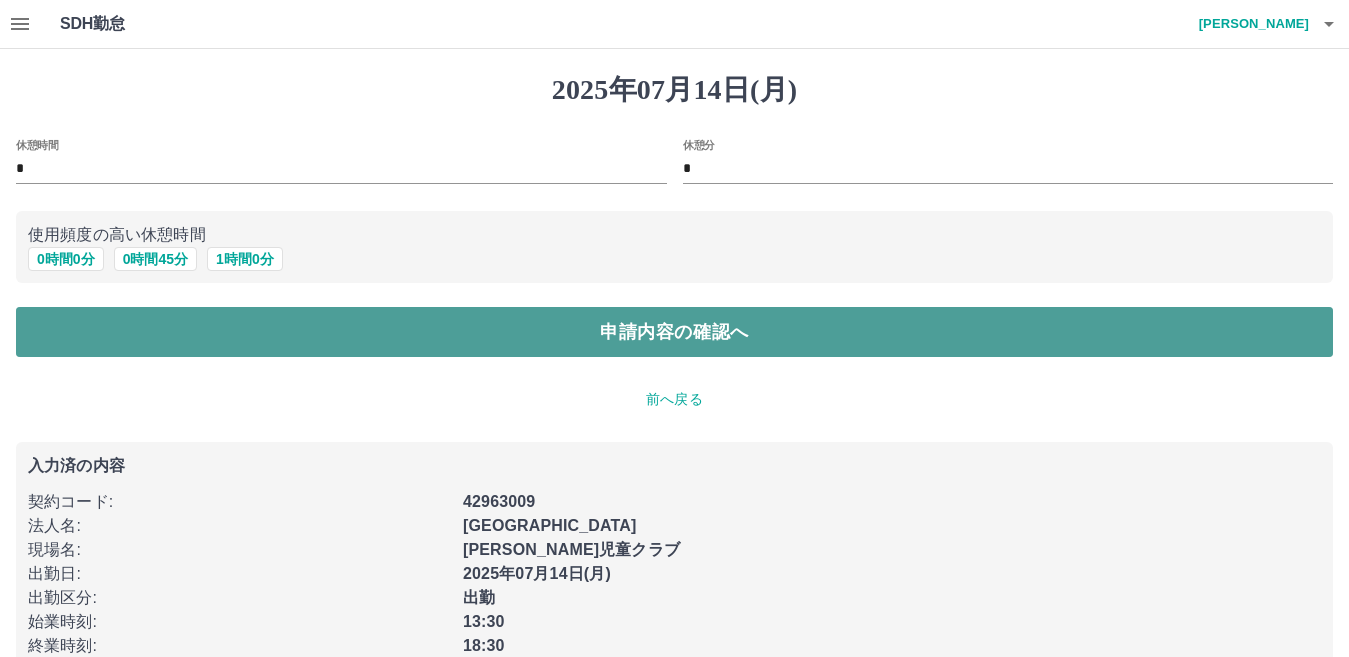 click on "申請内容の確認へ" at bounding box center (674, 332) 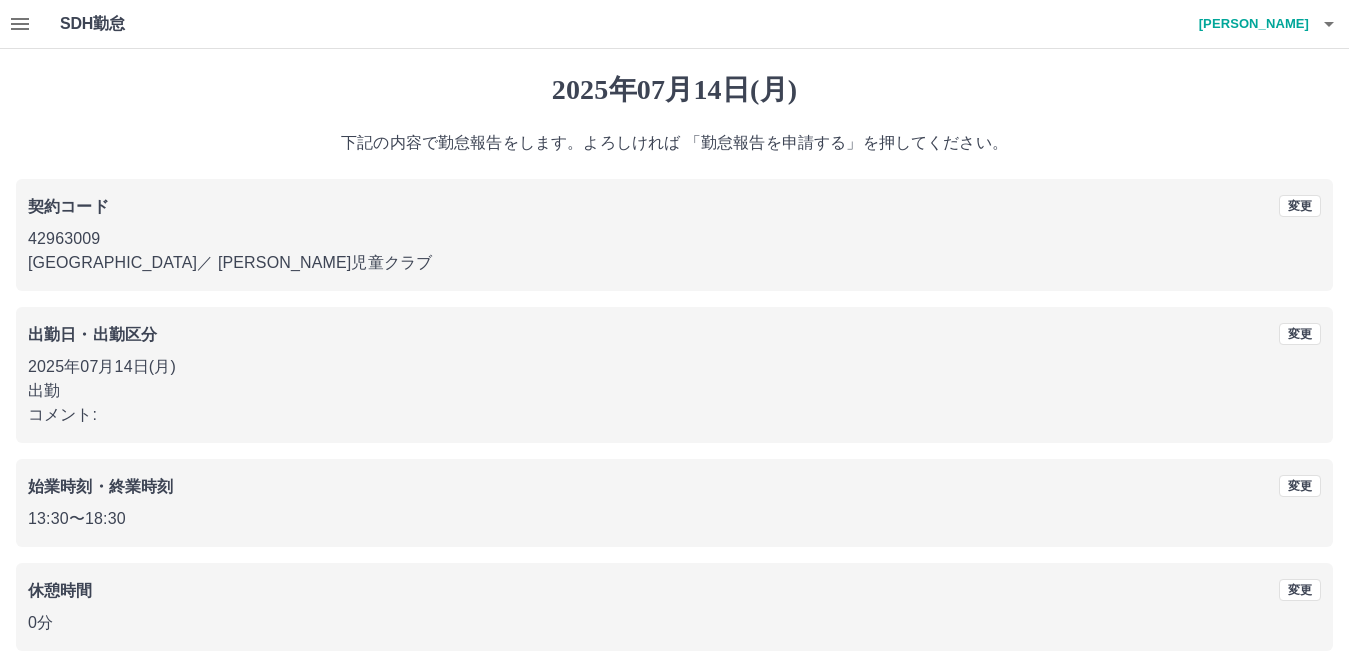 scroll, scrollTop: 92, scrollLeft: 0, axis: vertical 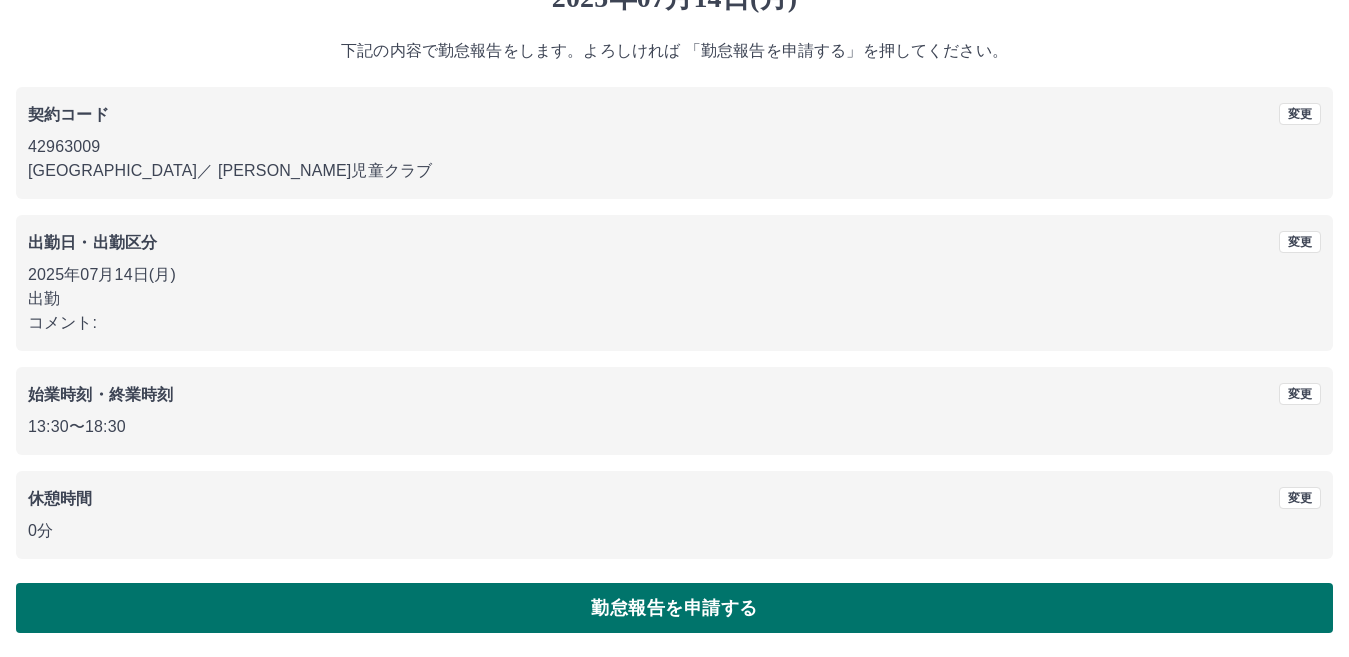 click on "勤怠報告を申請する" at bounding box center (674, 608) 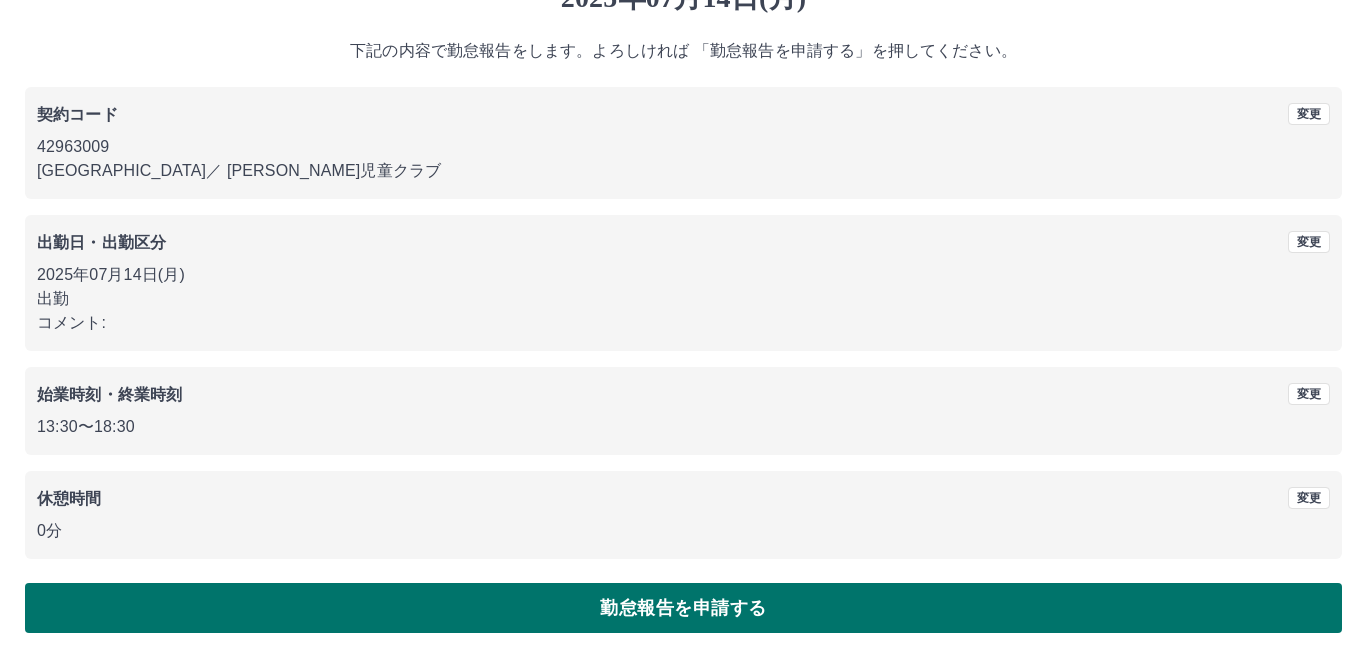 scroll, scrollTop: 0, scrollLeft: 0, axis: both 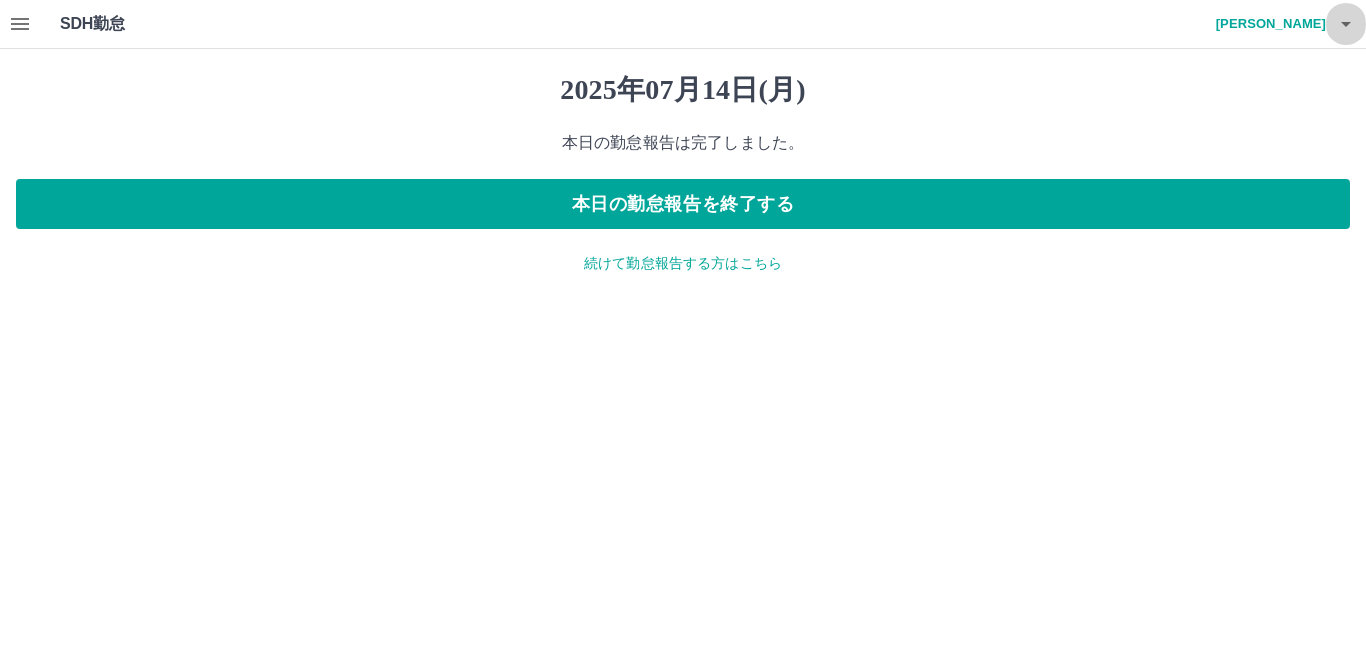click 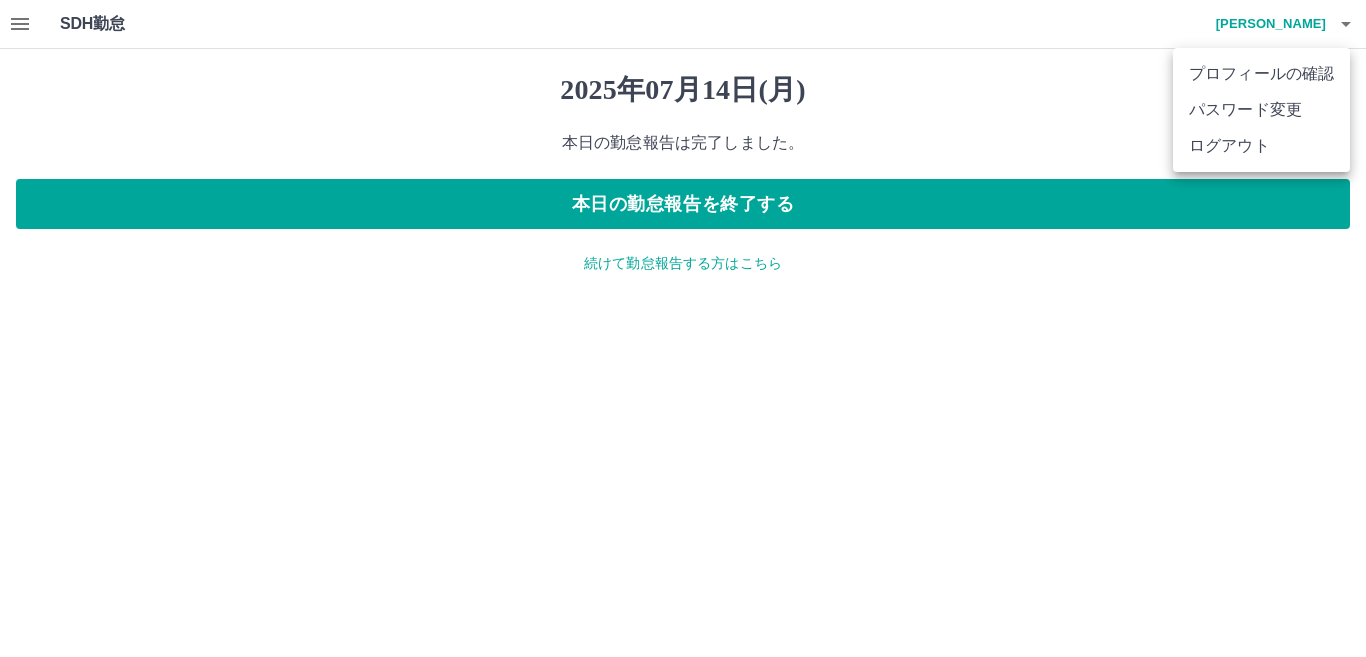 click on "ログアウト" at bounding box center [1261, 146] 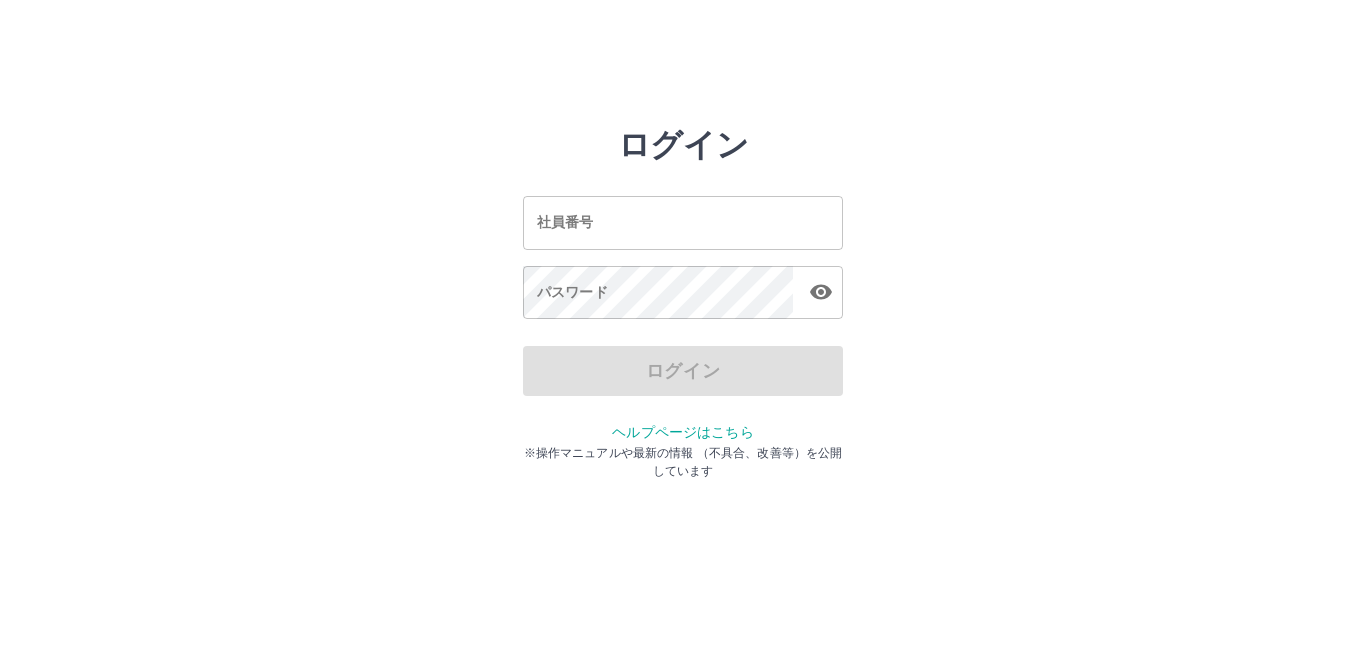 scroll, scrollTop: 0, scrollLeft: 0, axis: both 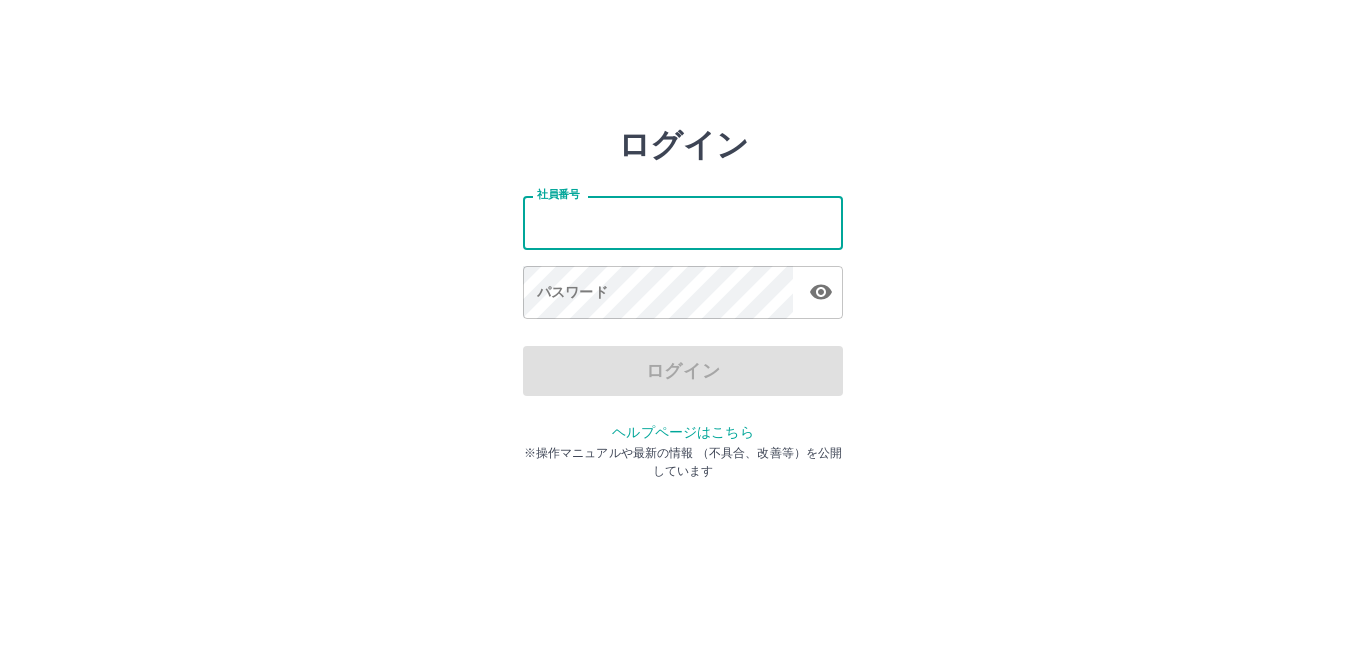 click on "社員番号" at bounding box center [683, 222] 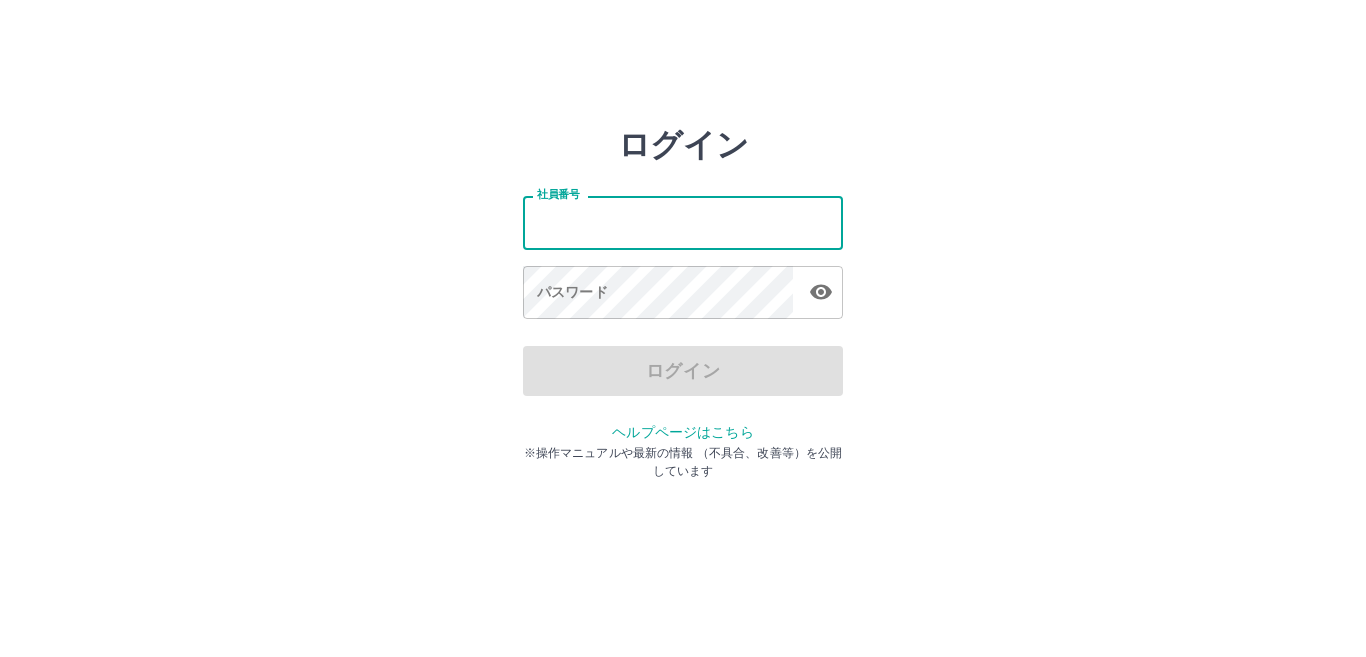 type on "*******" 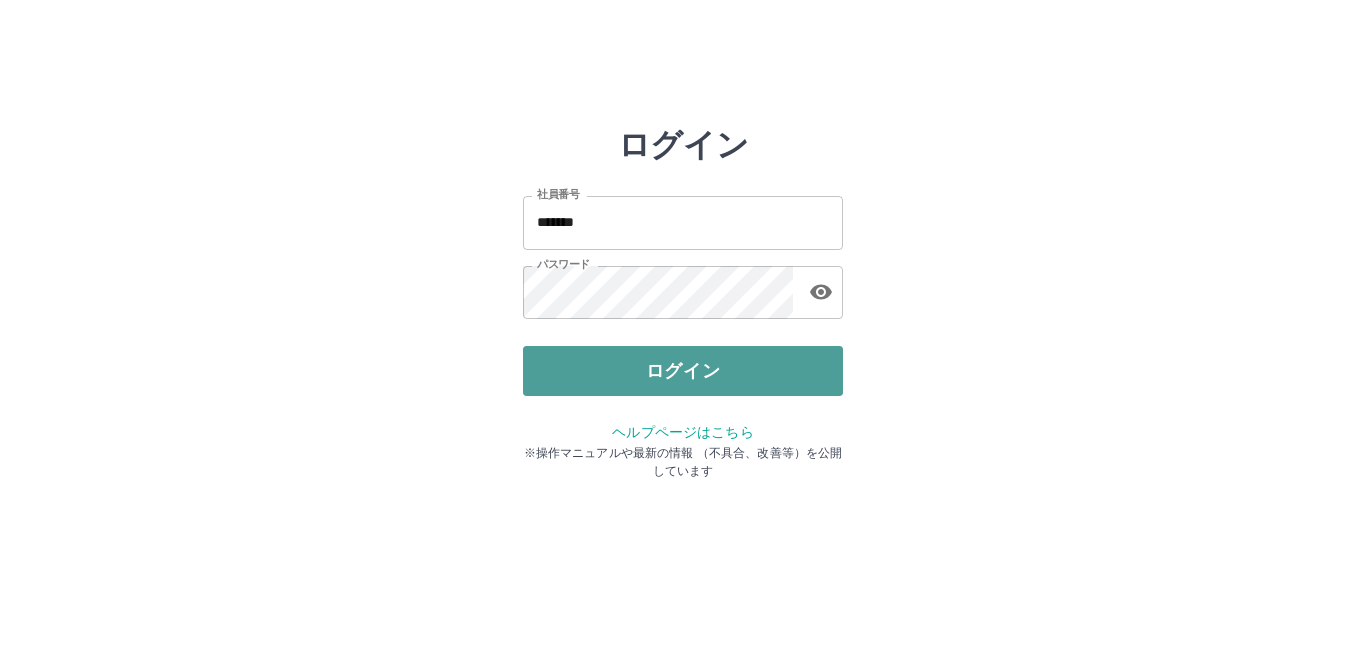 click on "ログイン" at bounding box center (683, 371) 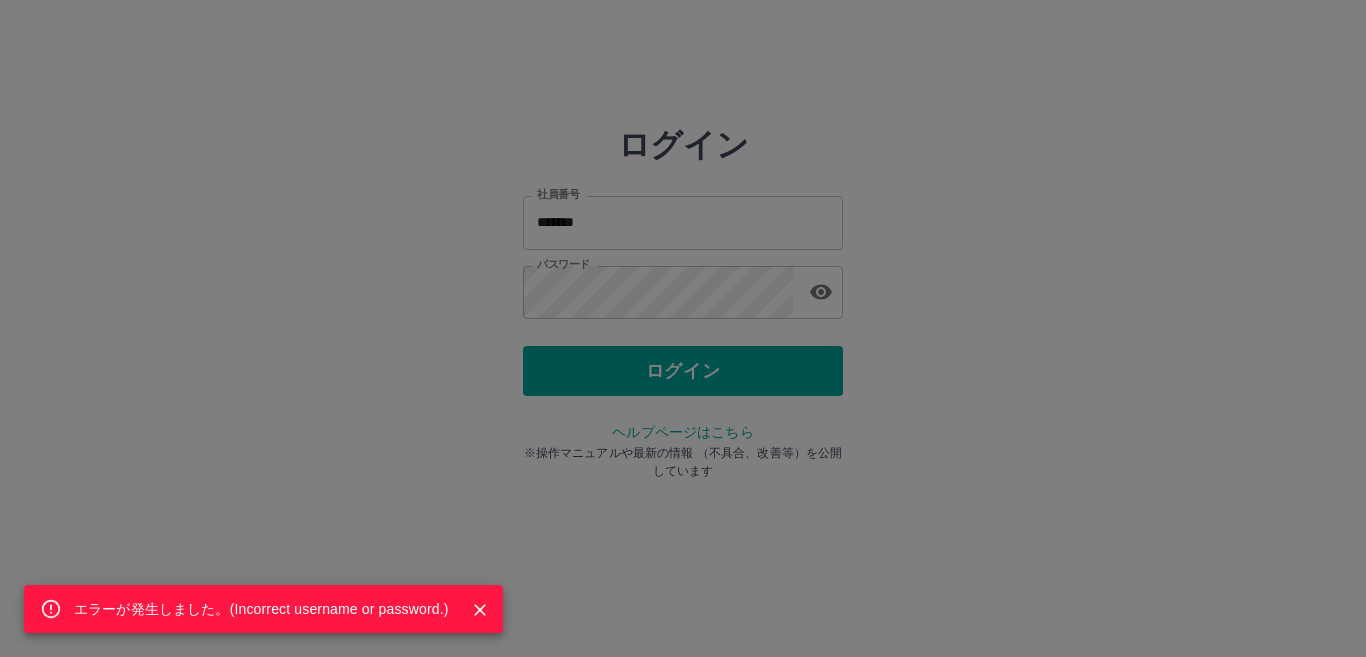 click on "エラーが発生しました。( Incorrect username or password. )" at bounding box center (683, 328) 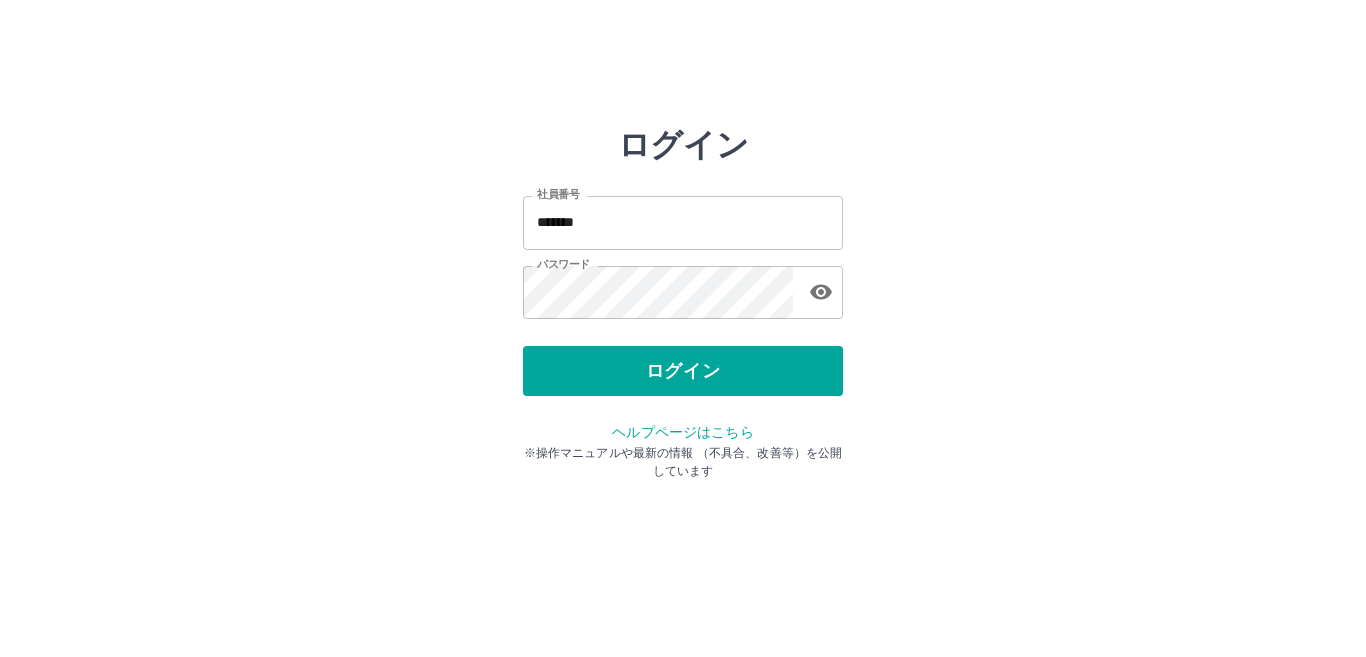 click 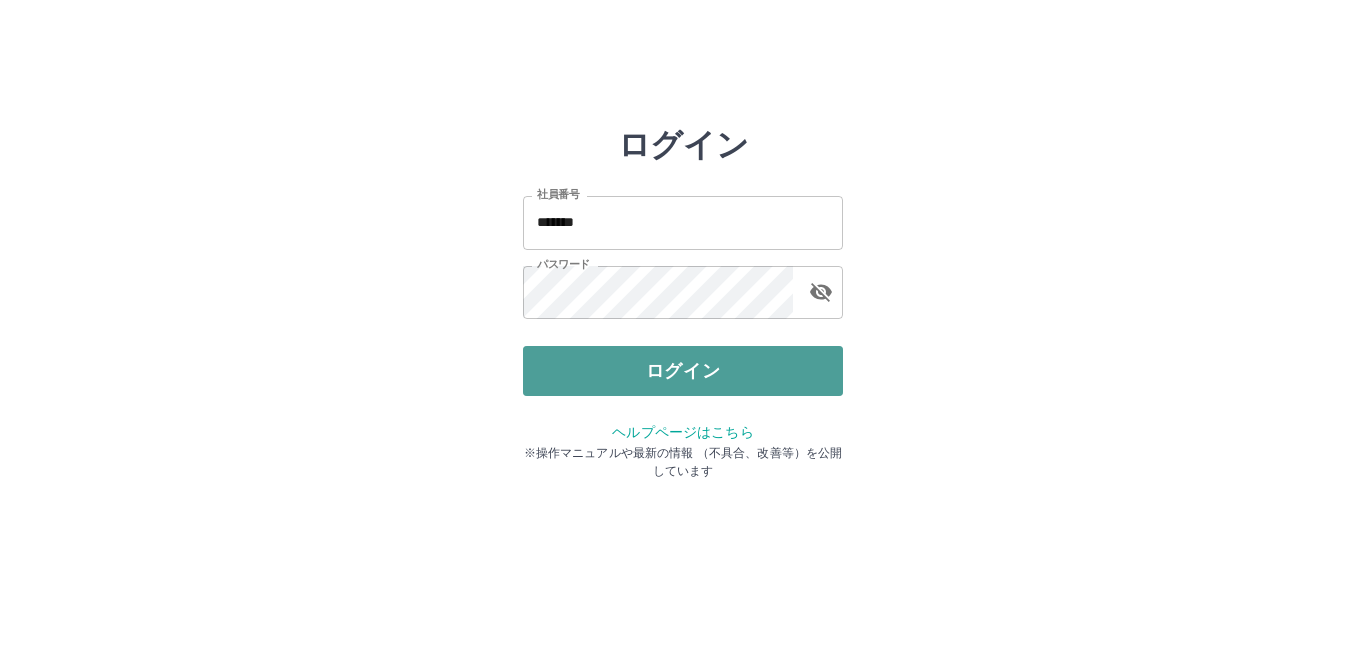 click on "ログイン" at bounding box center (683, 371) 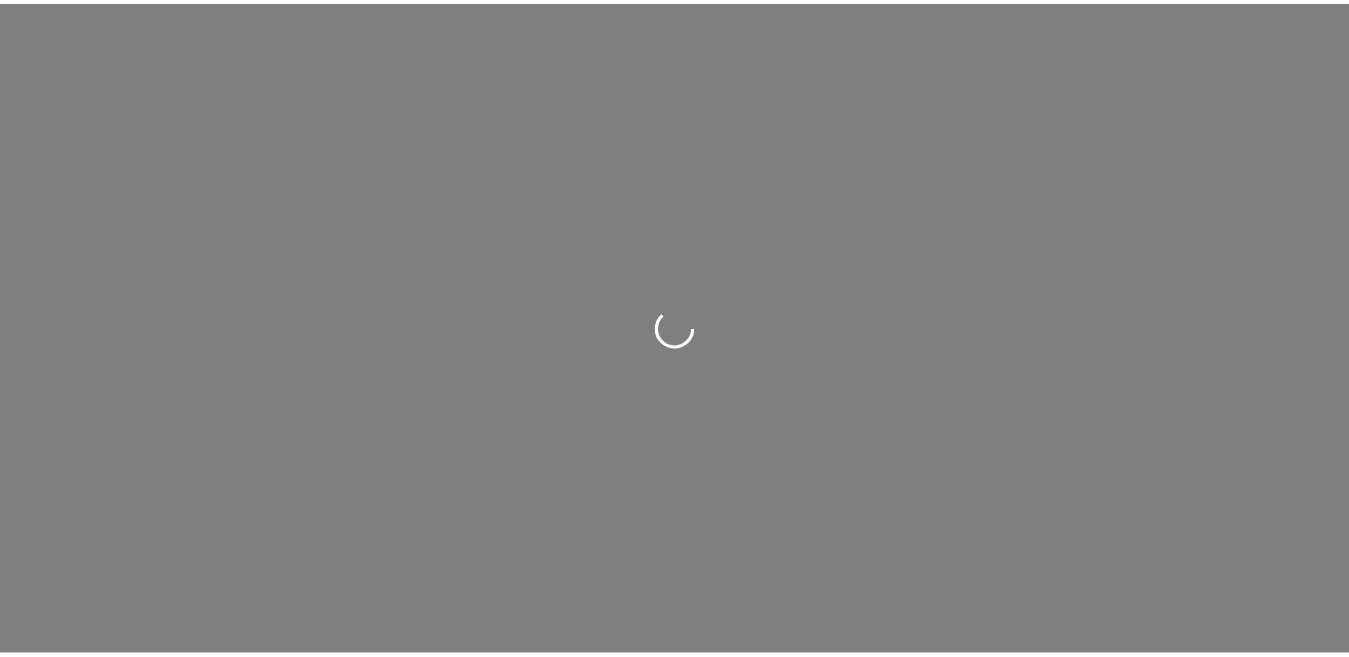 scroll, scrollTop: 0, scrollLeft: 0, axis: both 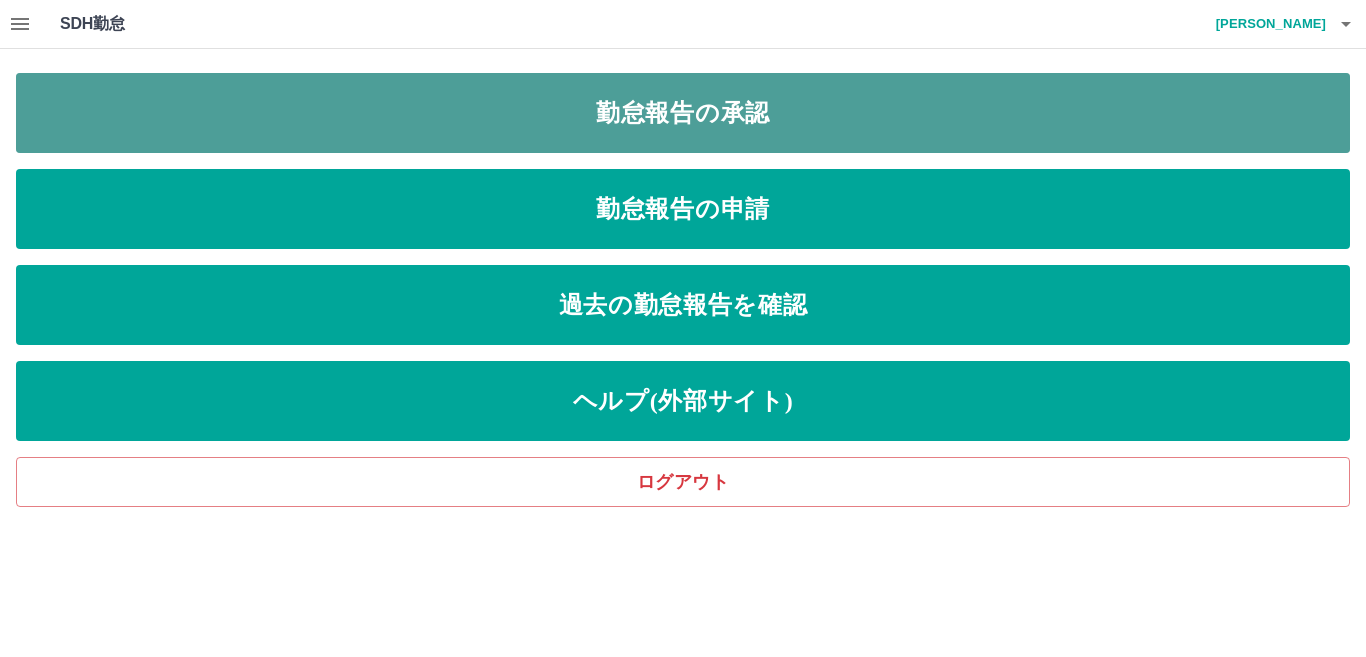 click on "勤怠報告の承認" at bounding box center (683, 113) 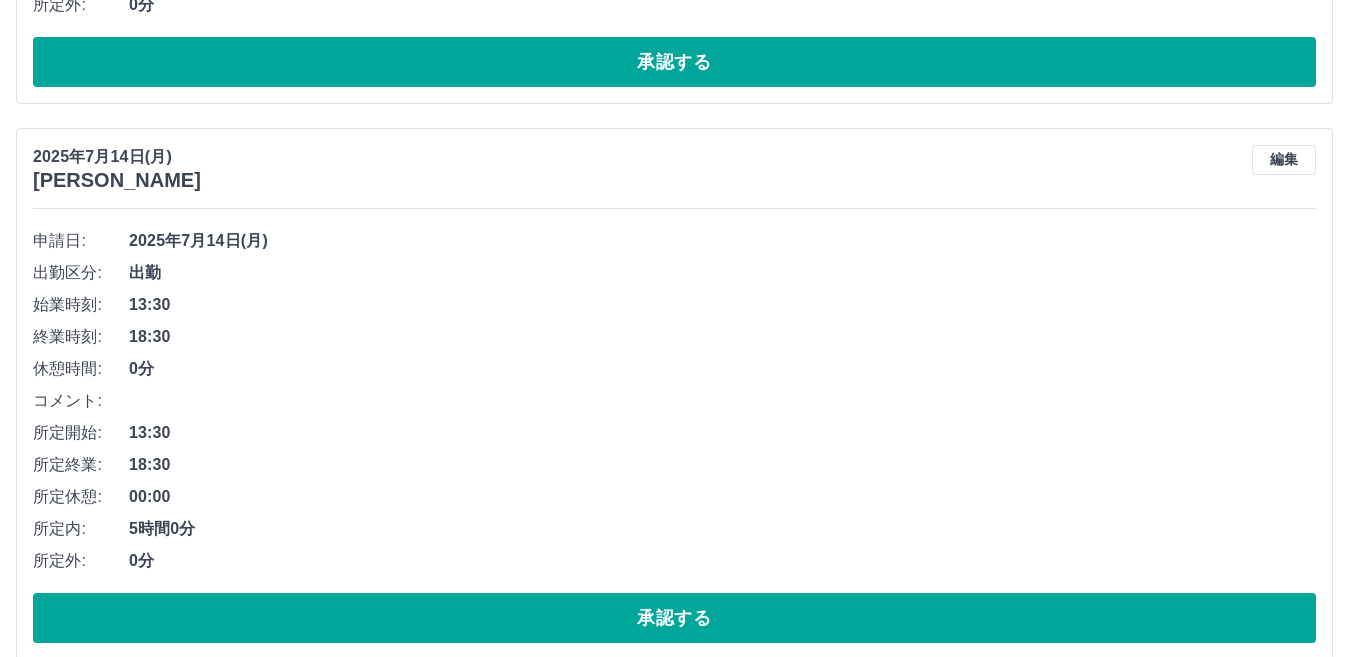 scroll, scrollTop: 1806, scrollLeft: 0, axis: vertical 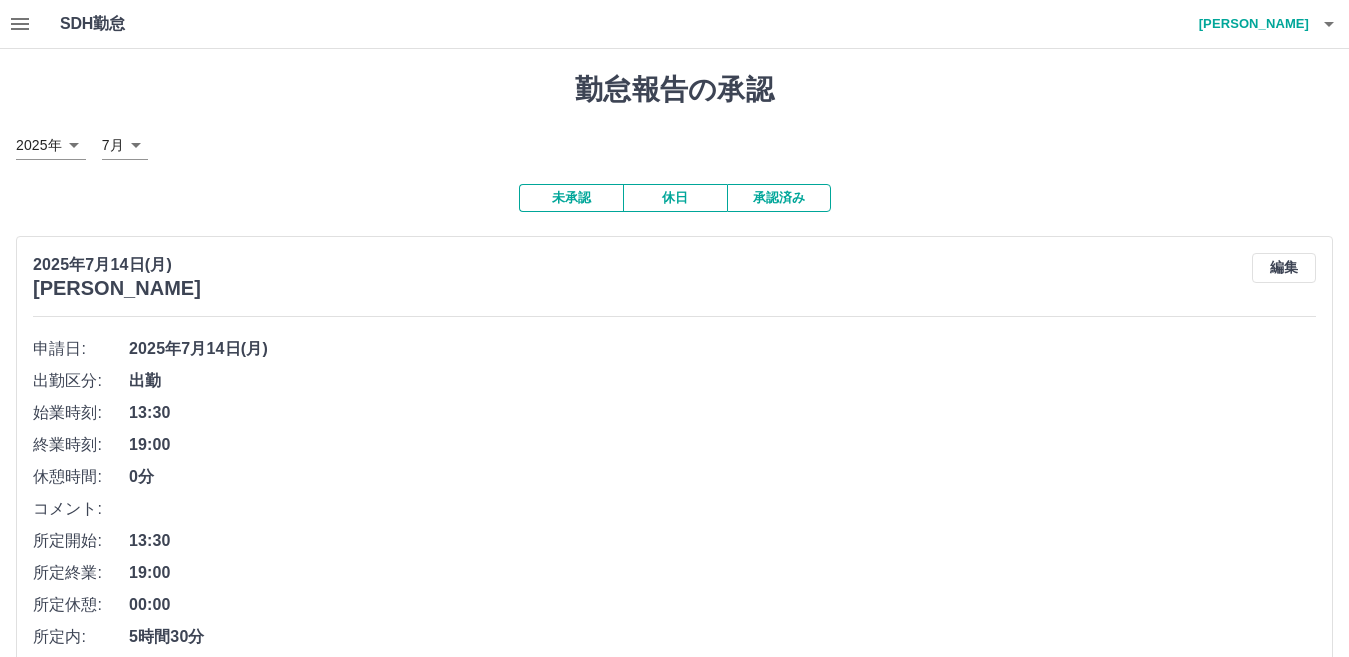 click 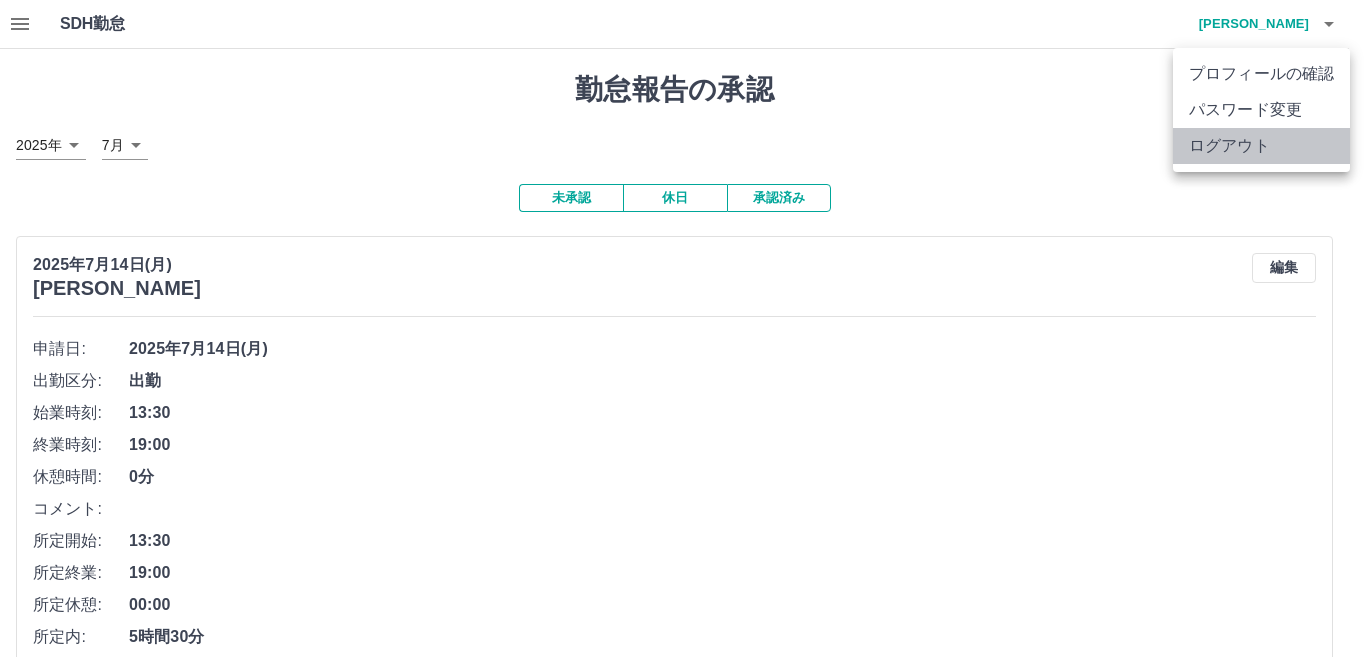 click on "ログアウト" at bounding box center [1261, 146] 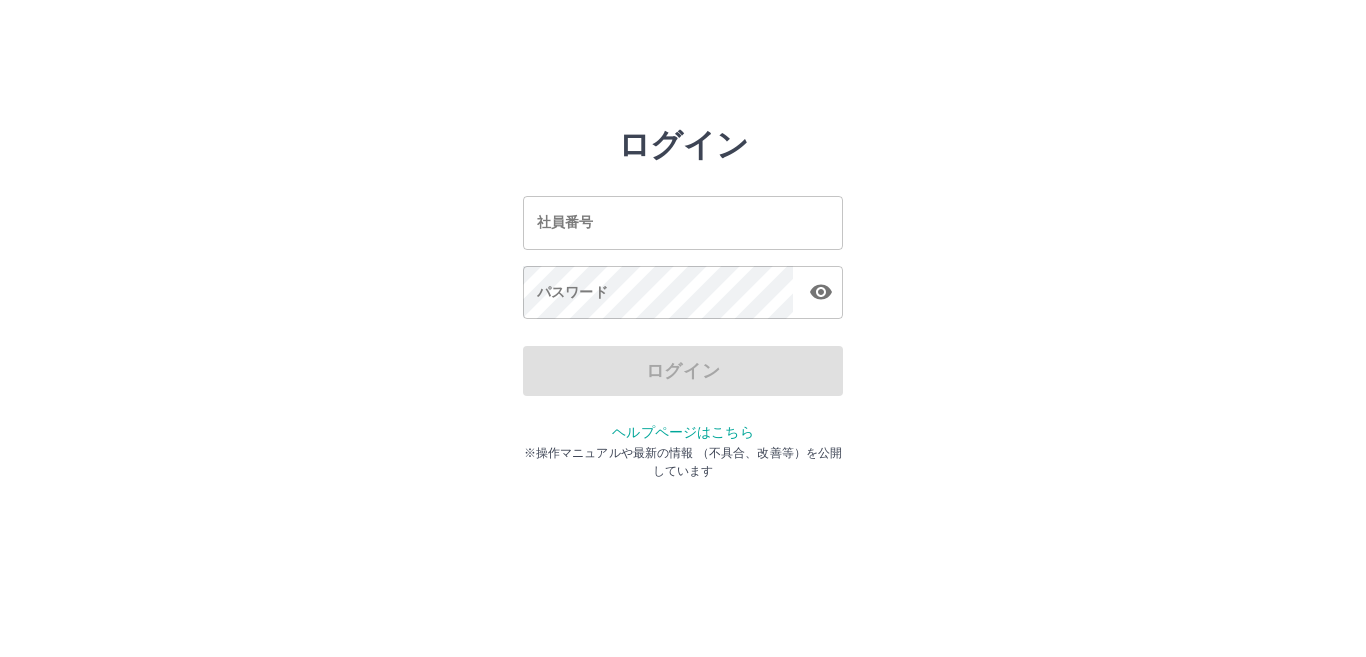 scroll, scrollTop: 0, scrollLeft: 0, axis: both 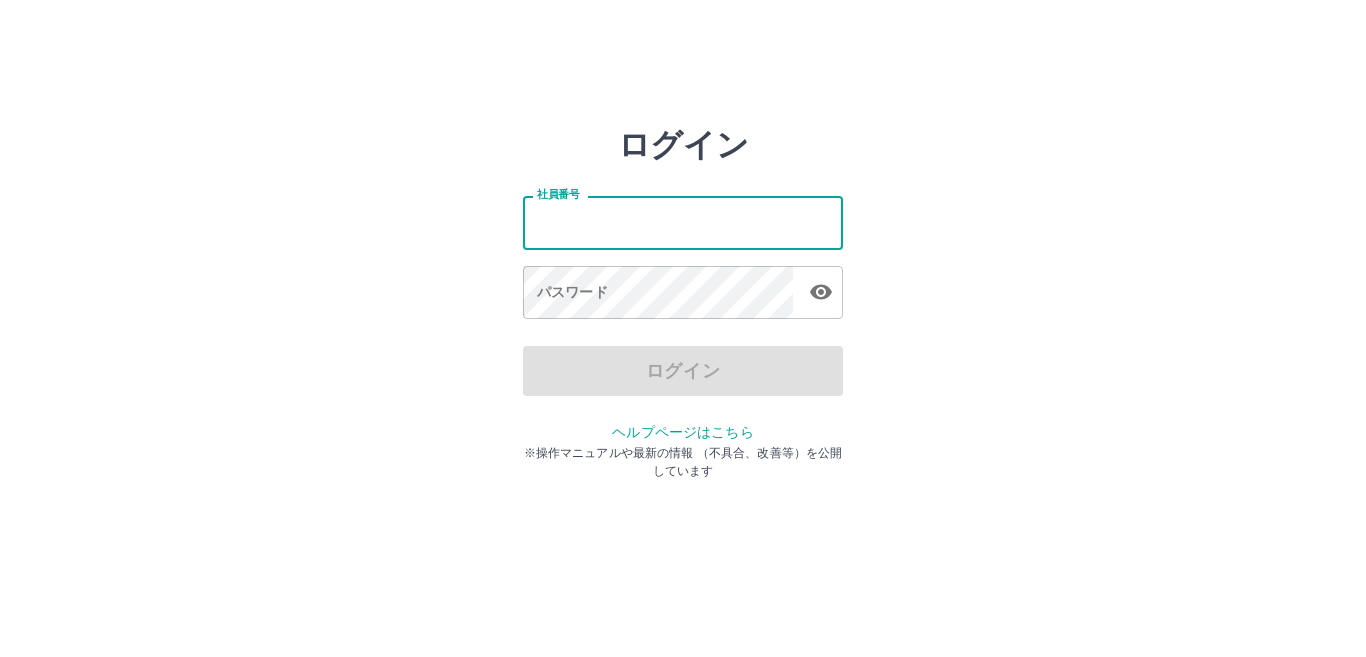 type on "*******" 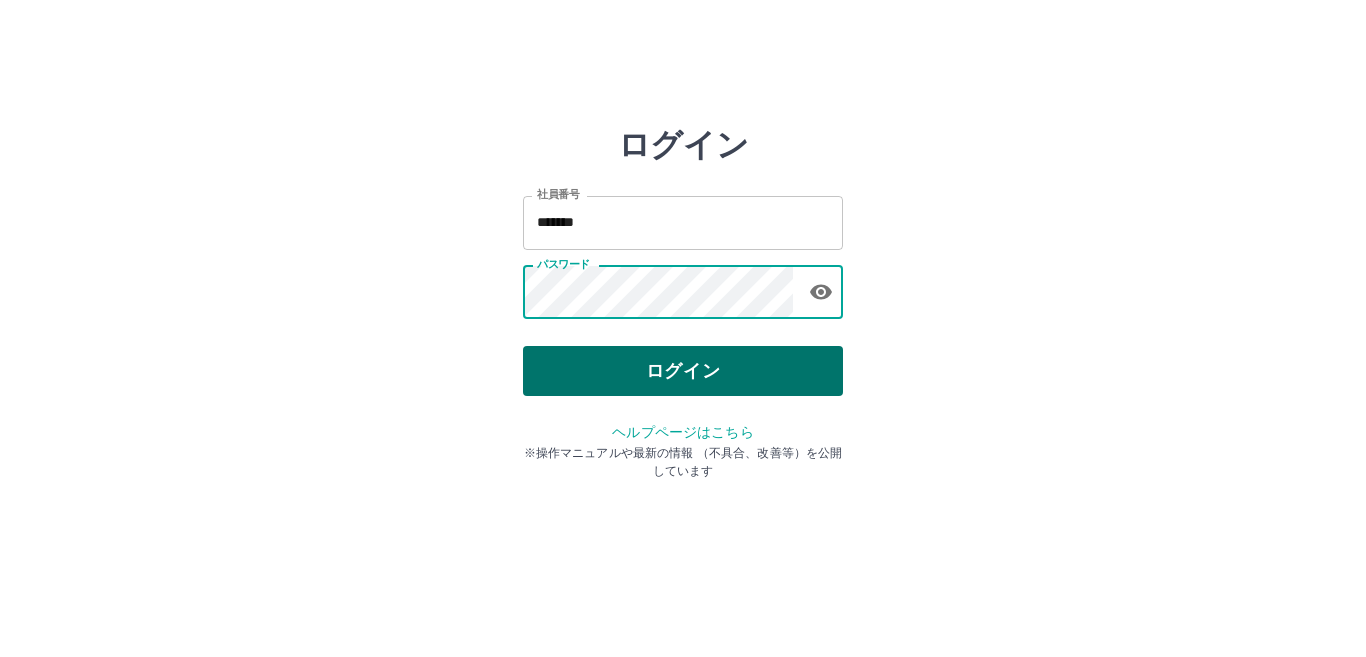 click on "ログイン" at bounding box center [683, 371] 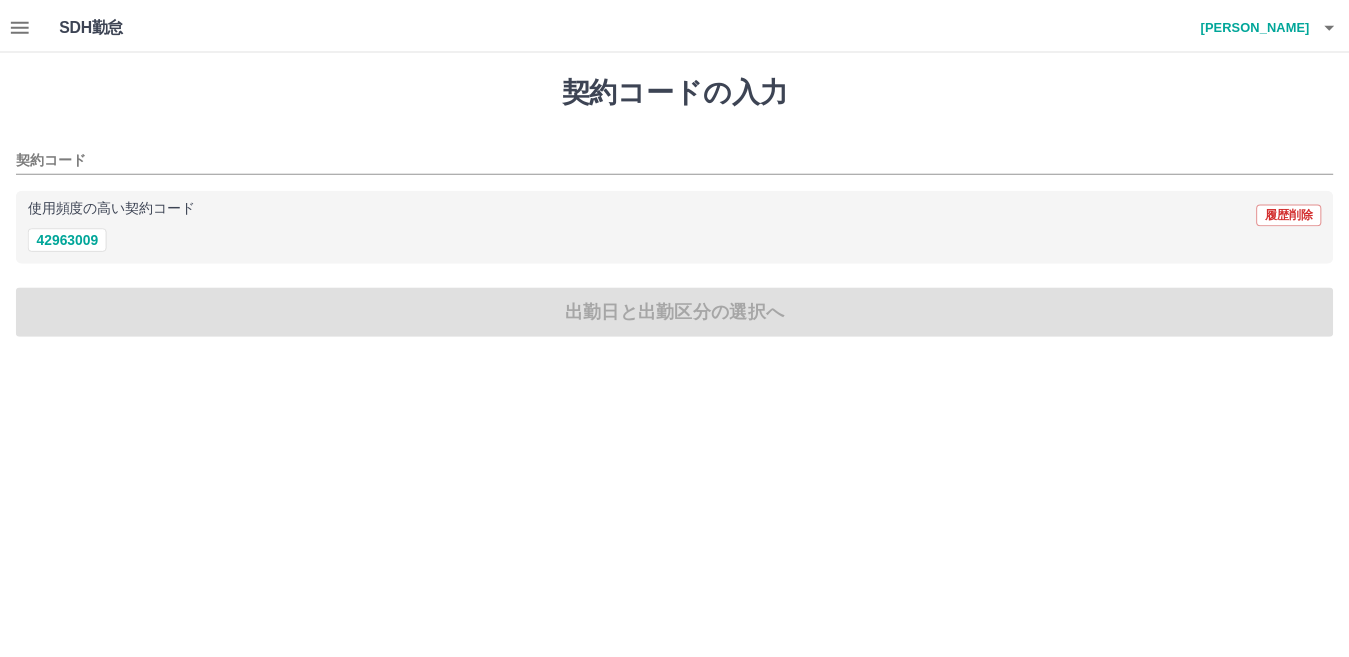 scroll, scrollTop: 0, scrollLeft: 0, axis: both 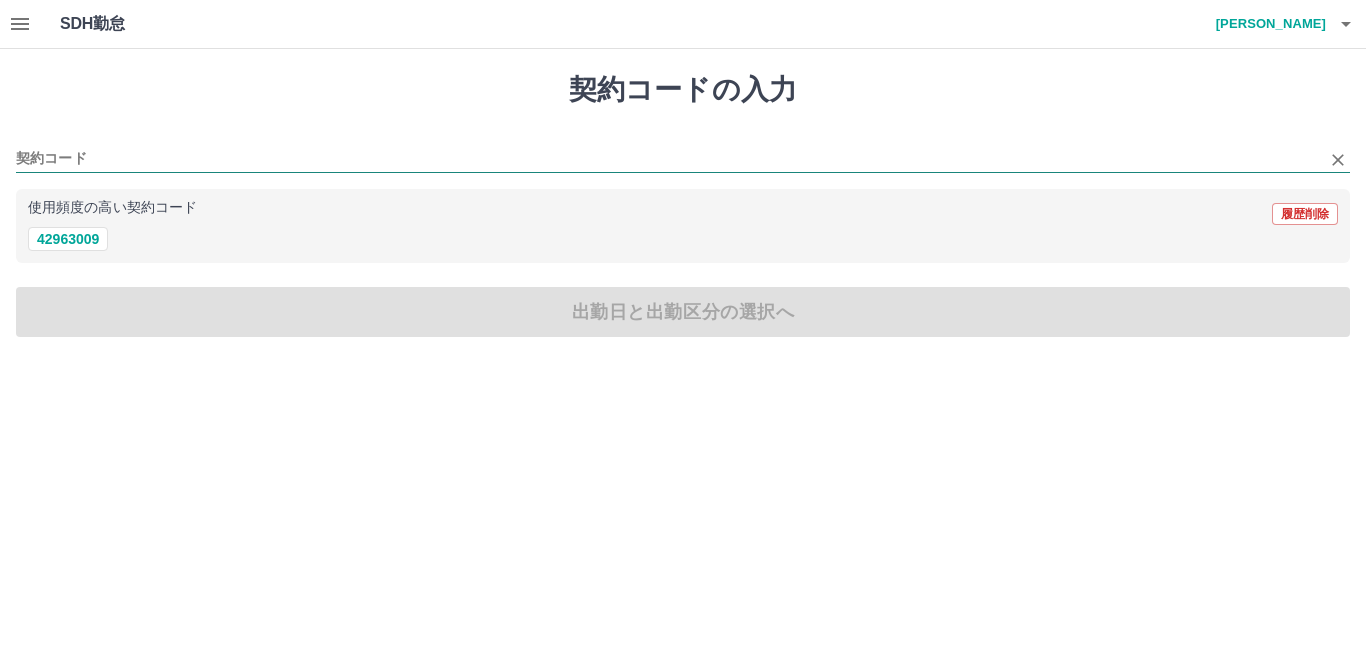 click on "契約コード" at bounding box center [668, 159] 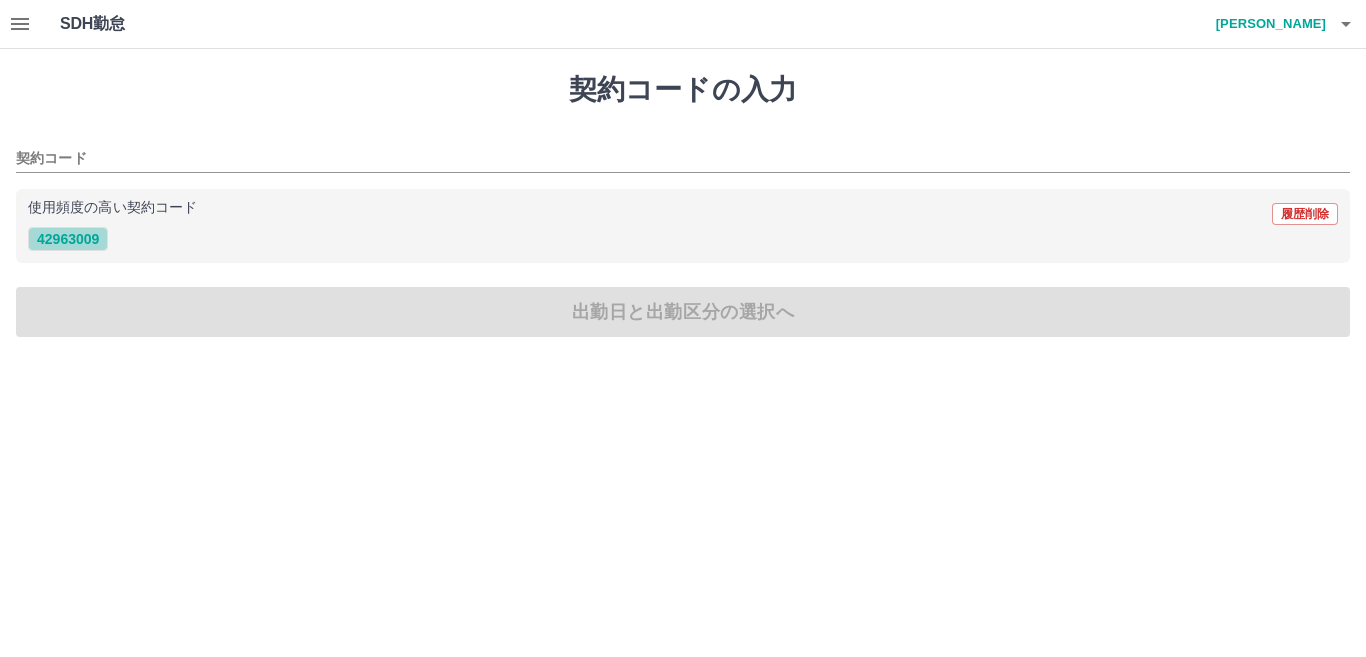 click on "42963009" at bounding box center [68, 239] 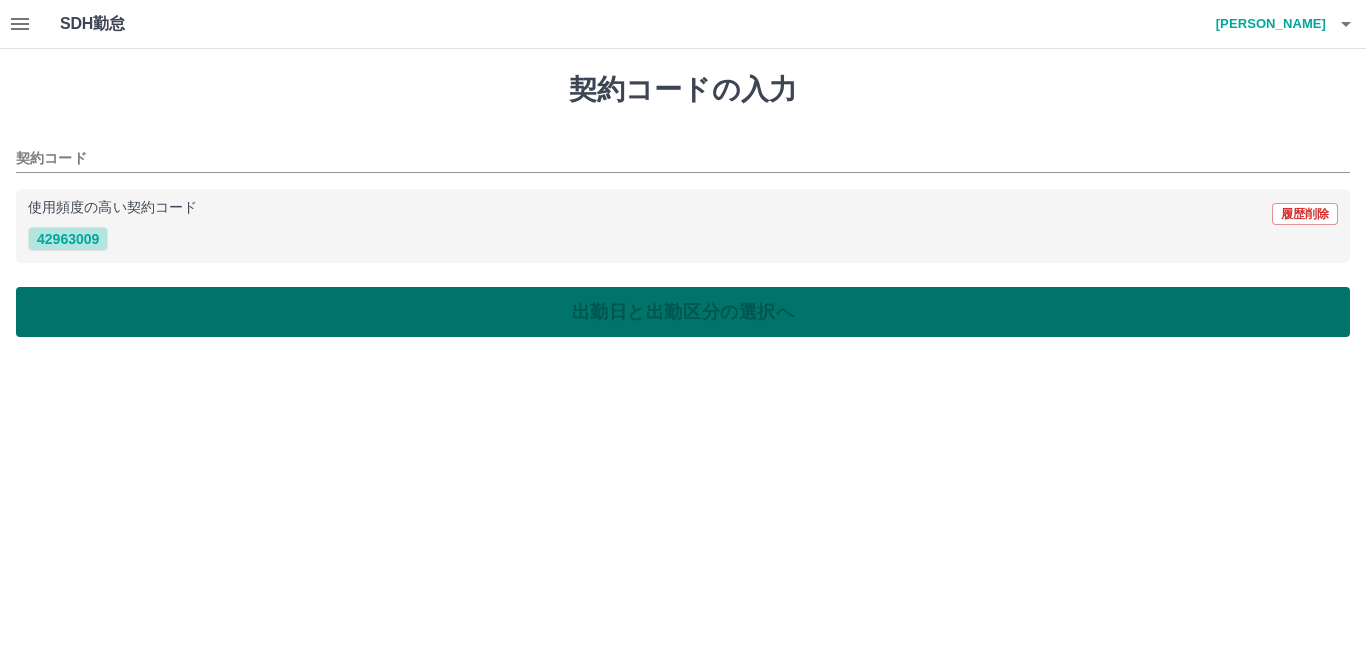 type on "********" 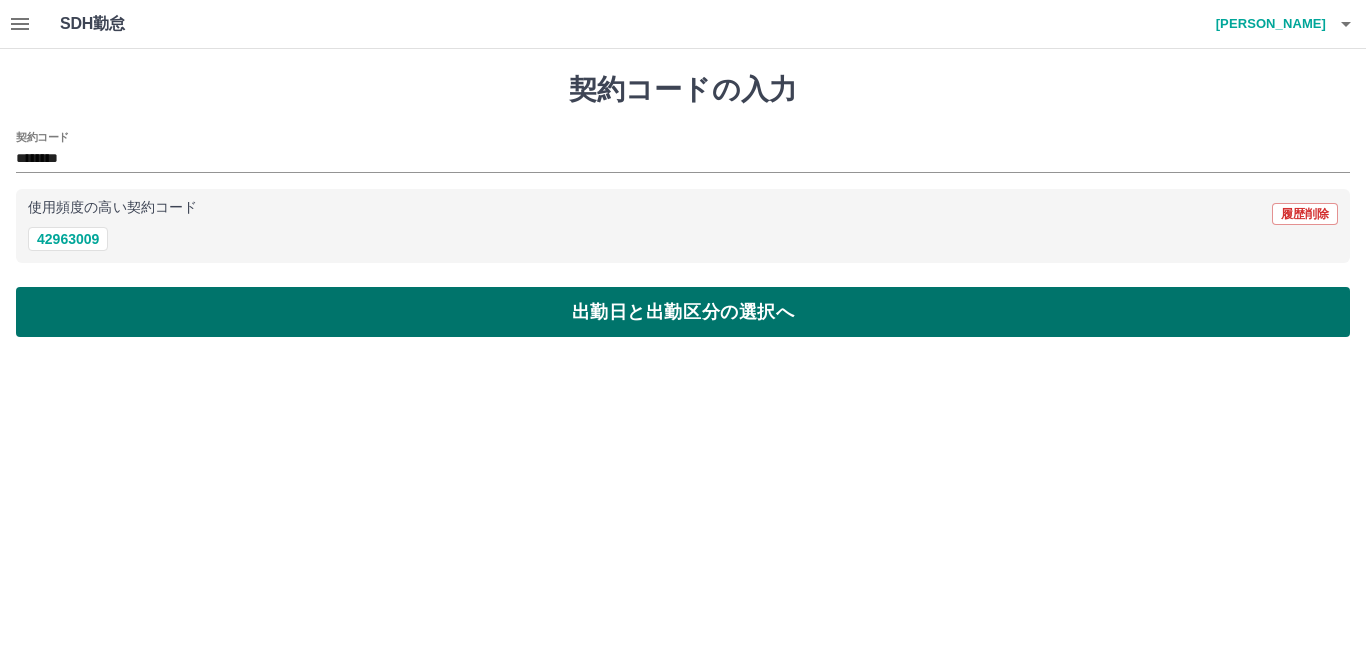 click on "出勤日と出勤区分の選択へ" at bounding box center [683, 312] 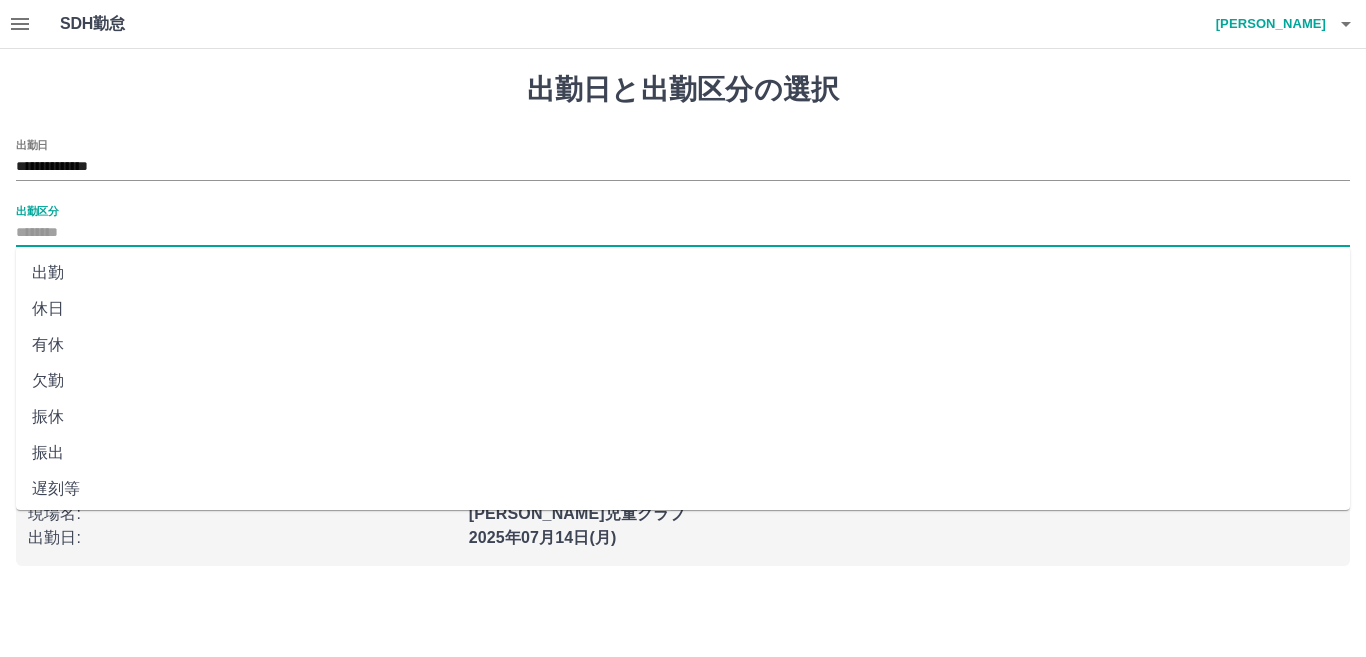 click on "出勤区分" at bounding box center [683, 233] 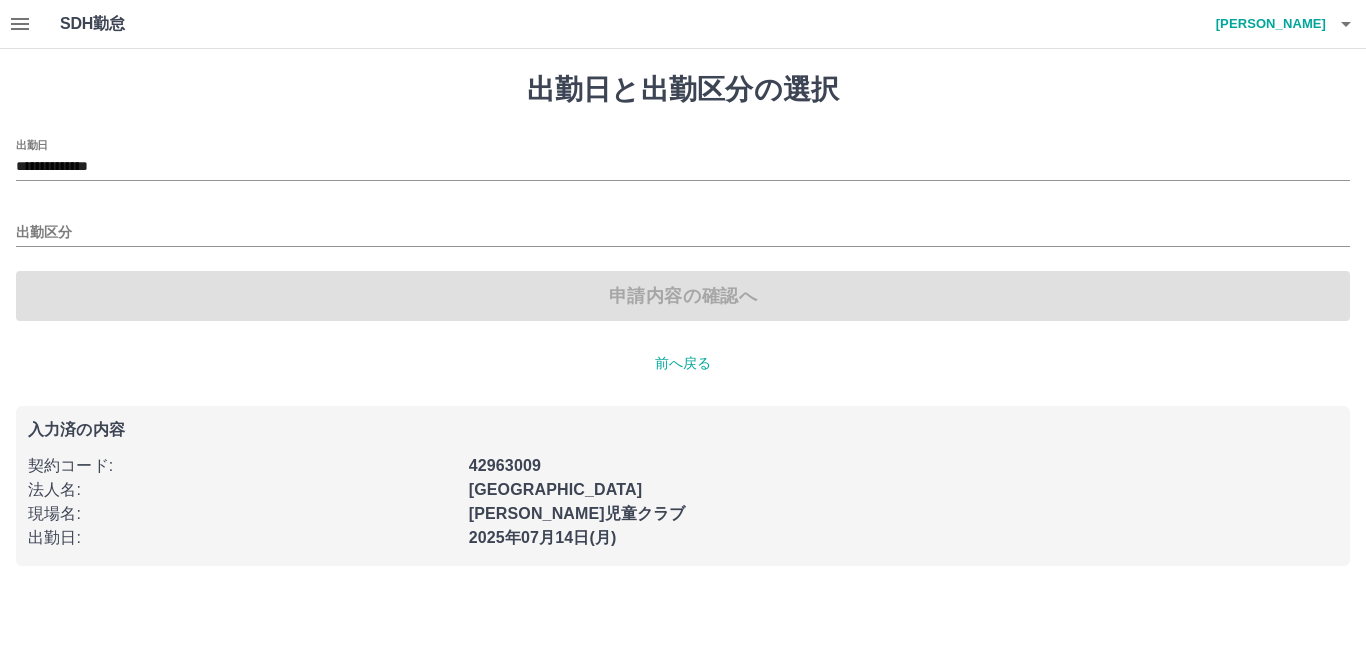 click on "**********" at bounding box center [683, 295] 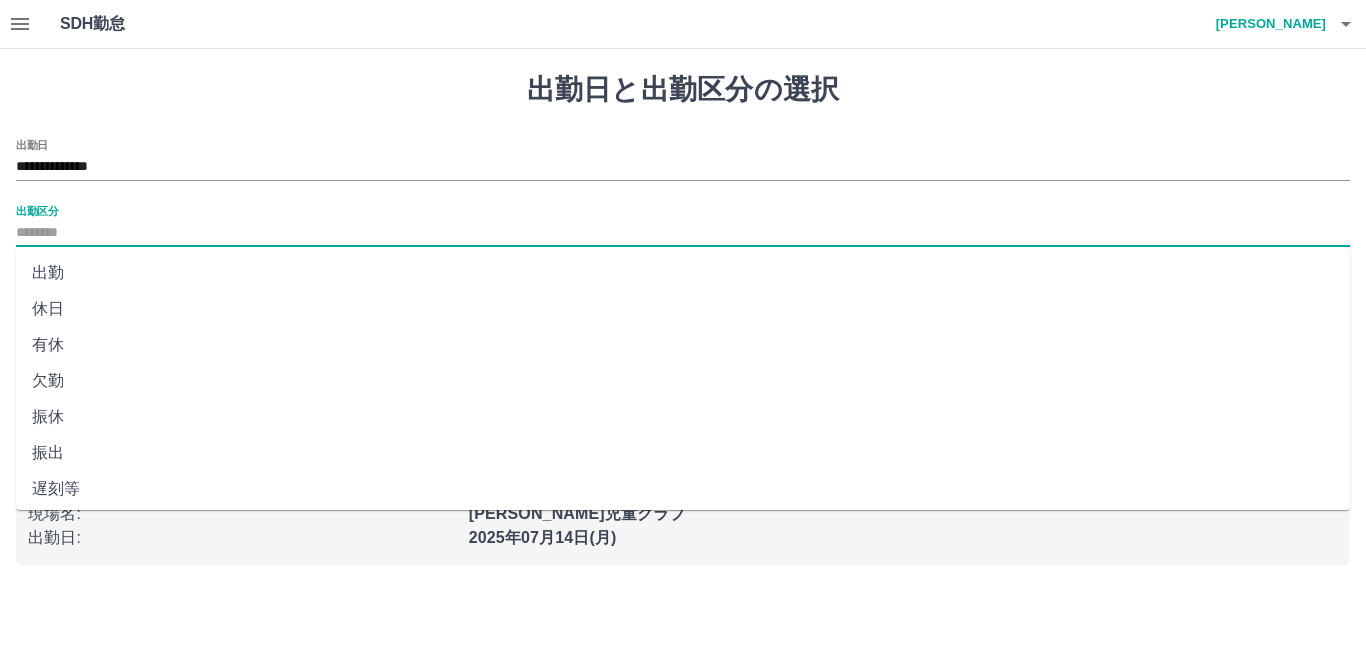 click on "出勤区分" at bounding box center (683, 233) 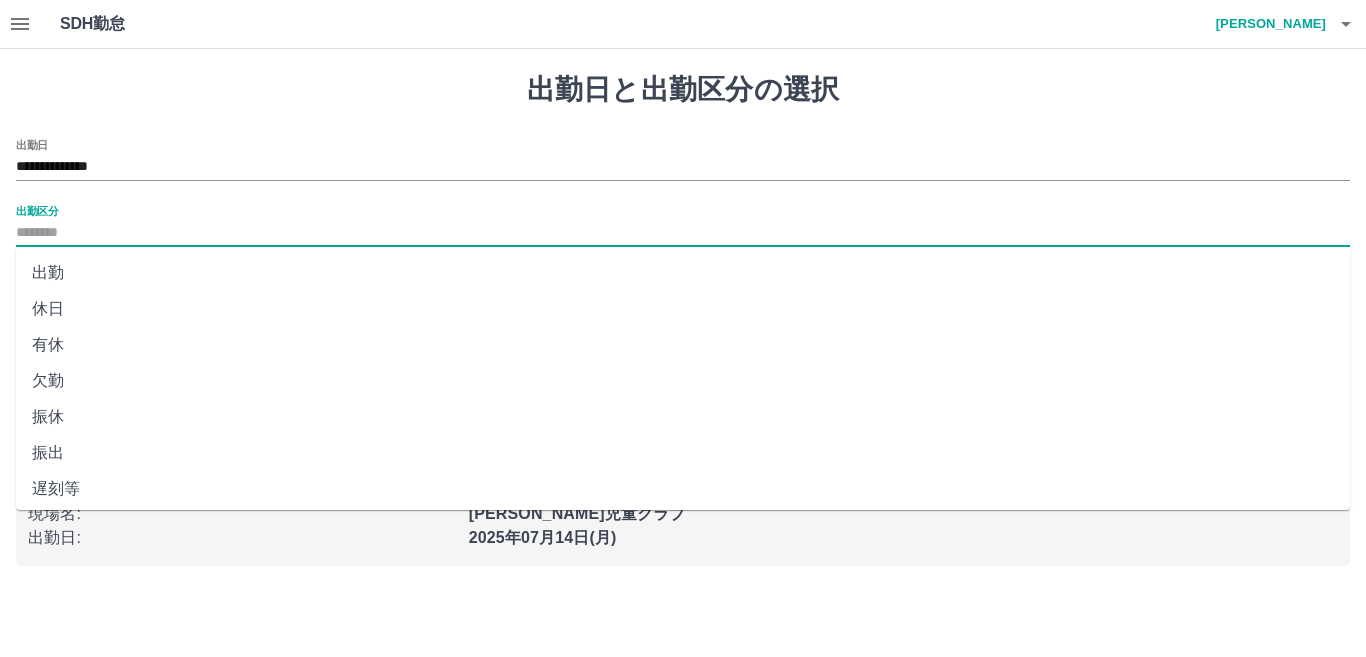 click on "出勤" at bounding box center [683, 273] 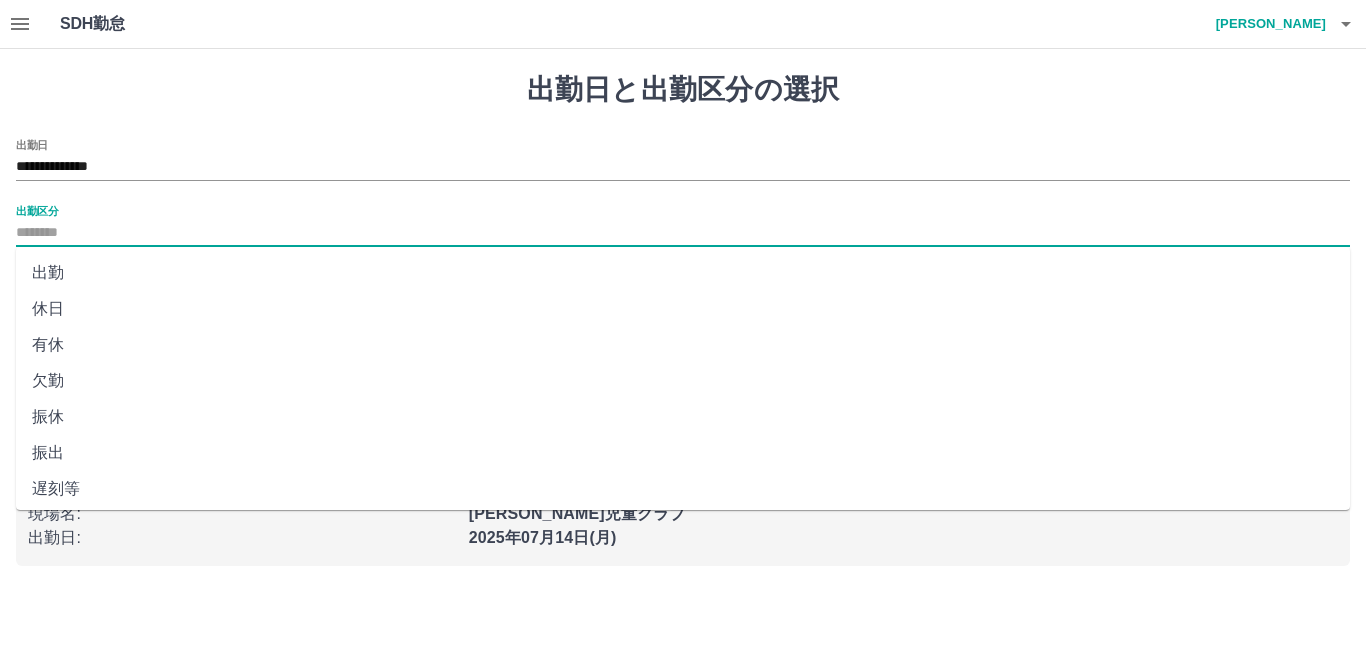 type on "**" 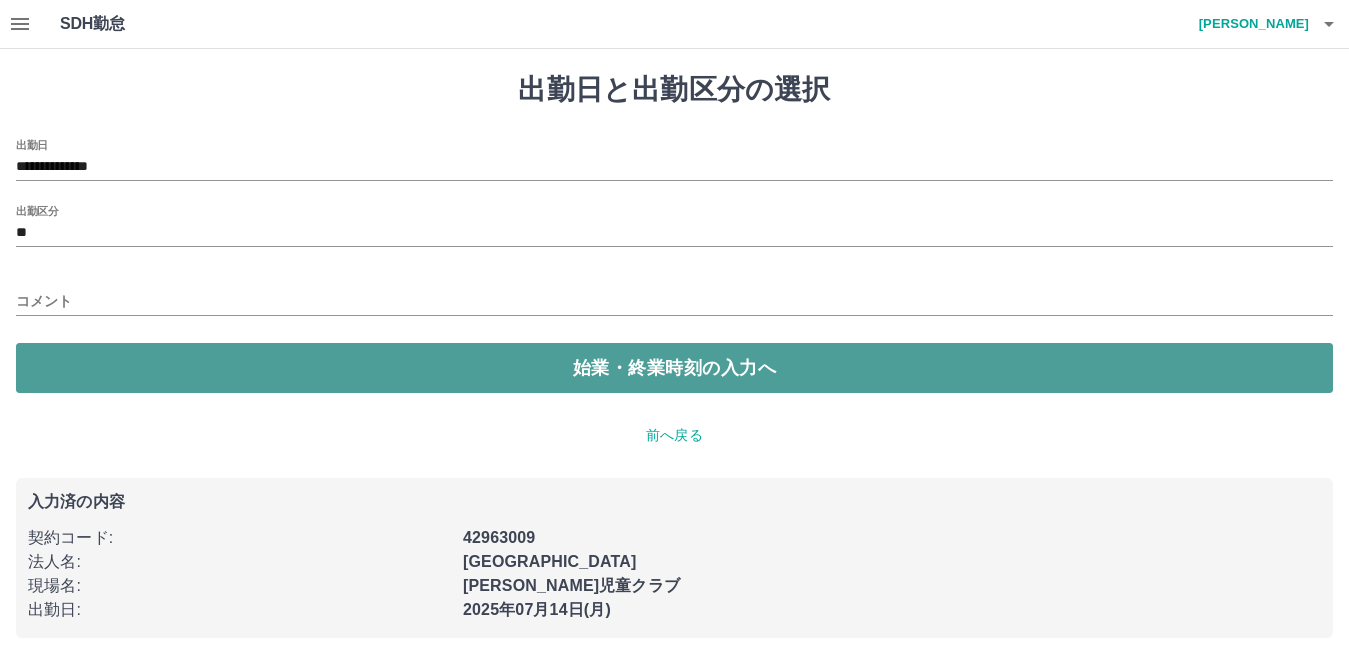 click on "始業・終業時刻の入力へ" at bounding box center (674, 368) 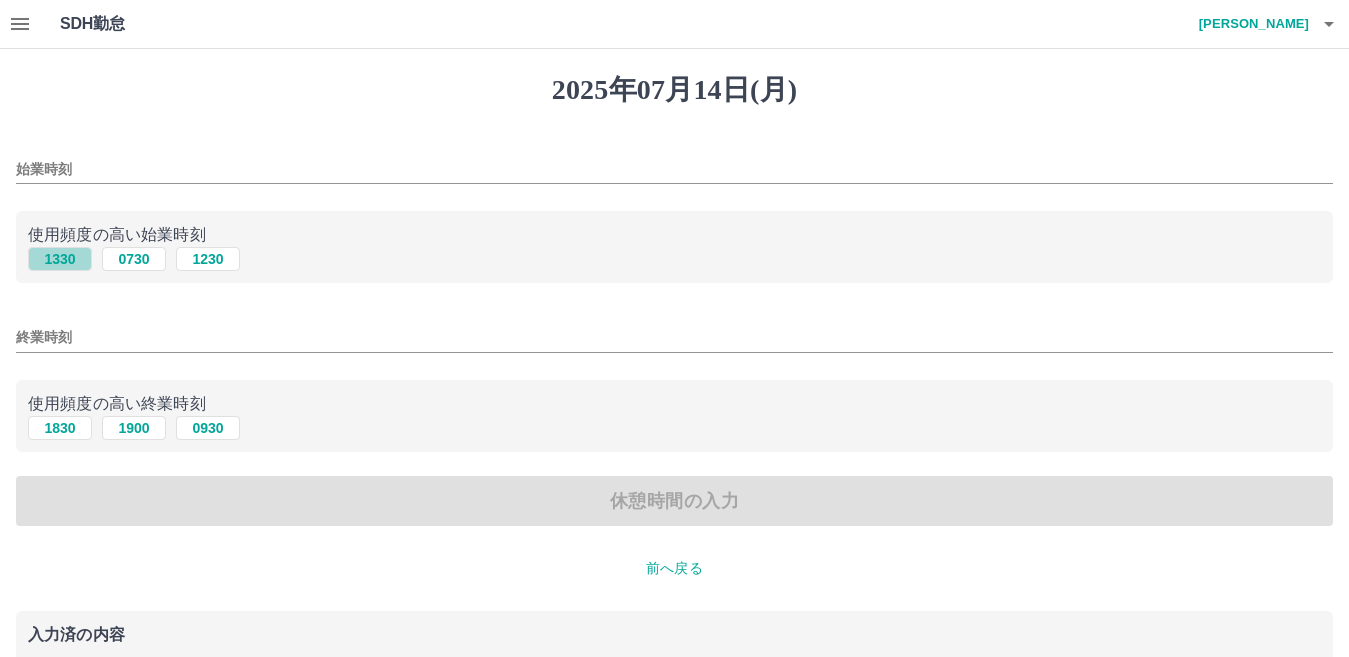 click on "1330" at bounding box center (60, 259) 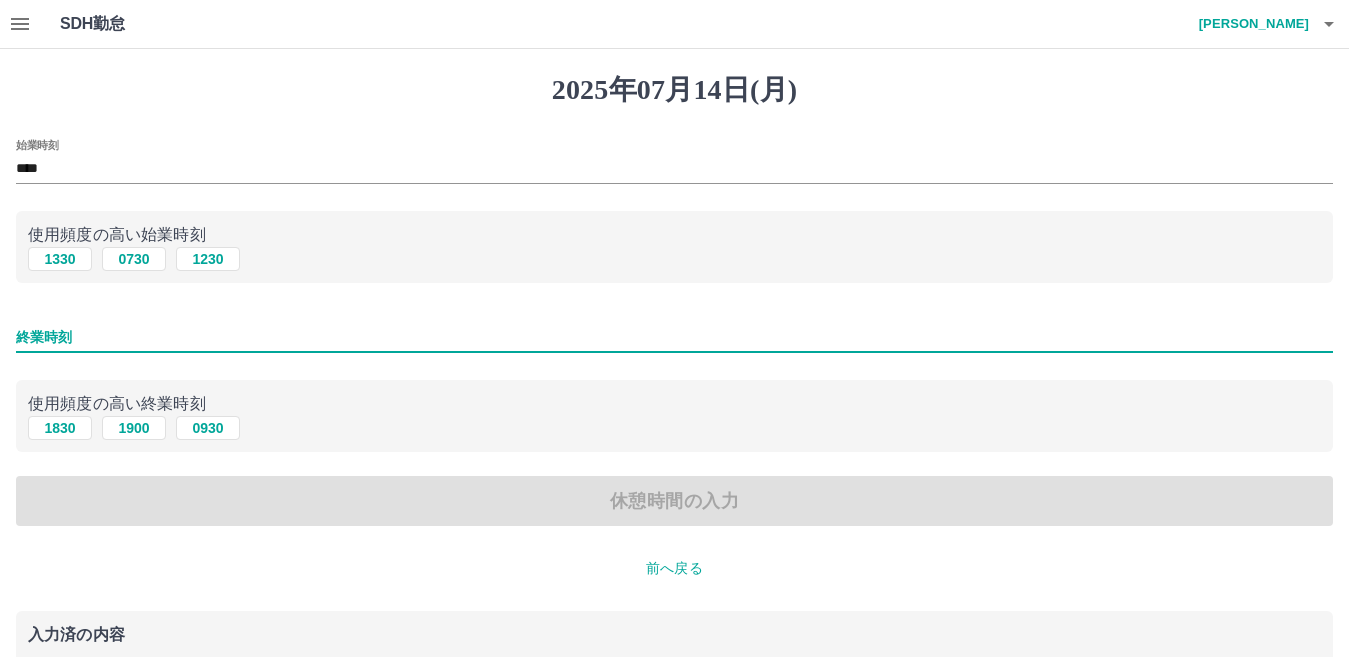 click on "終業時刻" at bounding box center [674, 337] 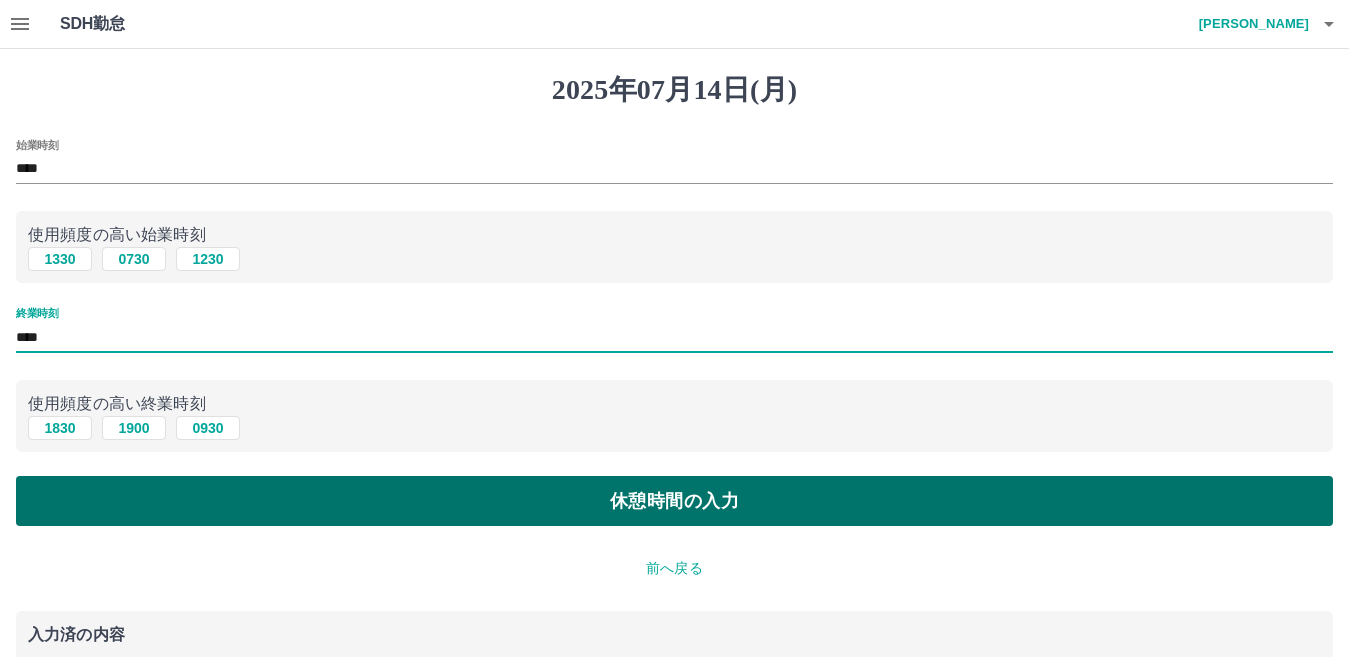 click on "休憩時間の入力" at bounding box center [674, 501] 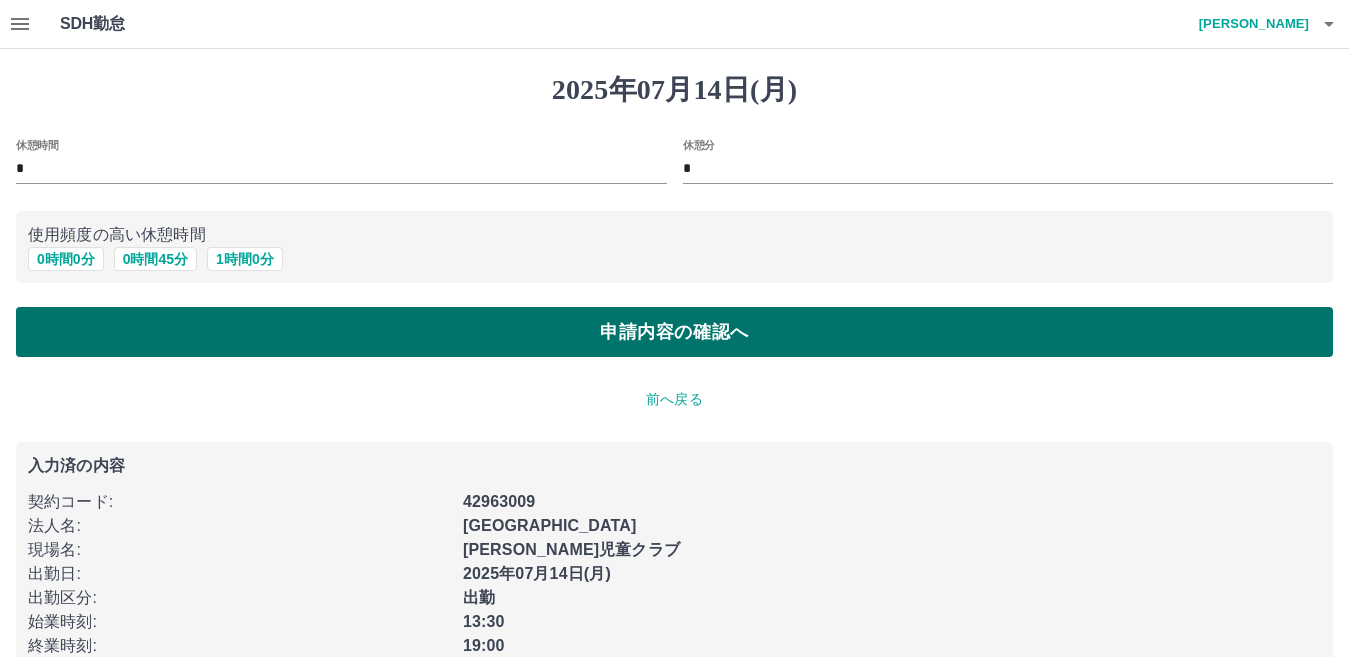 click on "申請内容の確認へ" at bounding box center [674, 332] 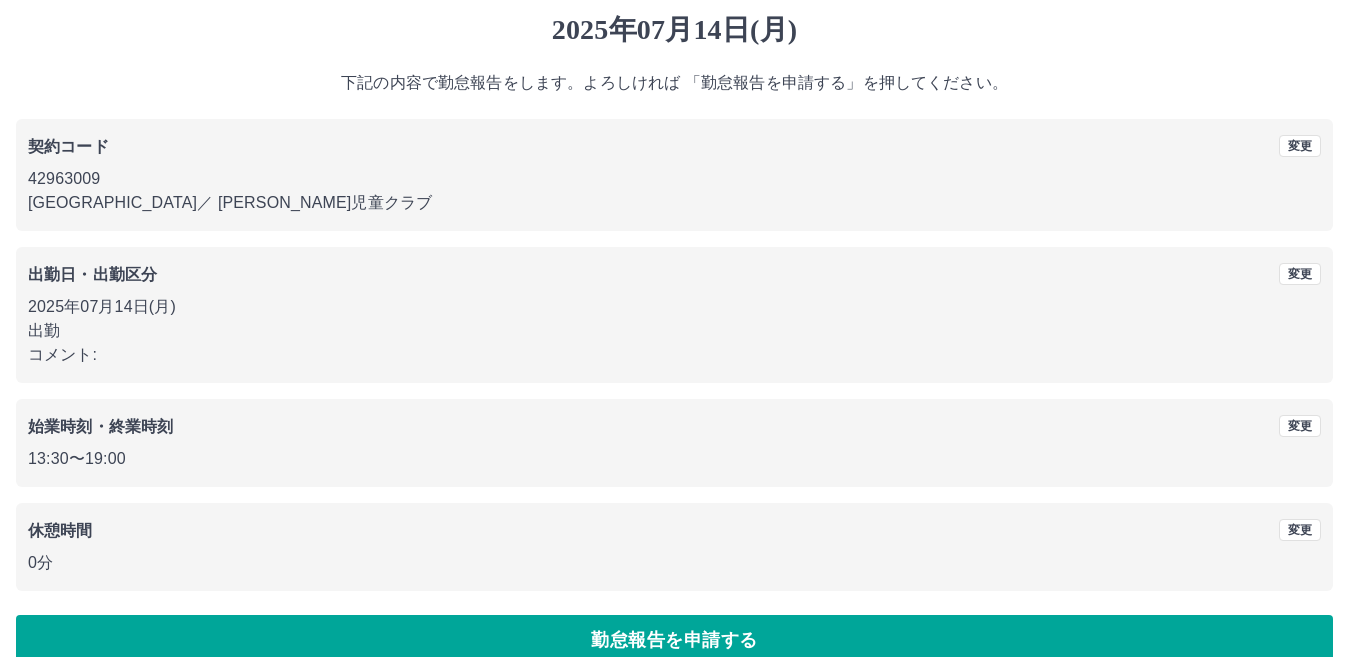 scroll, scrollTop: 92, scrollLeft: 0, axis: vertical 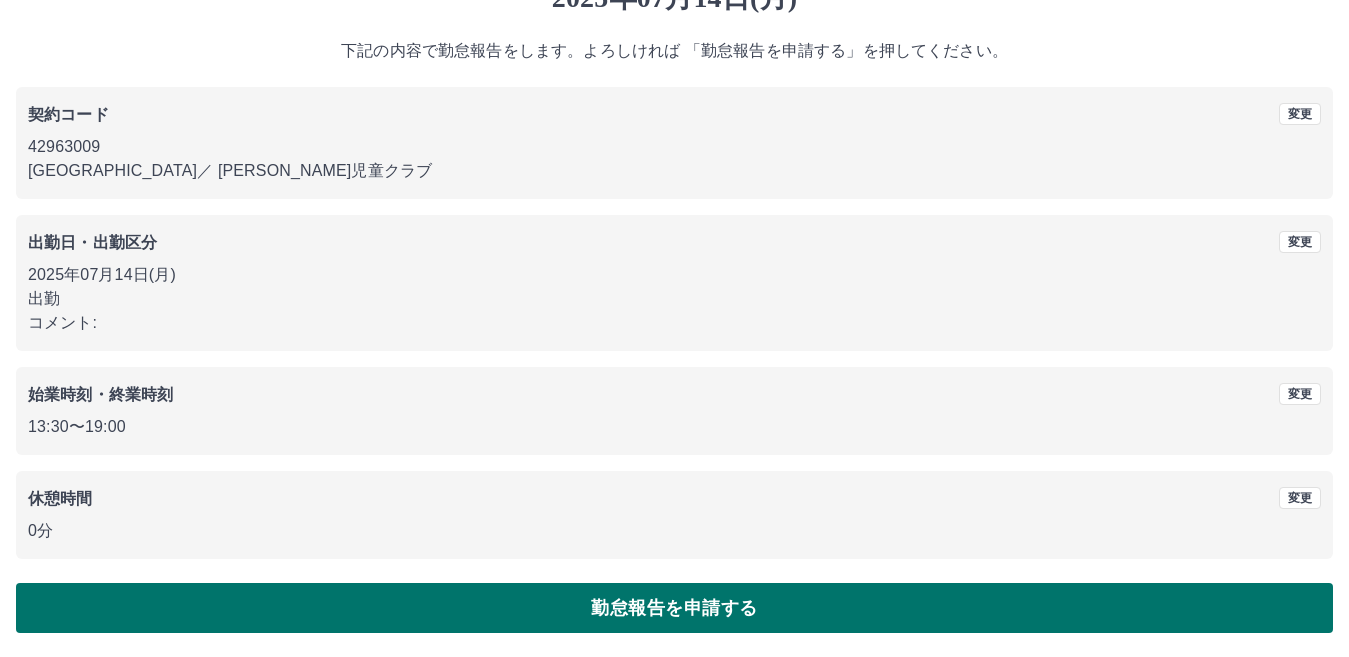 click on "勤怠報告を申請する" at bounding box center [674, 608] 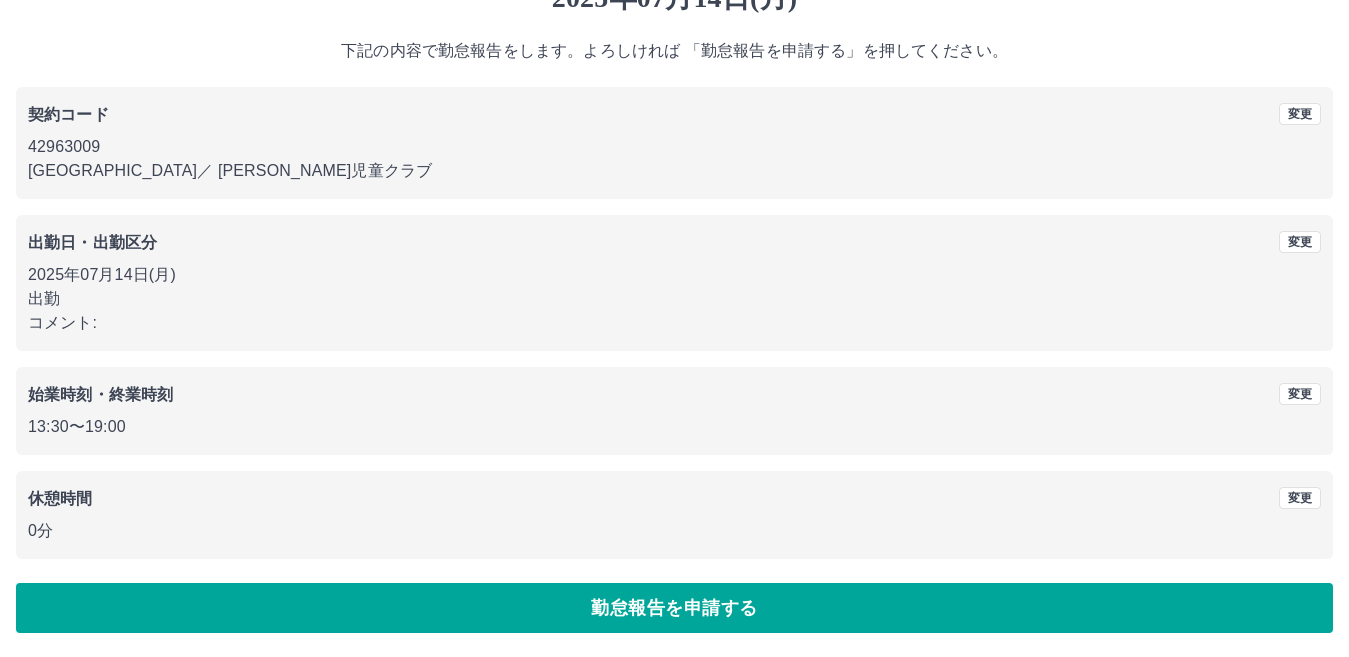 click on "勤怠報告を申請する" at bounding box center (674, 608) 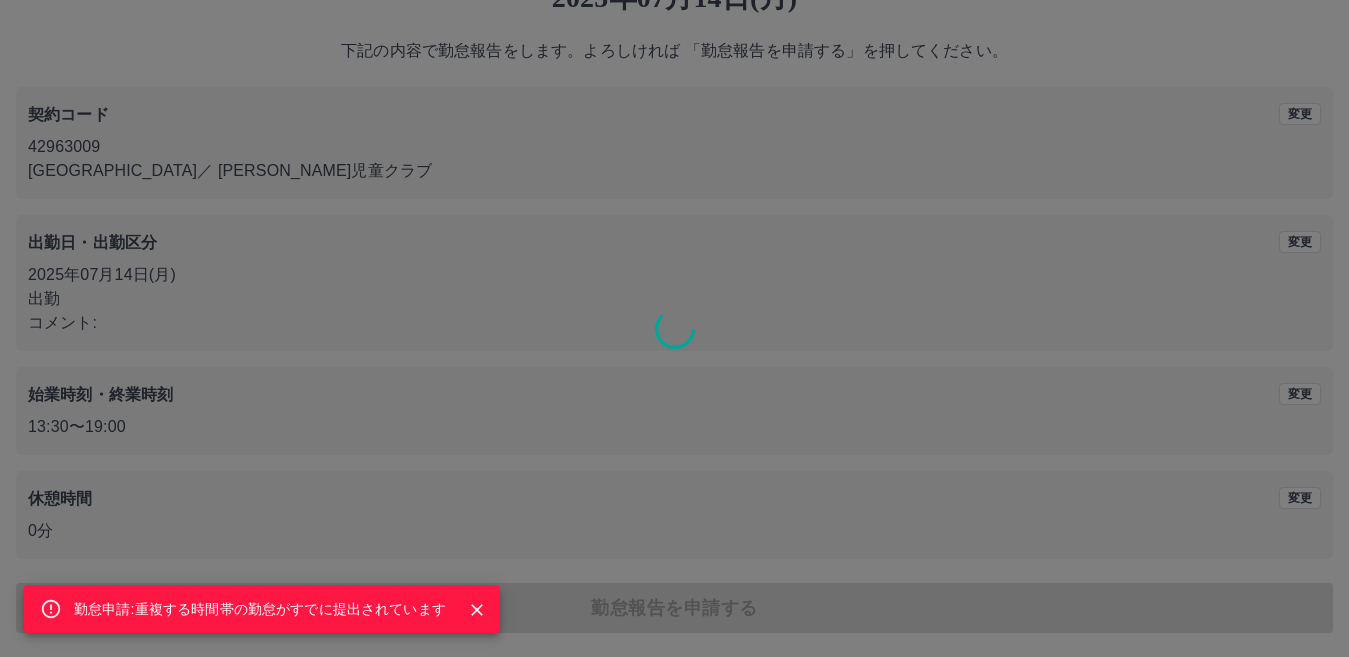 click 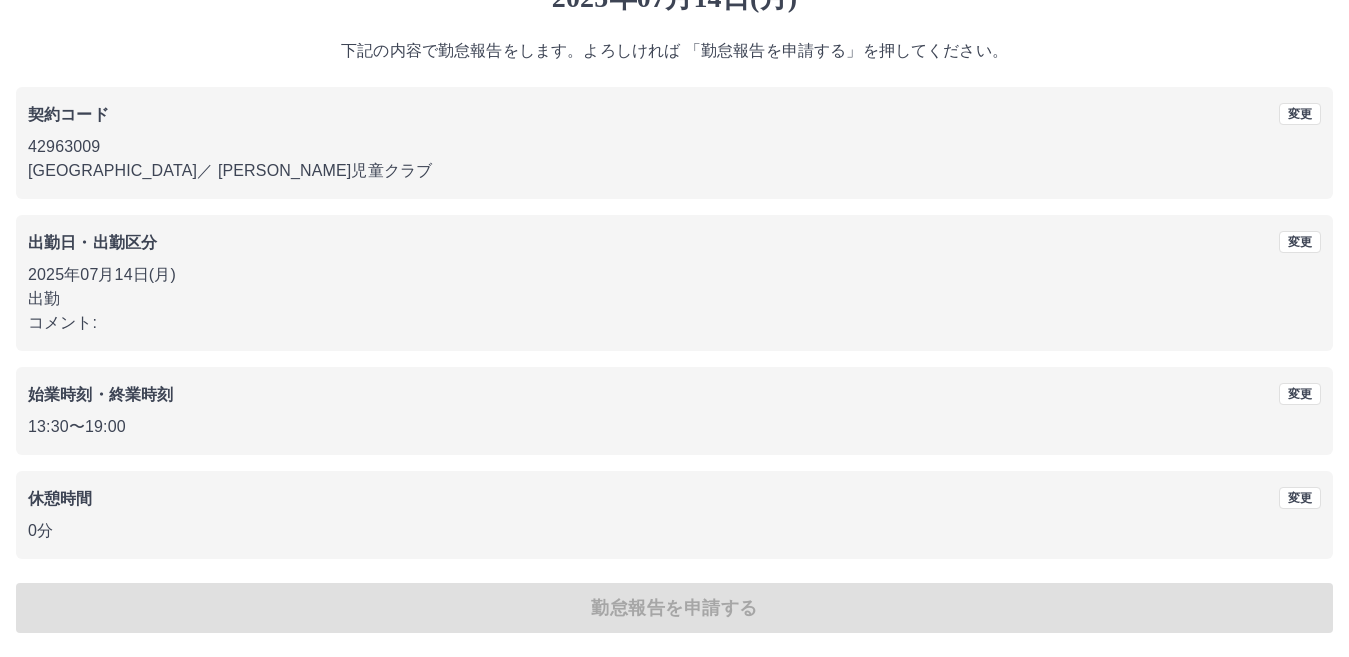 click on "休憩時間" at bounding box center (513, 499) 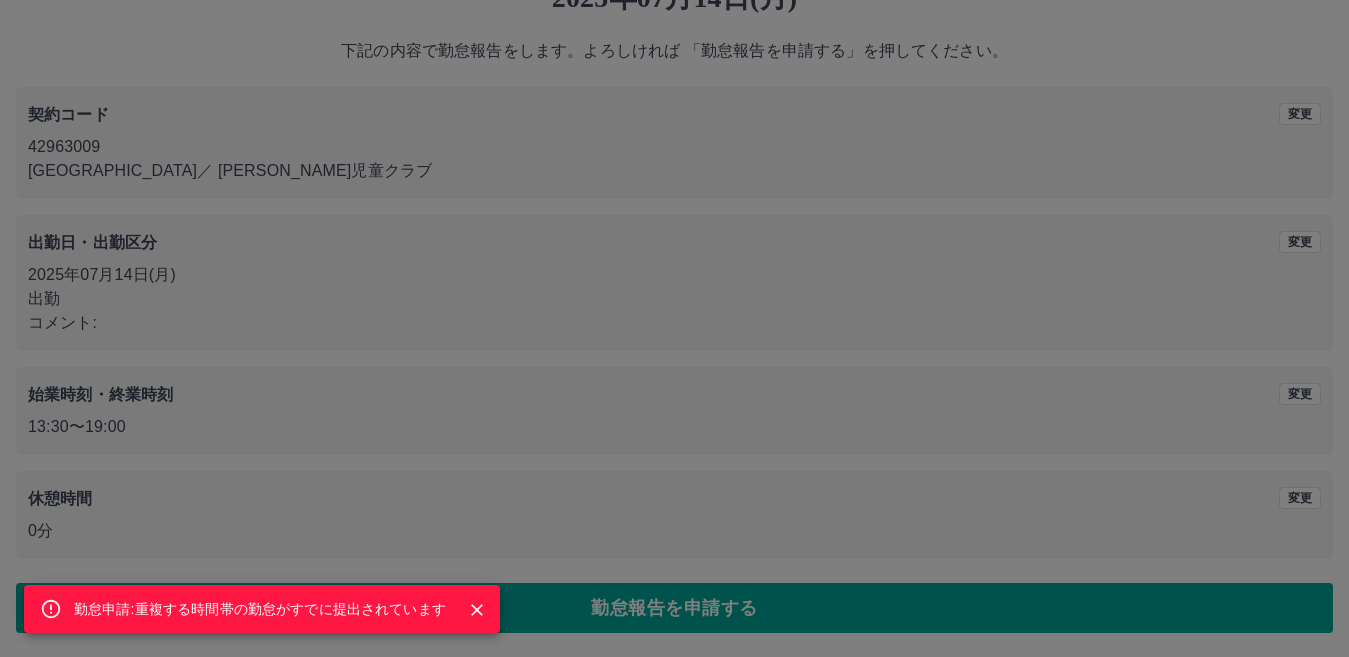 click on "勤怠申請:重複する時間帯の勤怠がすでに提出されています" at bounding box center (674, 328) 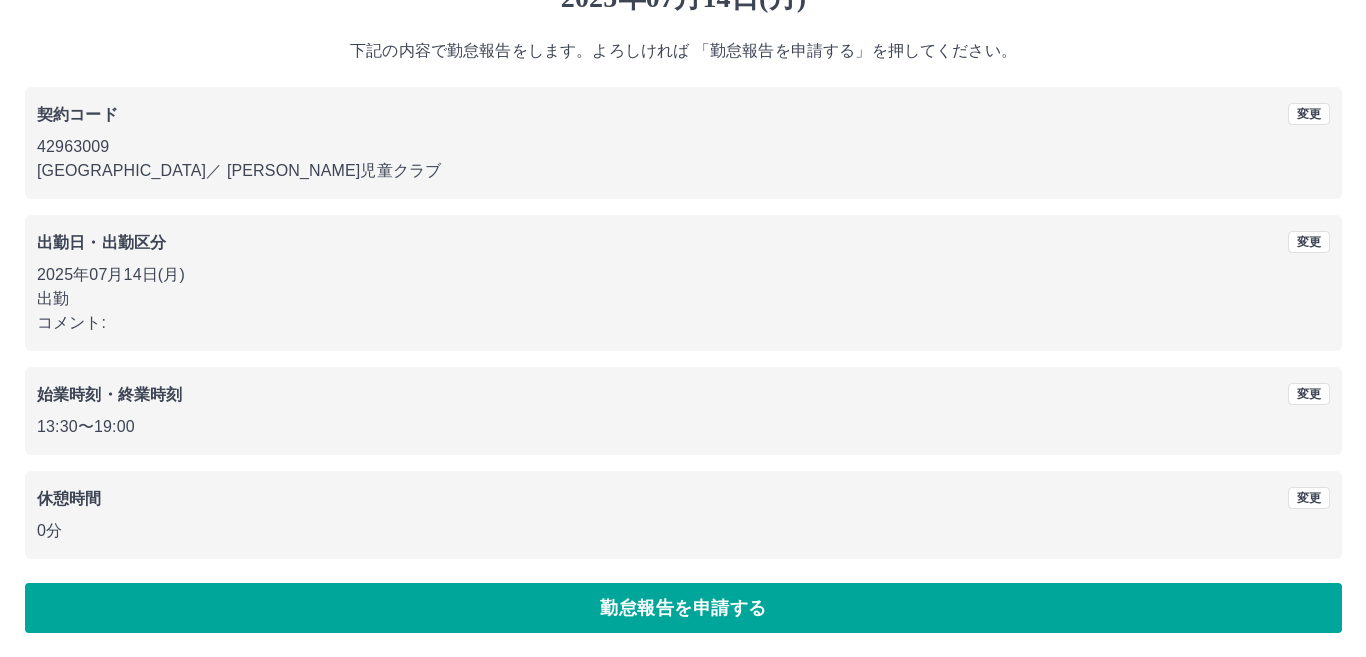 scroll, scrollTop: 0, scrollLeft: 0, axis: both 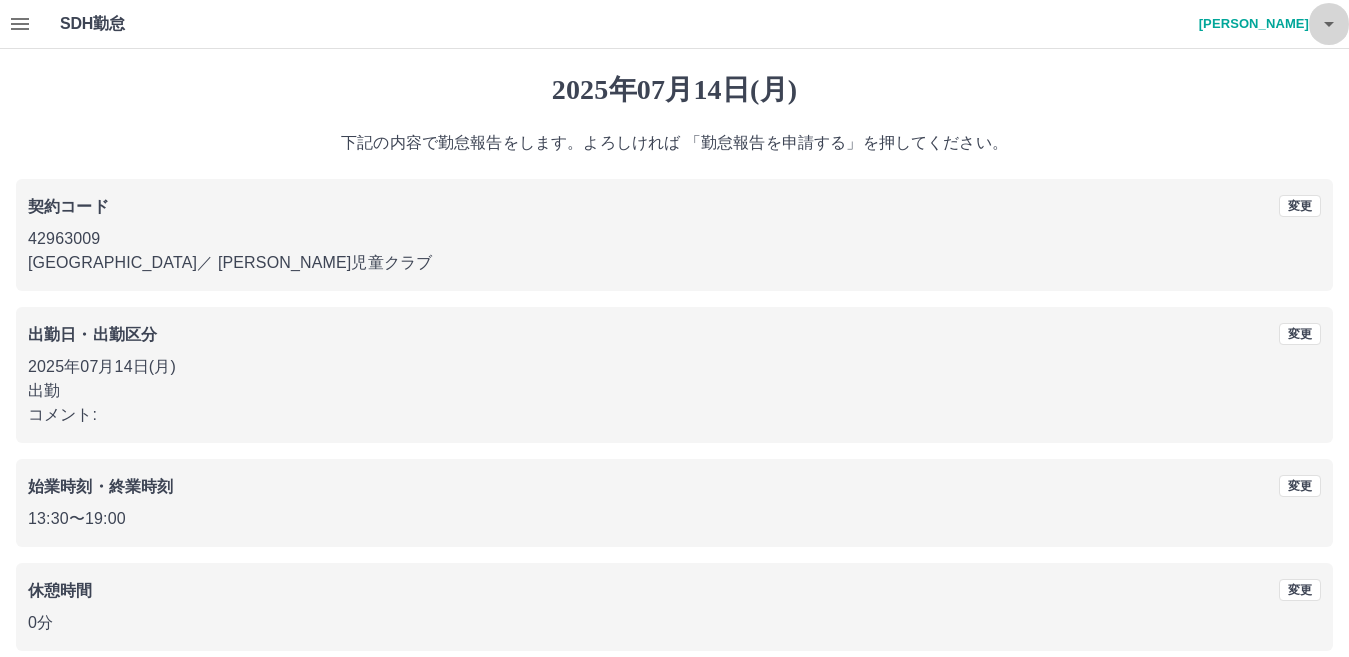 click 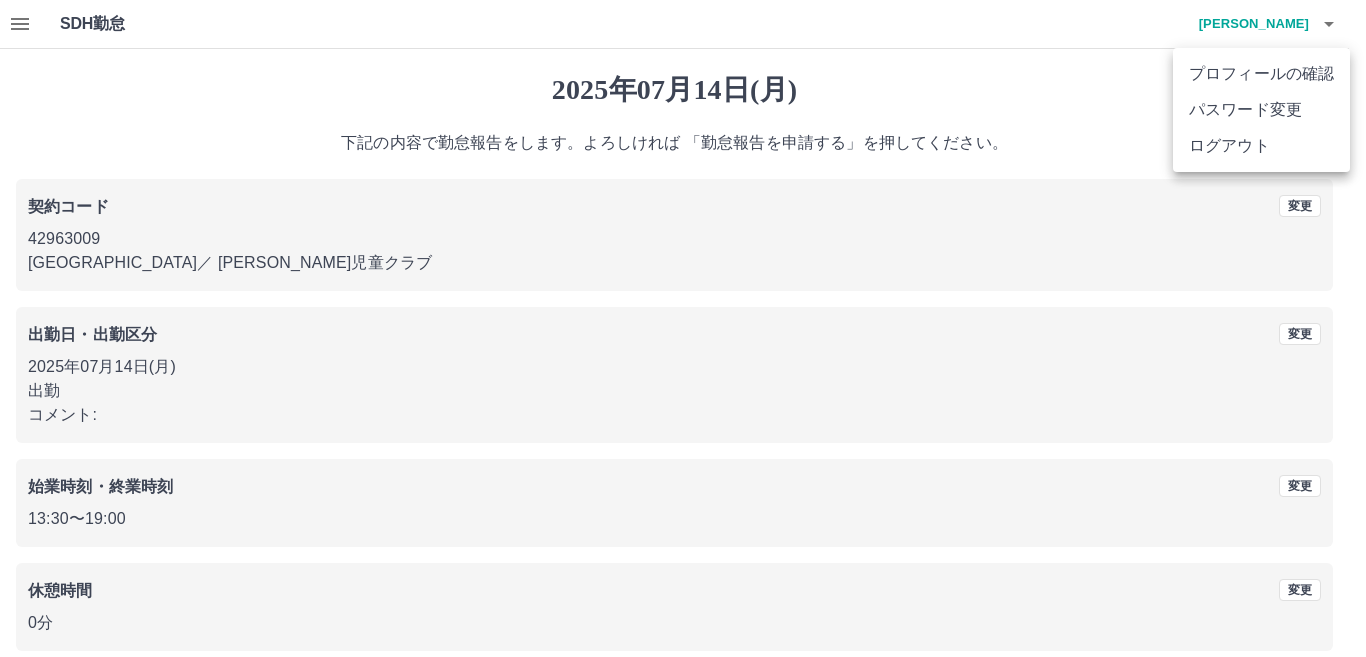 click on "ログアウト" at bounding box center (1261, 146) 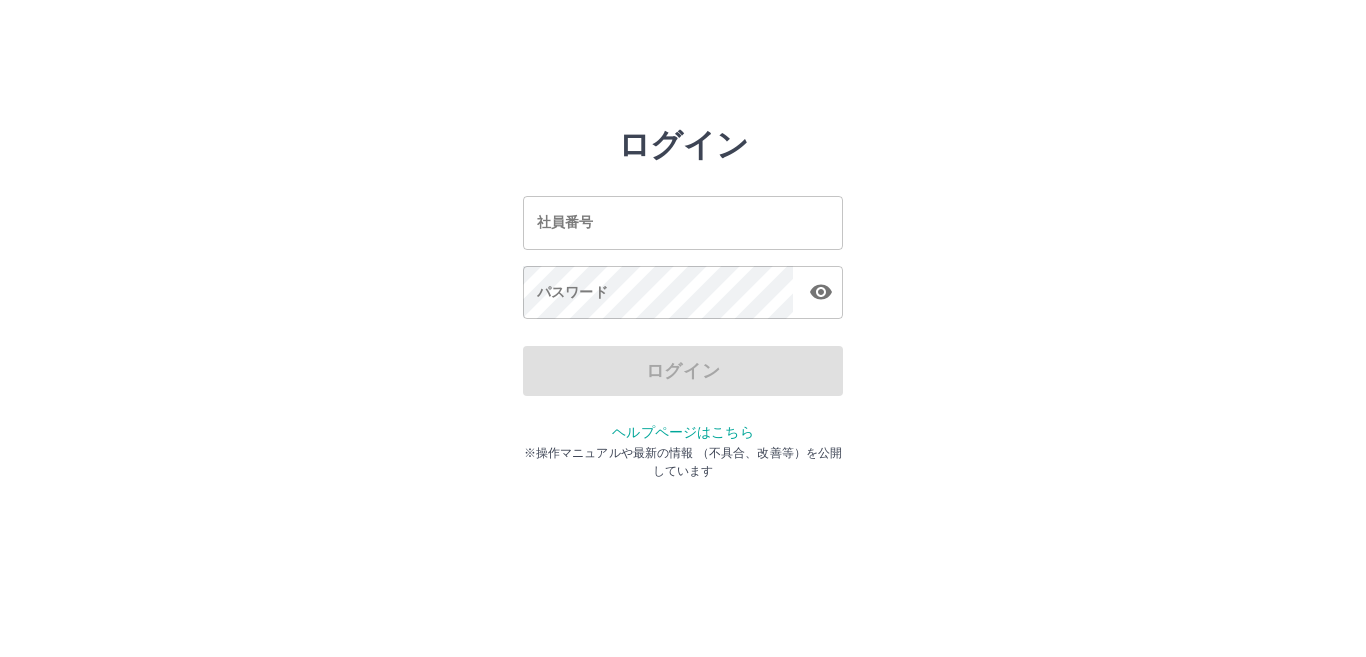 scroll, scrollTop: 0, scrollLeft: 0, axis: both 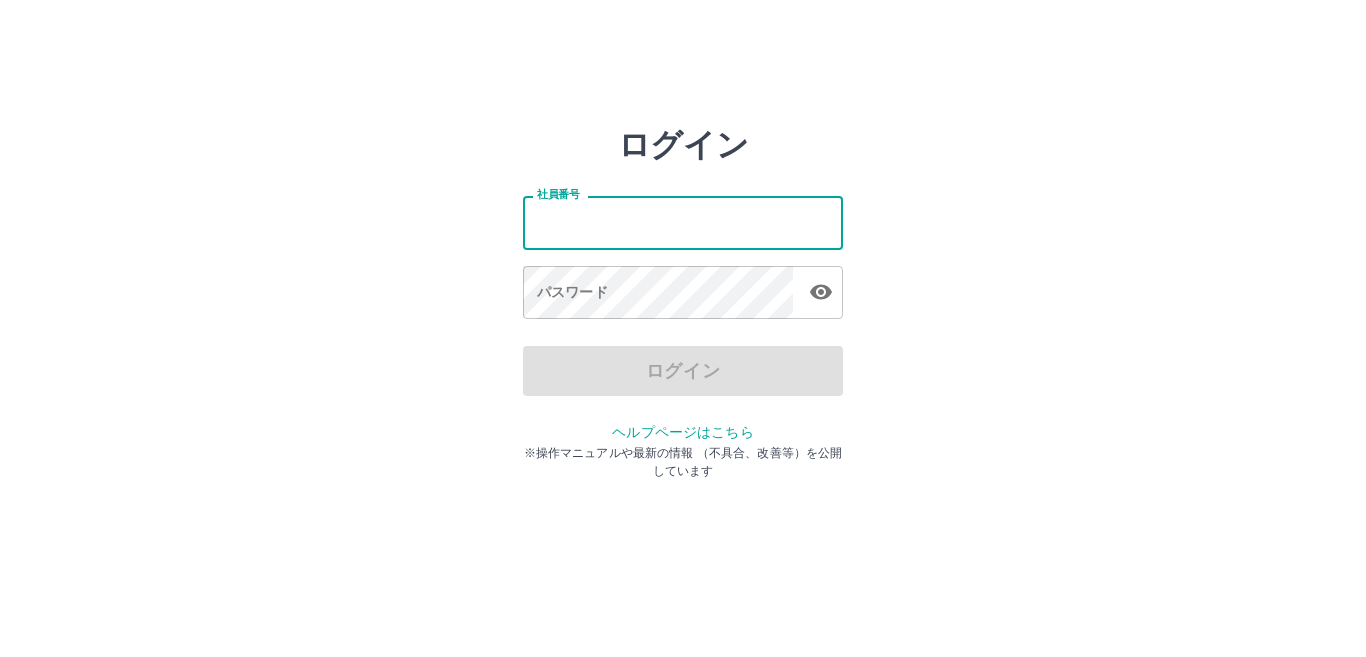 click on "社員番号" at bounding box center (683, 222) 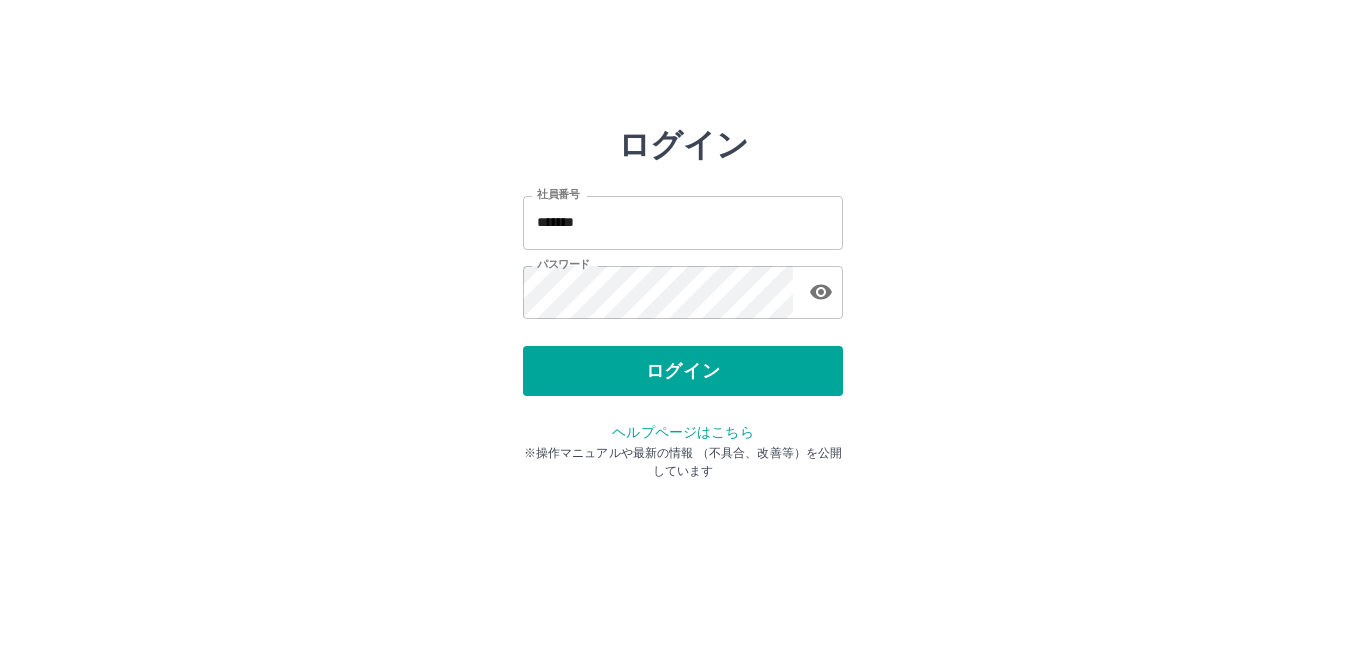 click on "ログイン 社員番号 ******* 社員番号 パスワード パスワード ログイン ヘルプページはこちら ※操作マニュアルや最新の情報 （不具合、改善等）を公開しています" at bounding box center [683, 286] 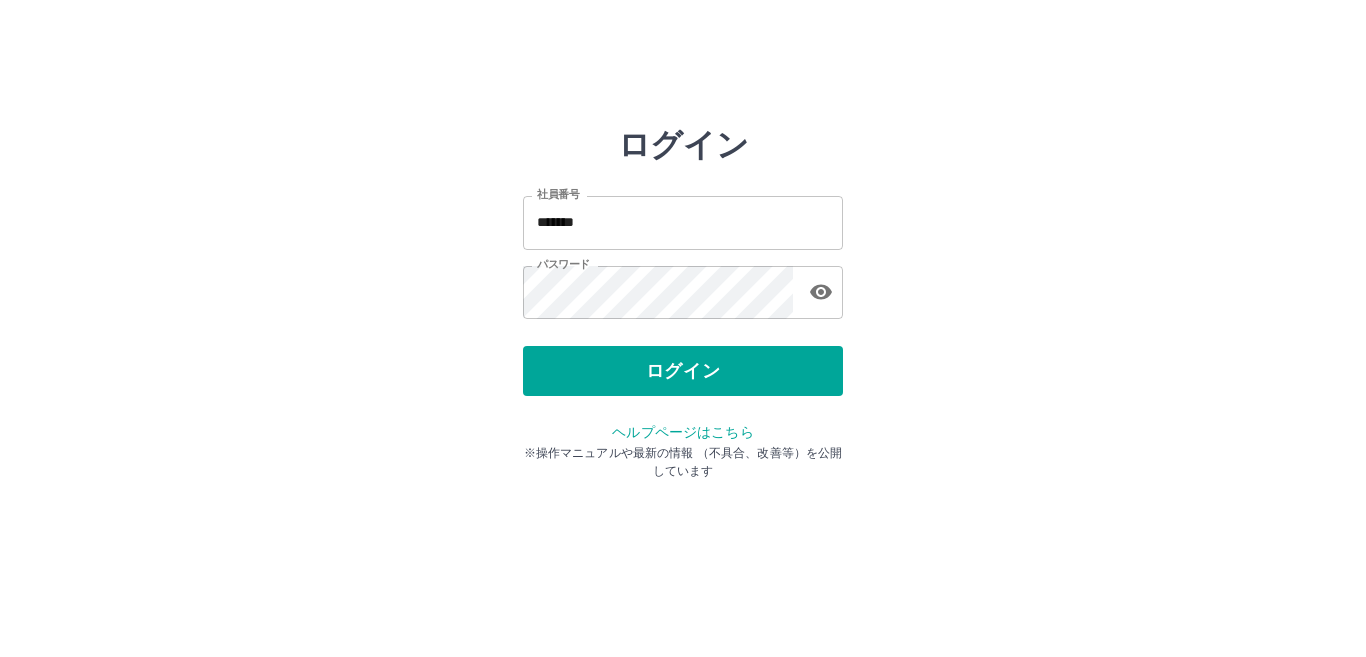 click on "*******" at bounding box center [683, 222] 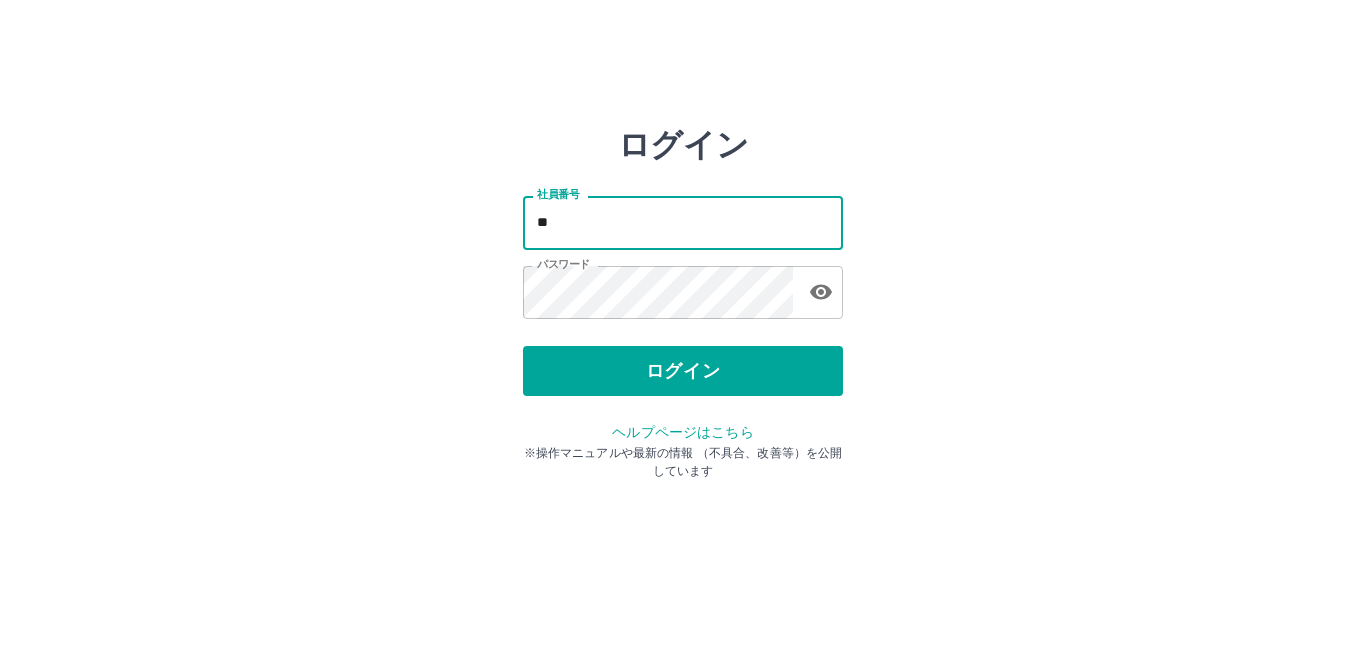 type on "*" 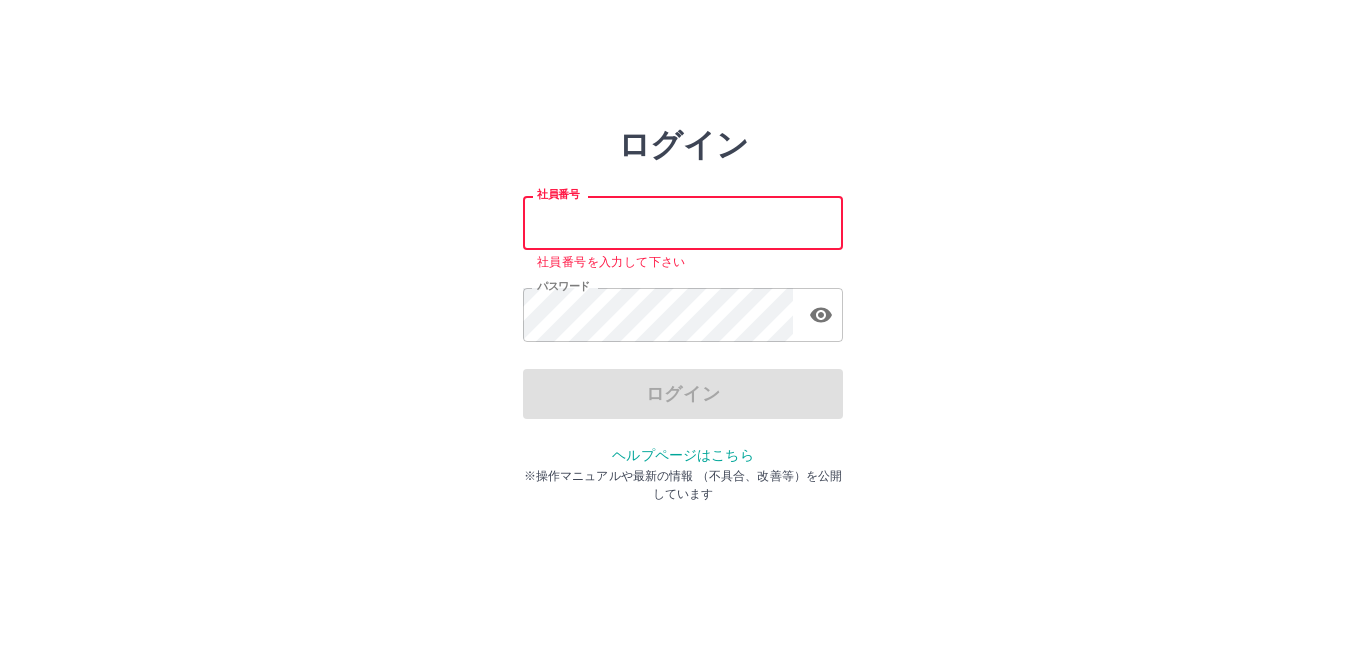 click on "社員番号" at bounding box center [683, 222] 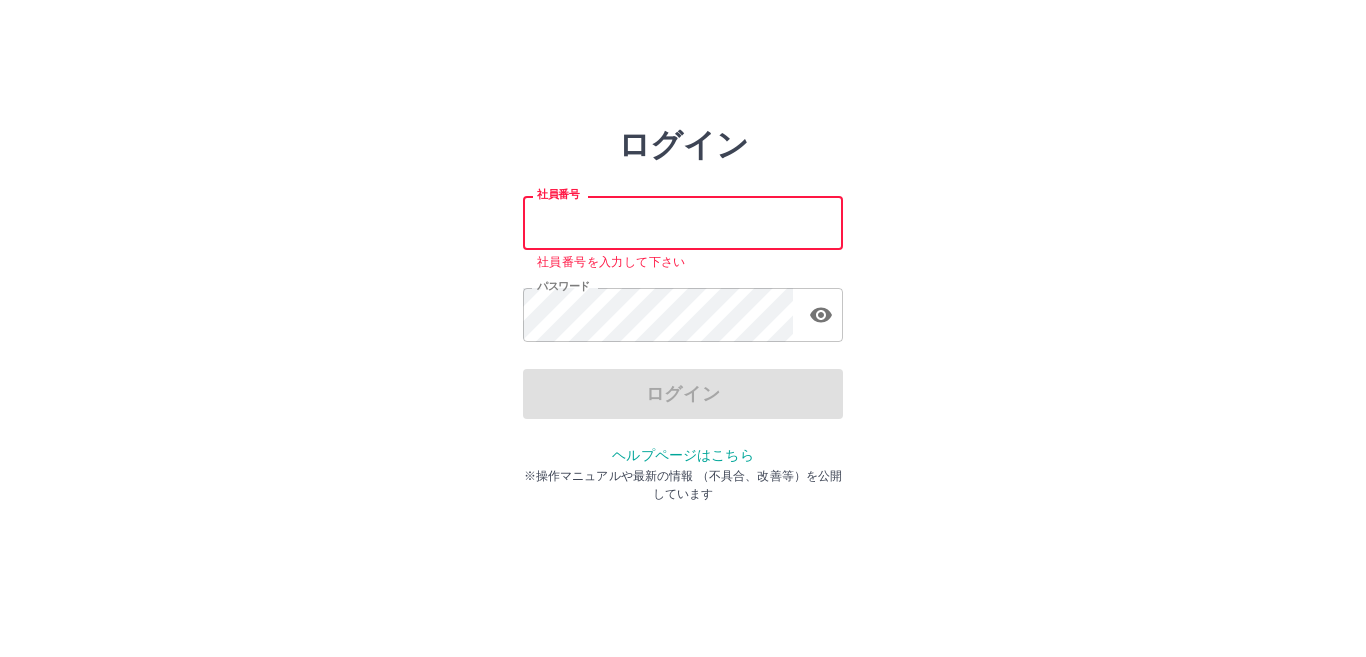 type on "*******" 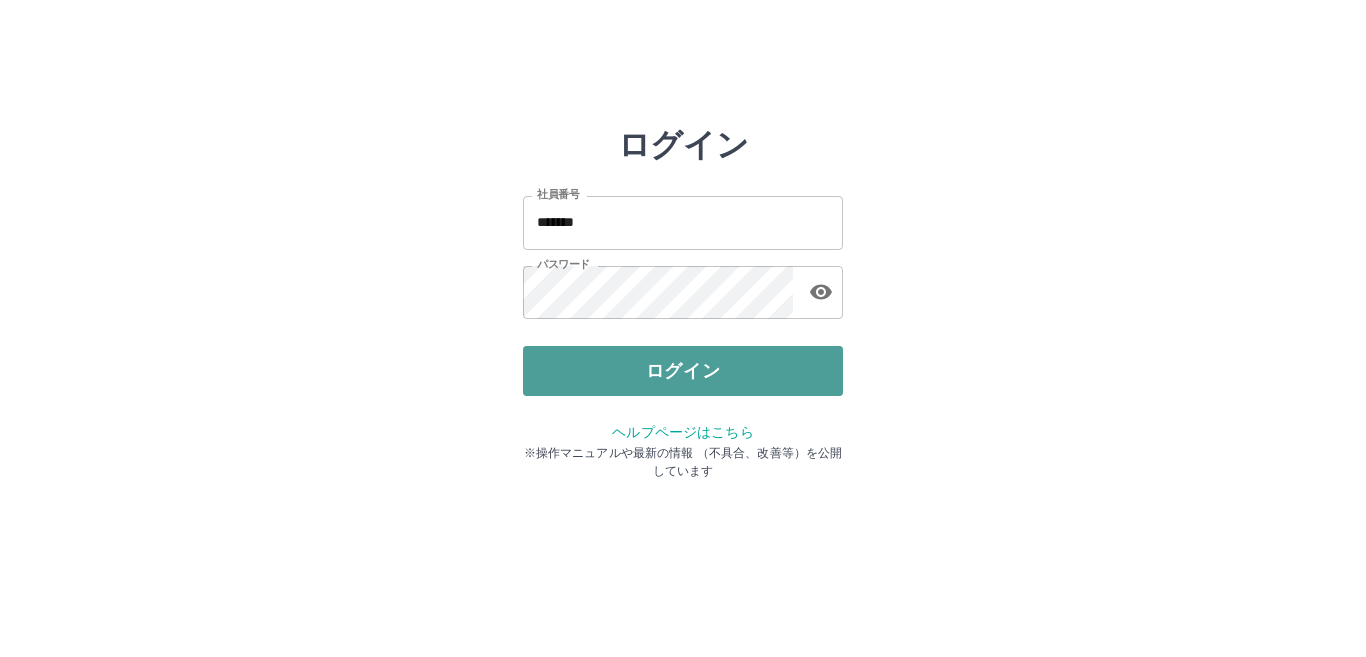 click on "ログイン" at bounding box center [683, 371] 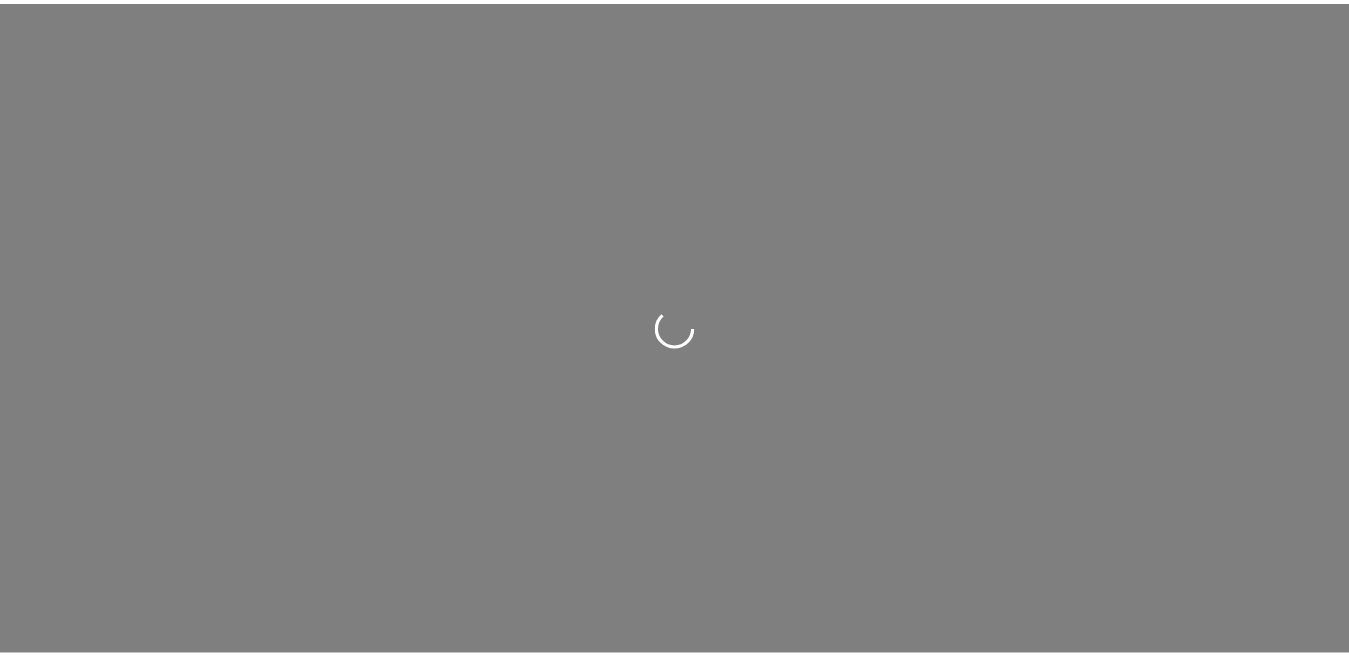 scroll, scrollTop: 0, scrollLeft: 0, axis: both 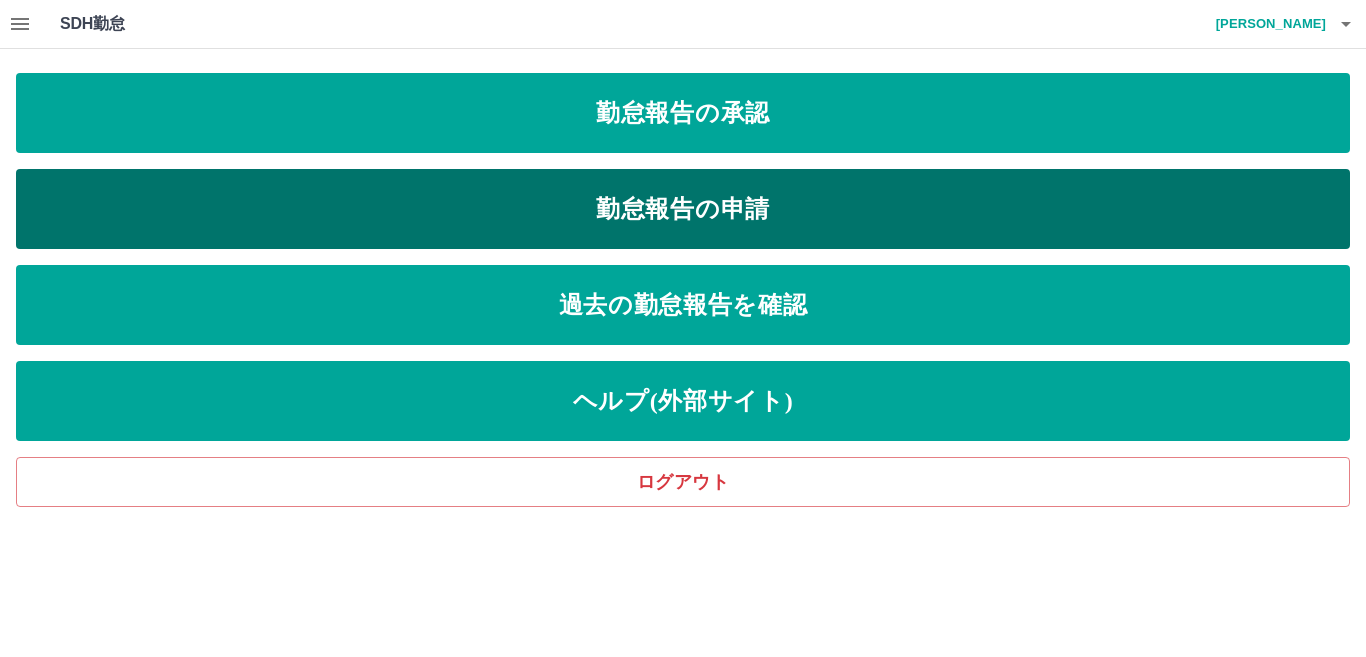 click on "勤怠報告の申請" at bounding box center [683, 209] 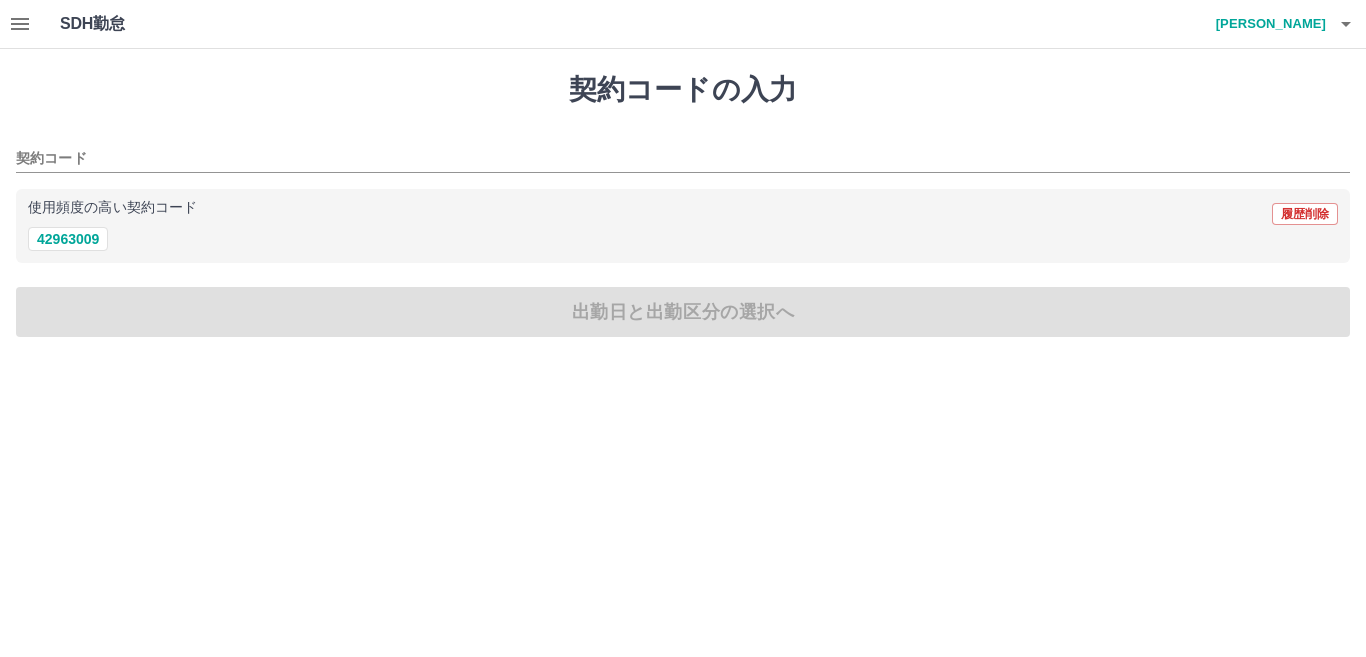 click 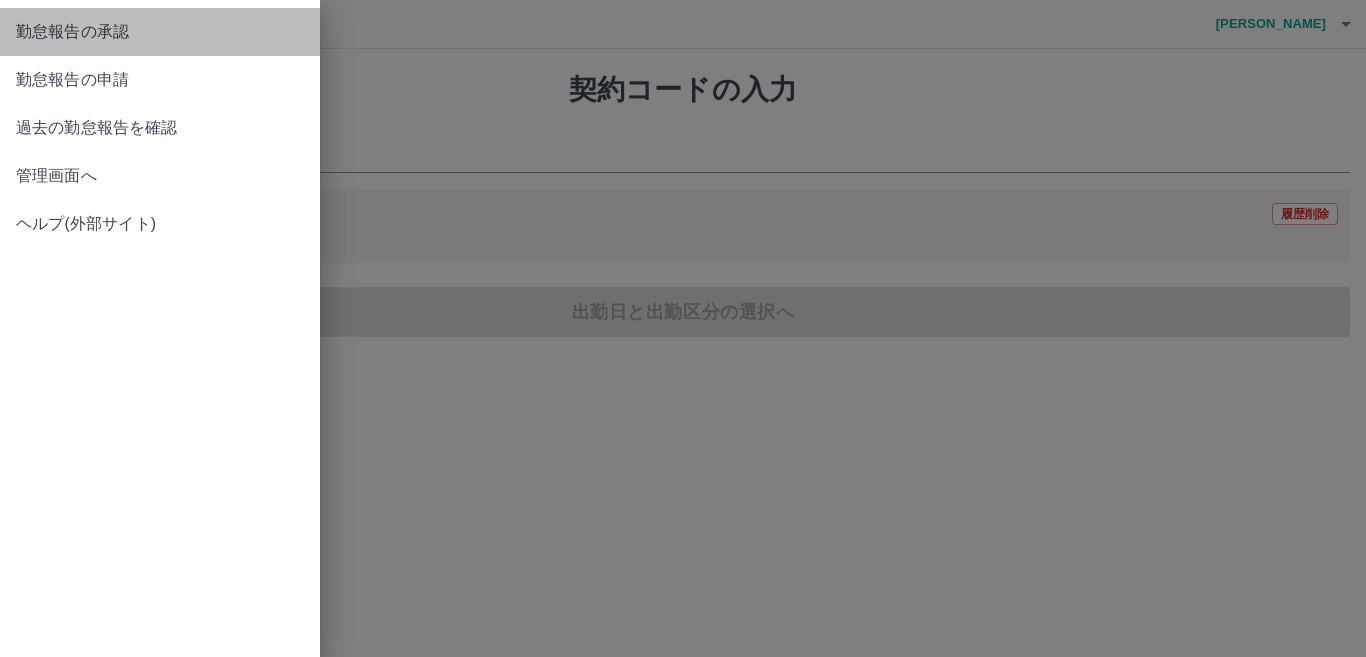 click on "勤怠報告の承認" at bounding box center (160, 32) 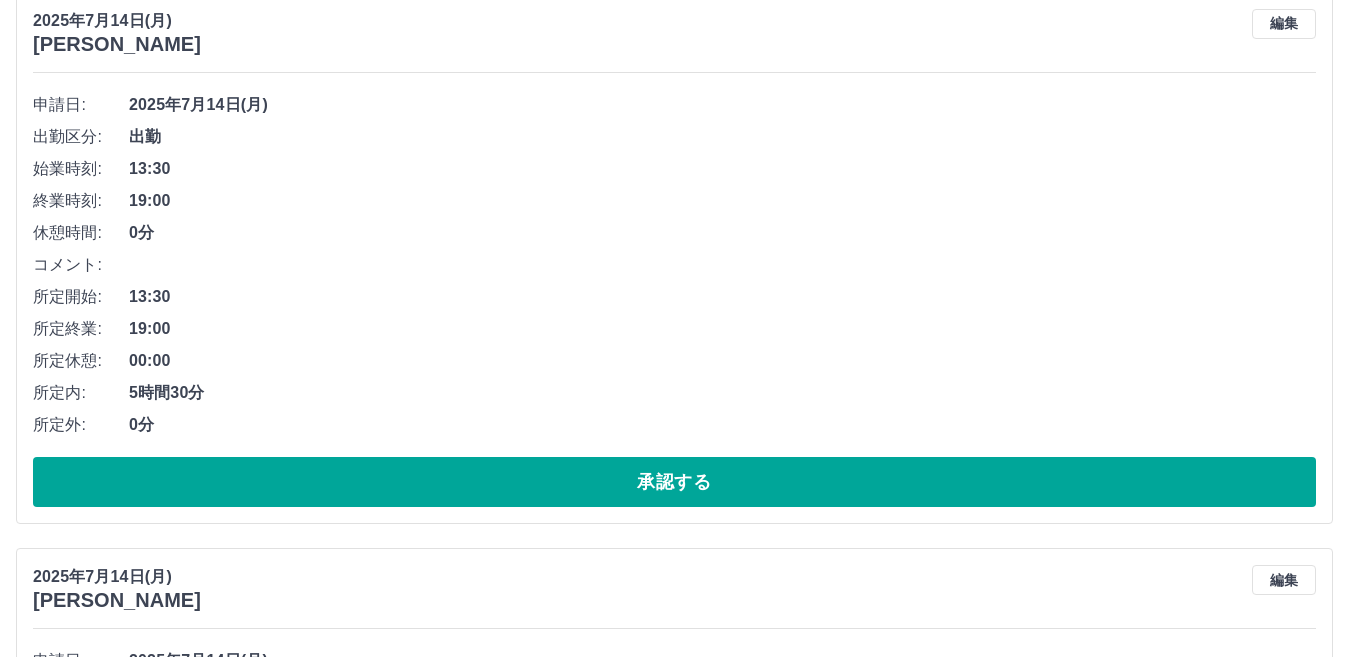 scroll, scrollTop: 0, scrollLeft: 0, axis: both 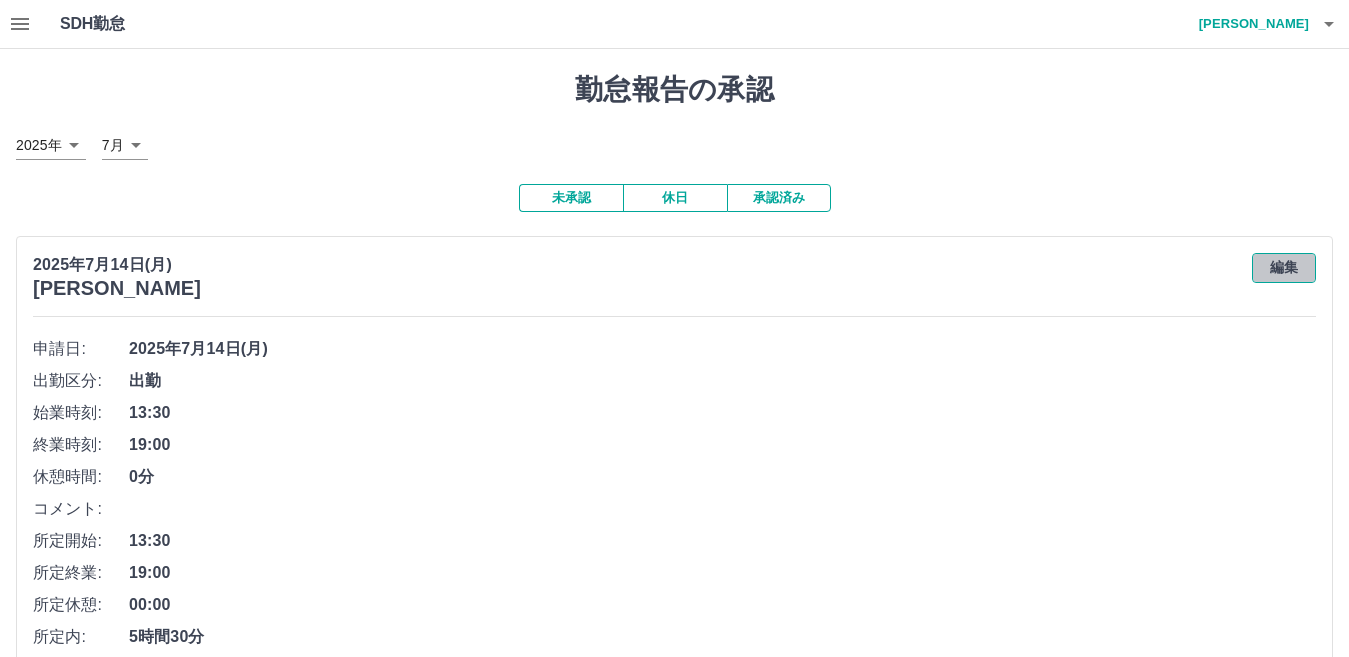 click on "編集" at bounding box center [1284, 268] 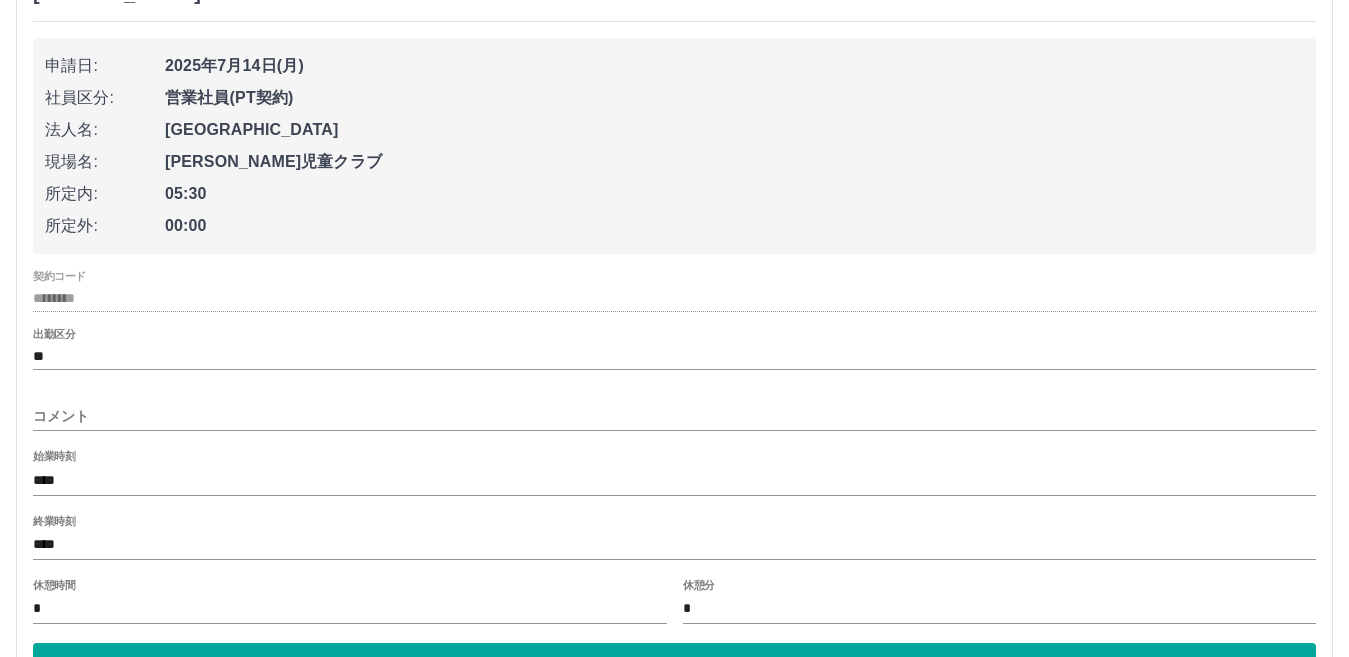 scroll, scrollTop: 300, scrollLeft: 0, axis: vertical 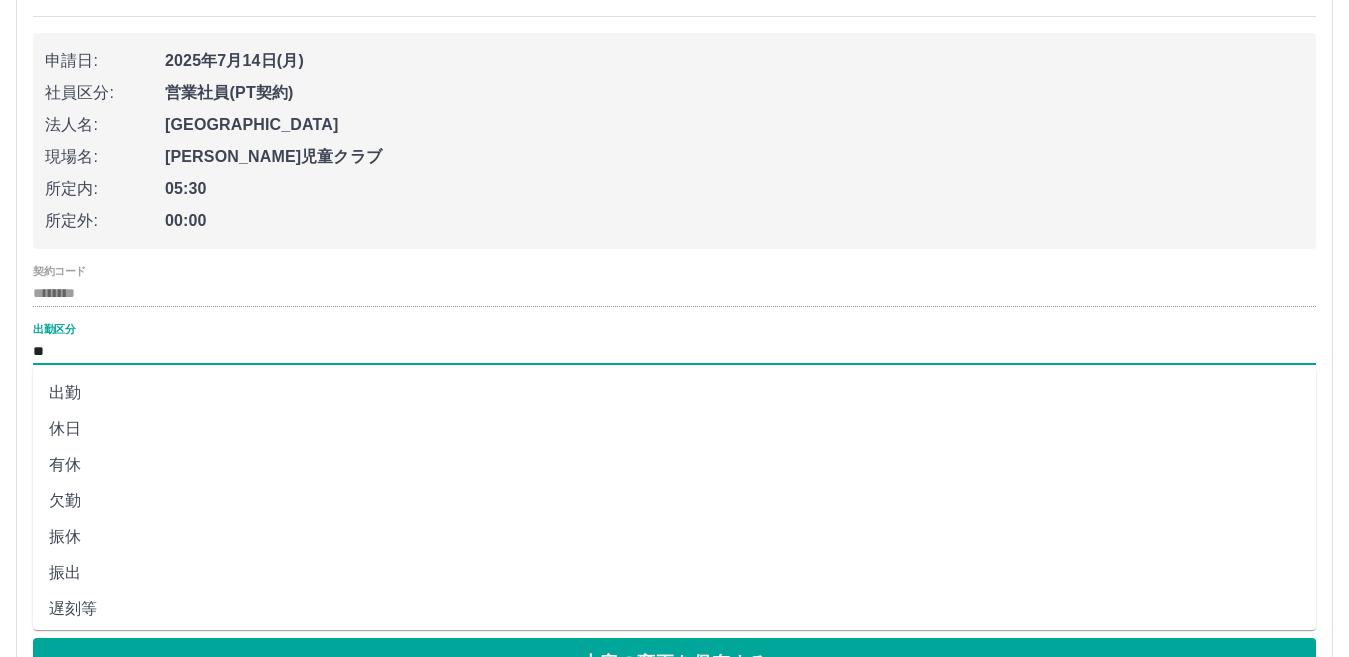 click on "**" at bounding box center [674, 351] 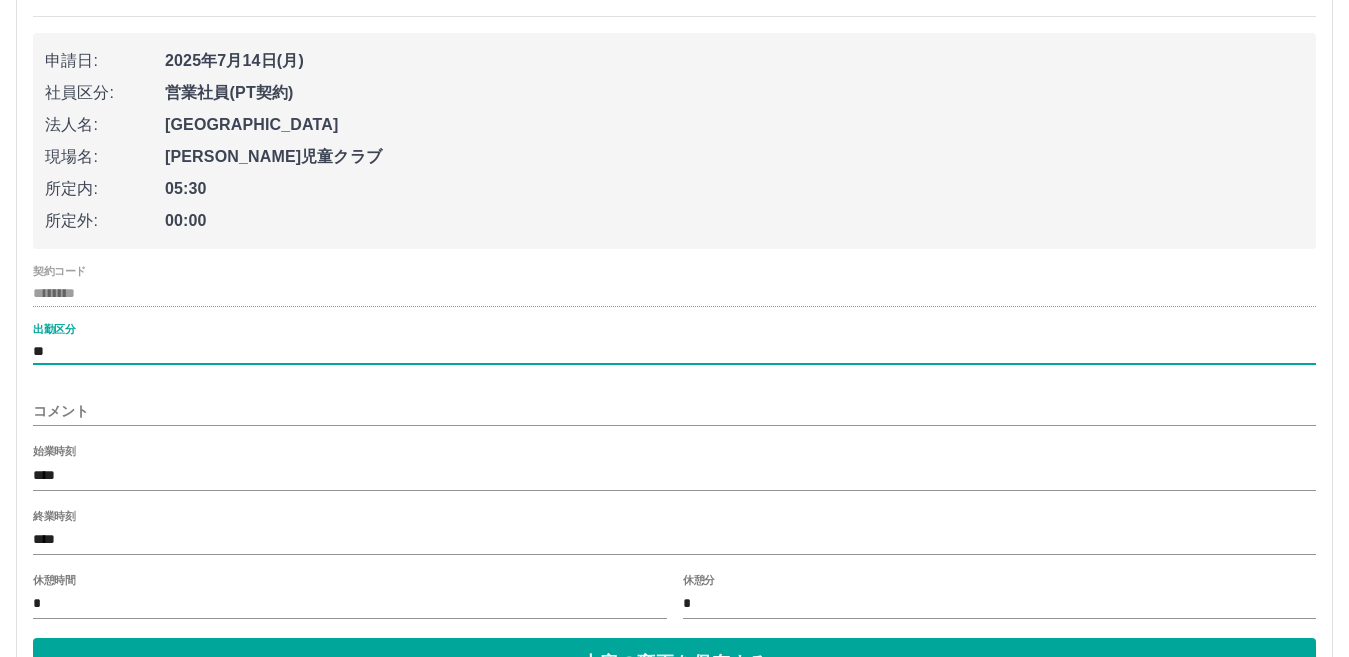 click on "****" at bounding box center (674, 540) 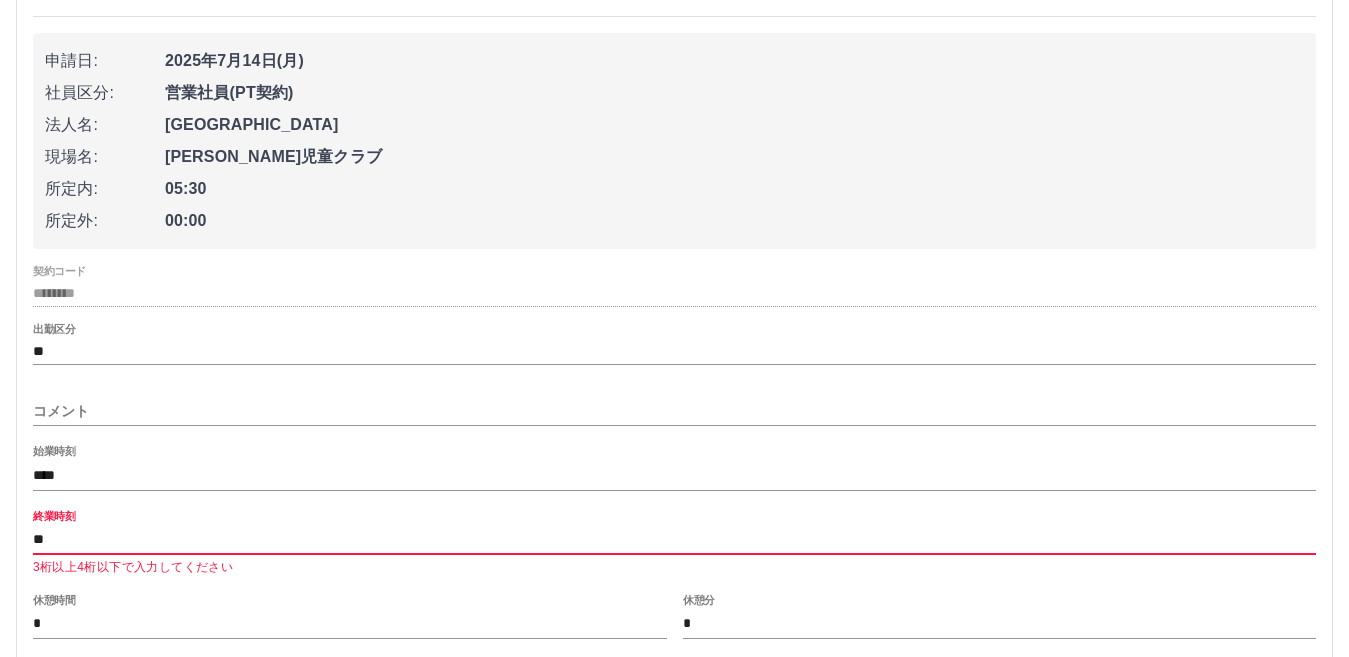 type on "*" 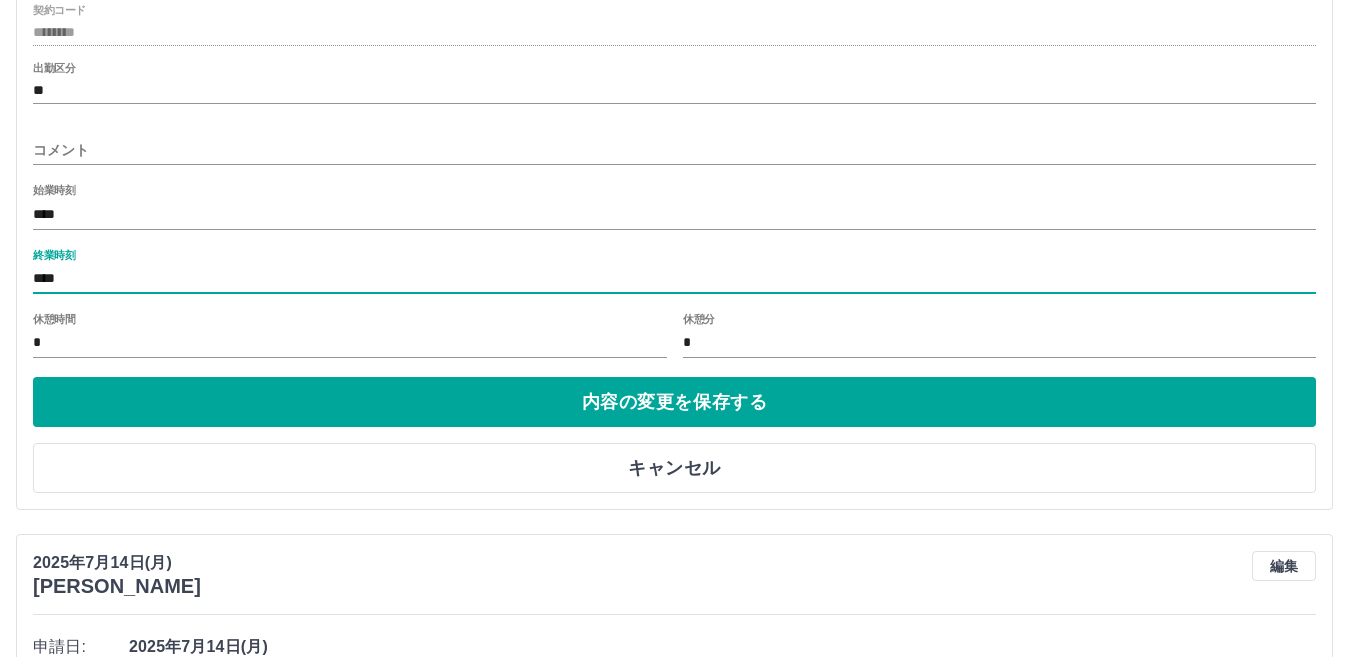 scroll, scrollTop: 600, scrollLeft: 0, axis: vertical 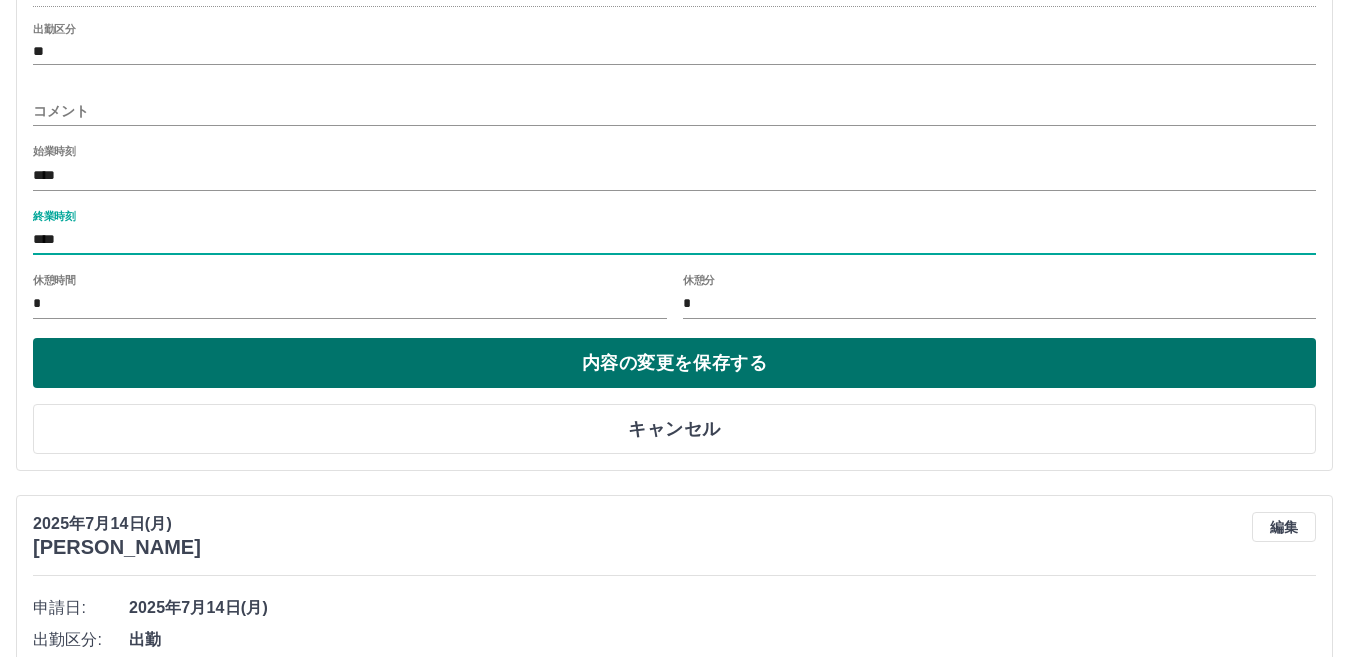 type on "****" 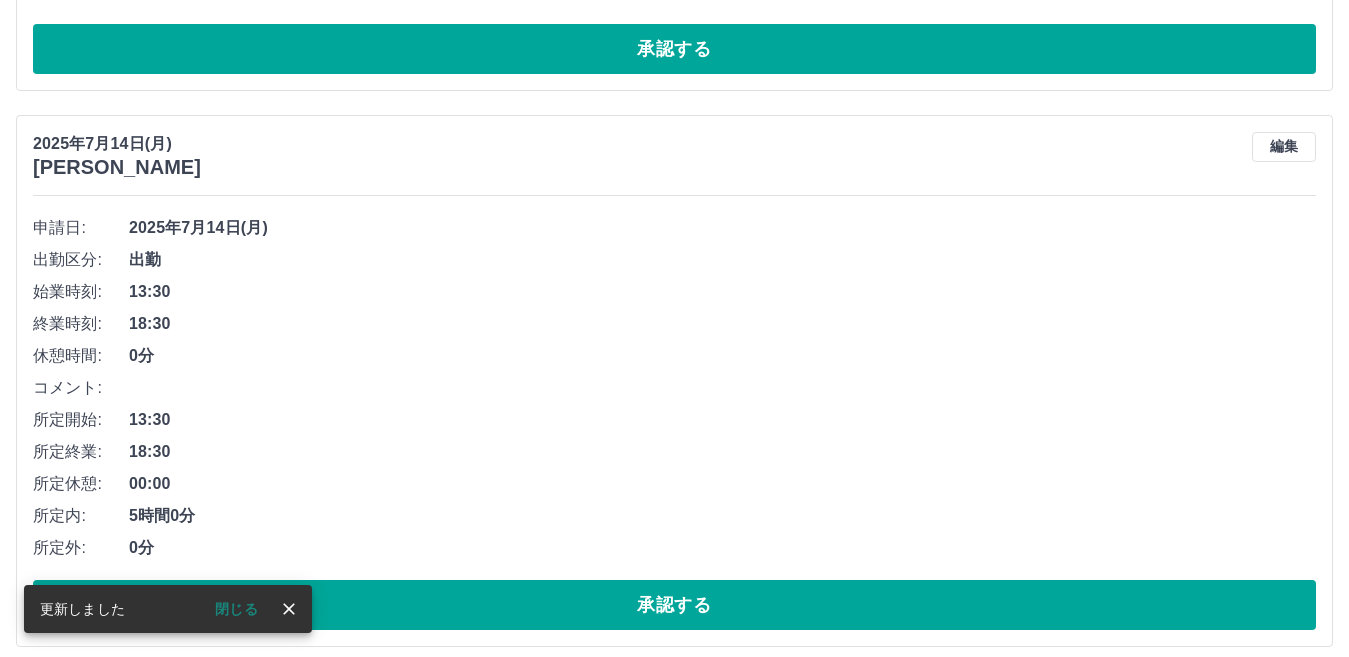 scroll, scrollTop: 1806, scrollLeft: 0, axis: vertical 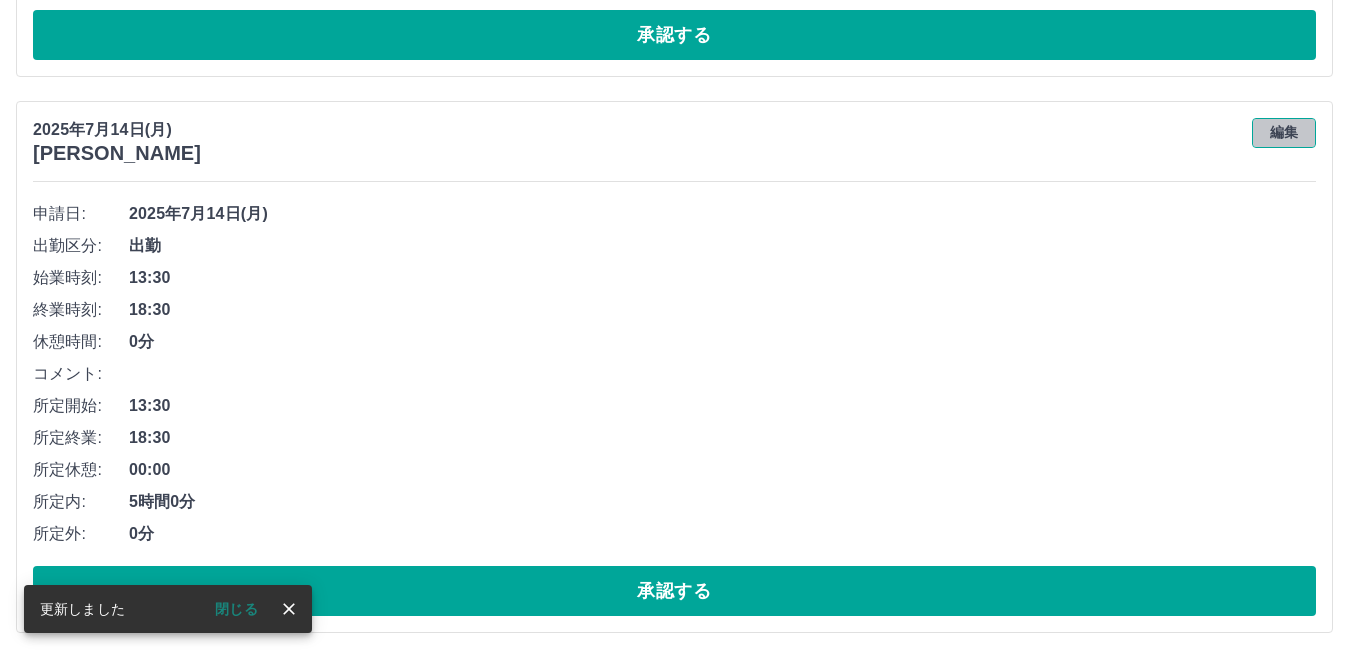 click on "編集" at bounding box center [1284, 133] 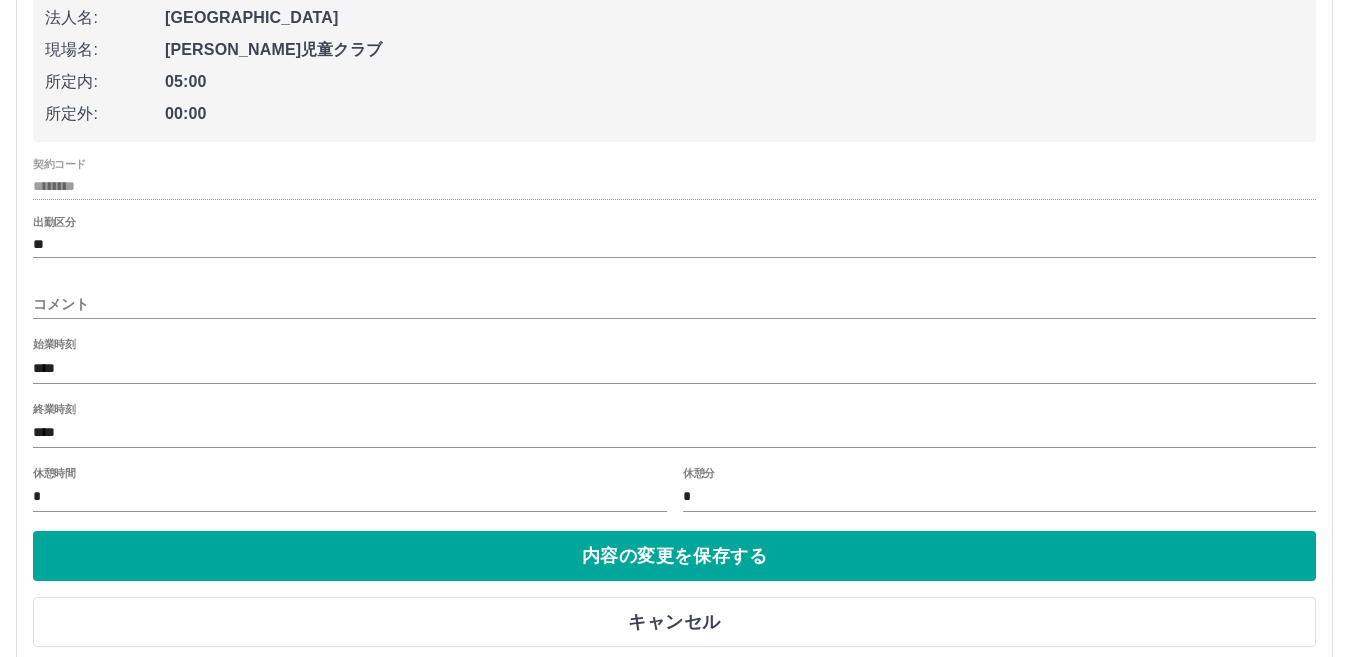 scroll, scrollTop: 2106, scrollLeft: 0, axis: vertical 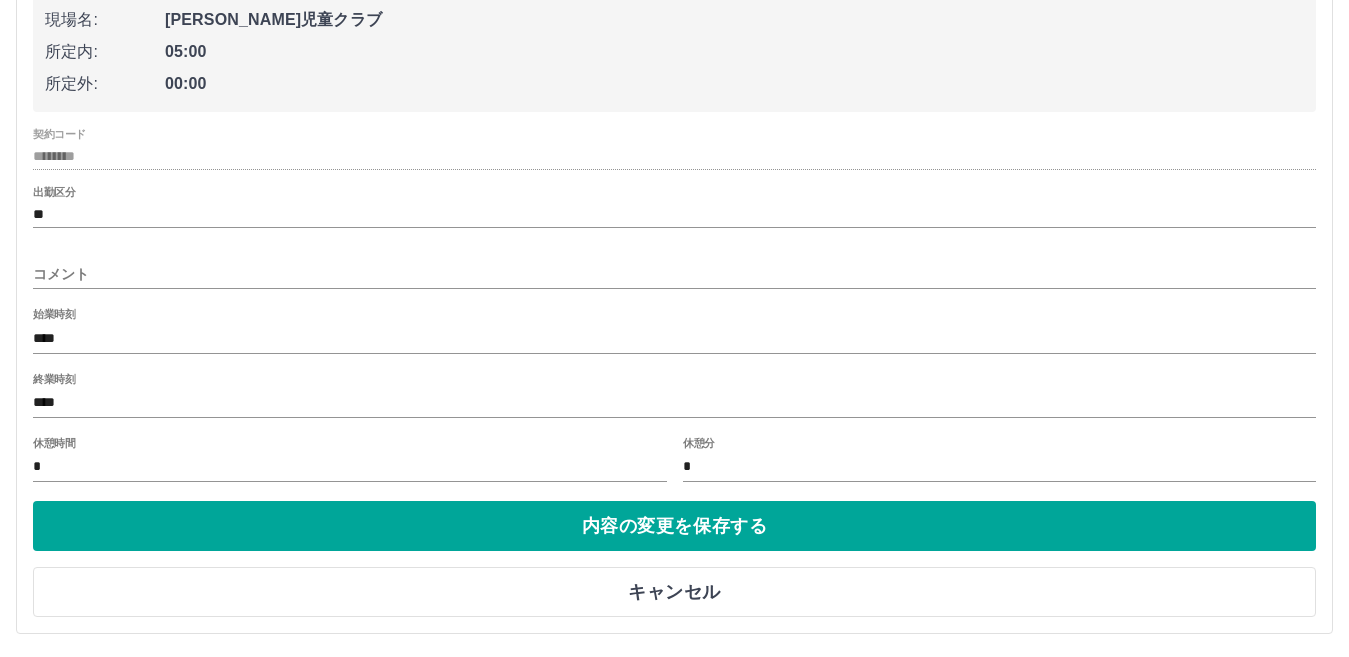 click on "****" at bounding box center [674, 403] 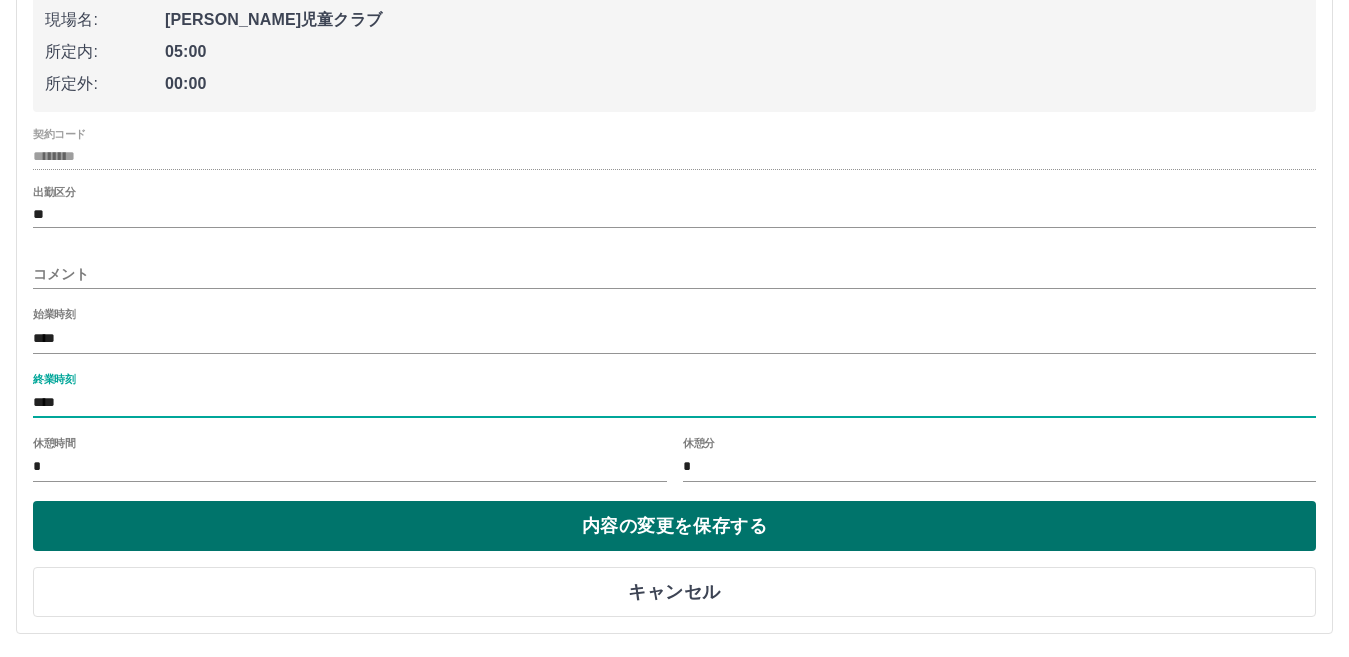 type on "****" 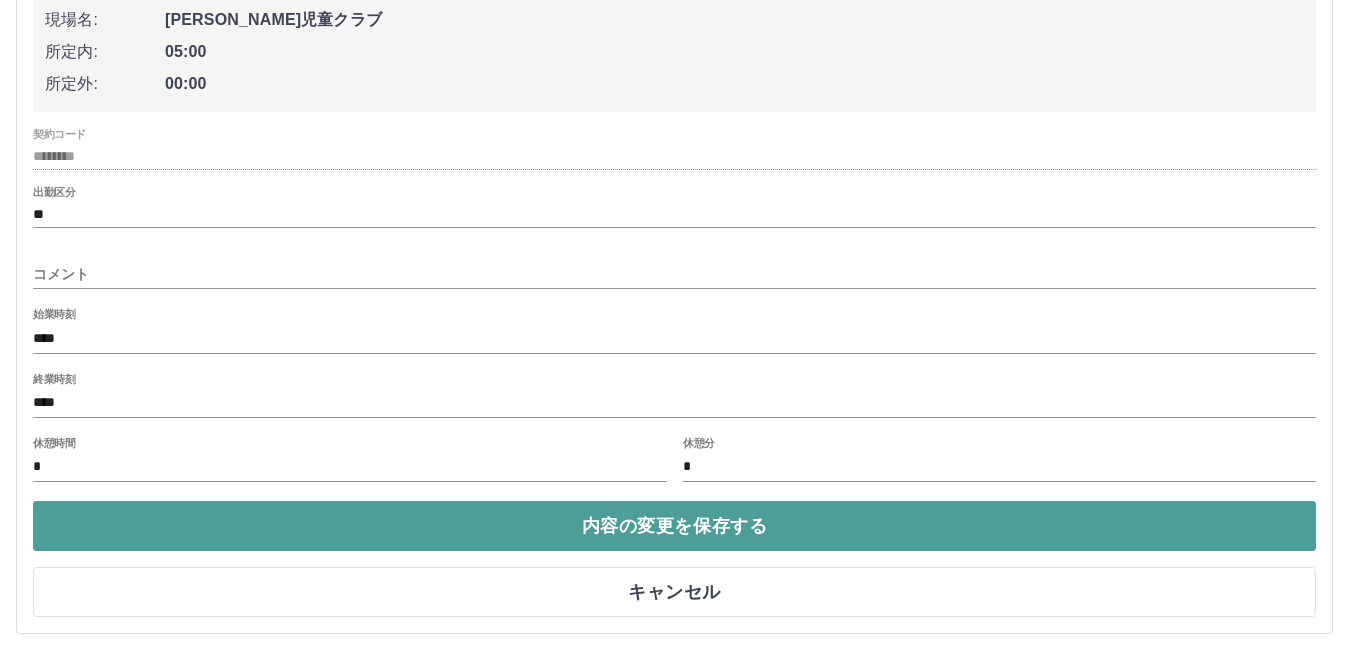 click on "内容の変更を保存する" at bounding box center (674, 526) 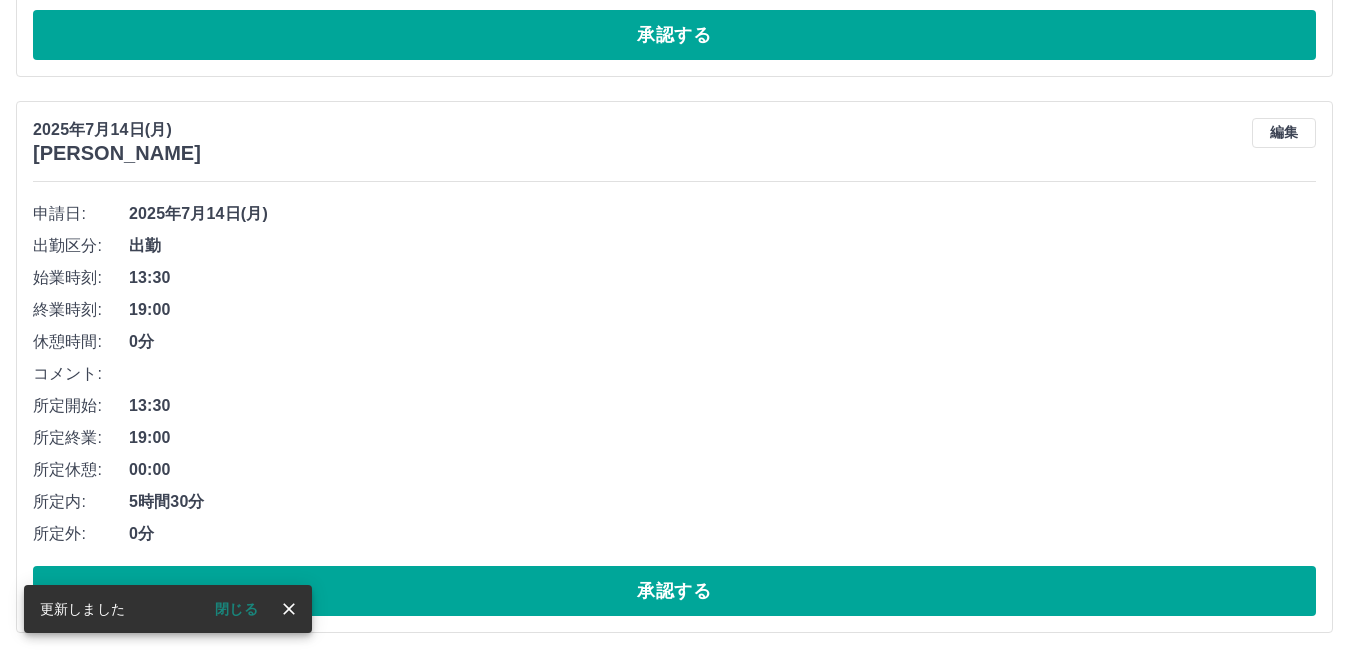 click on "閉じる" at bounding box center [236, 609] 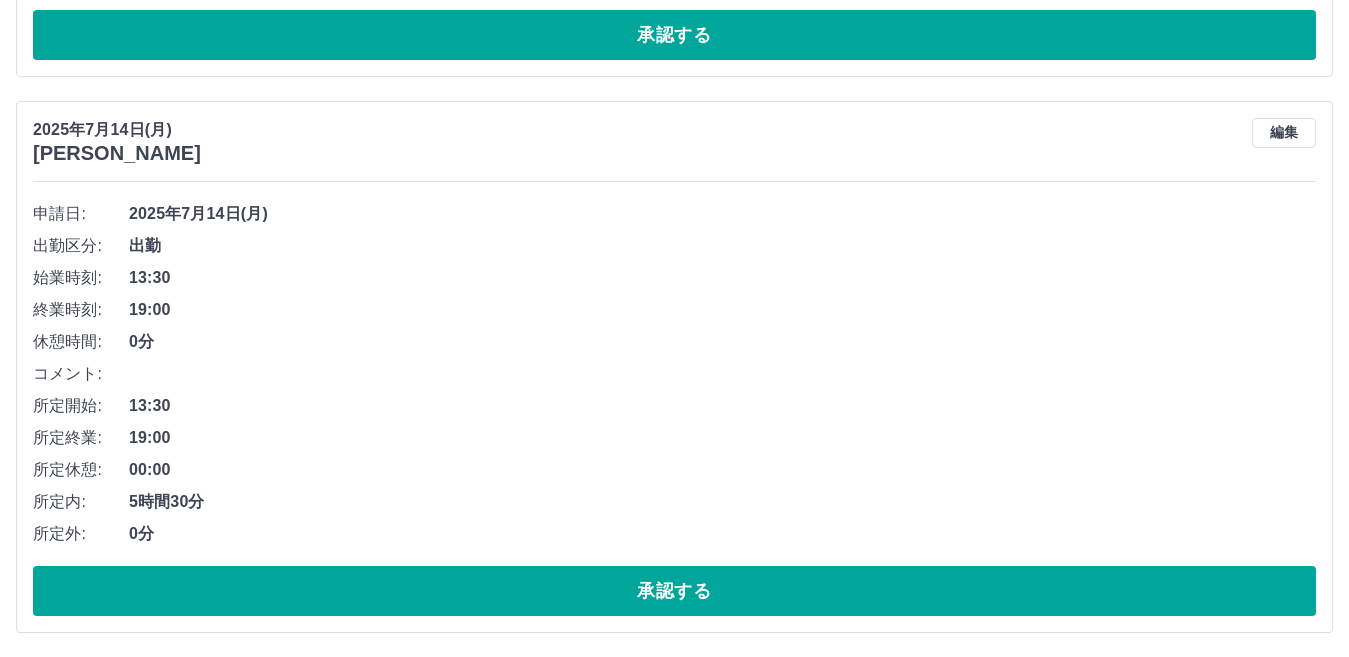 scroll, scrollTop: 1806, scrollLeft: 0, axis: vertical 